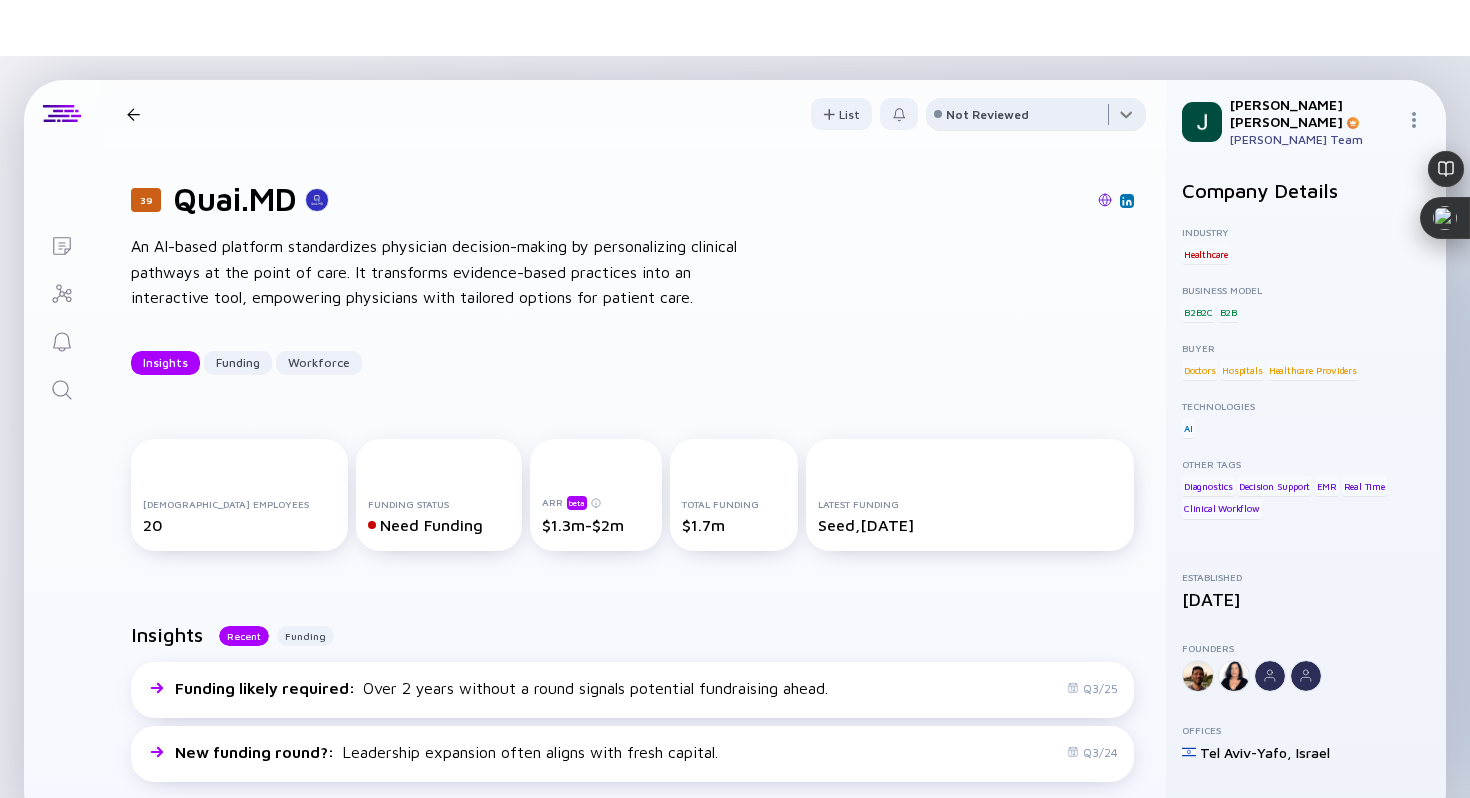 scroll, scrollTop: 0, scrollLeft: 0, axis: both 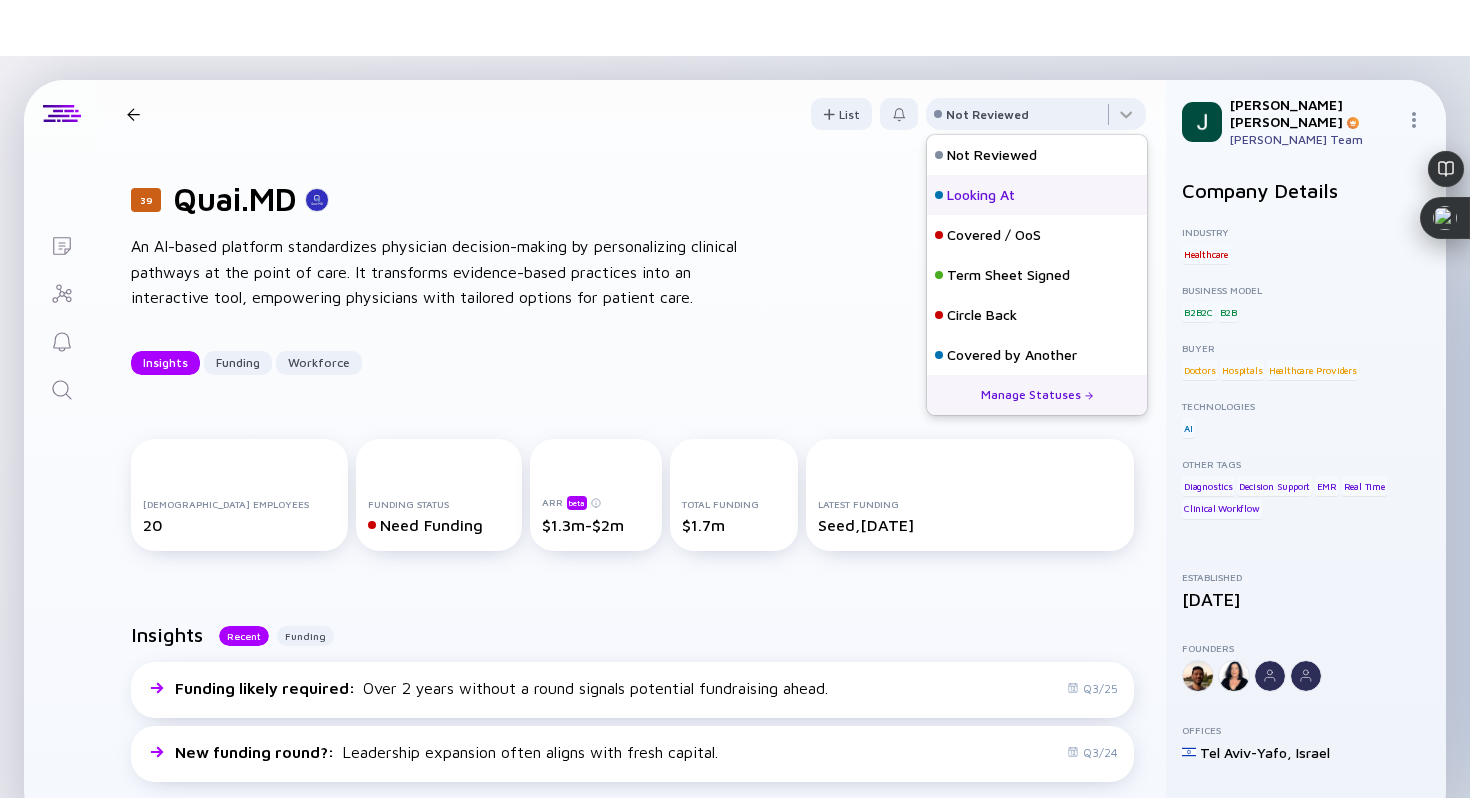click on "Looking At" at bounding box center (981, 195) 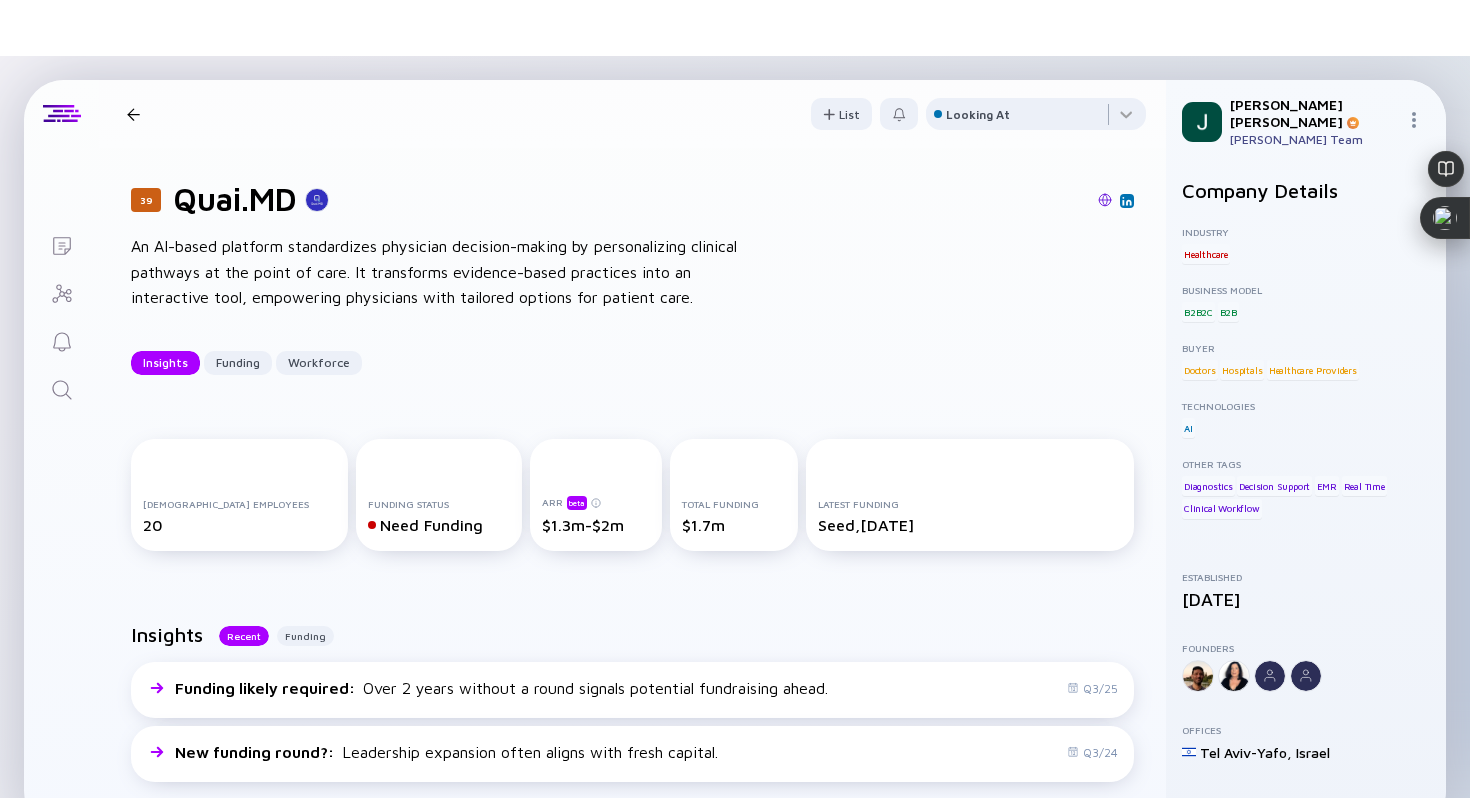 click at bounding box center (133, 114) 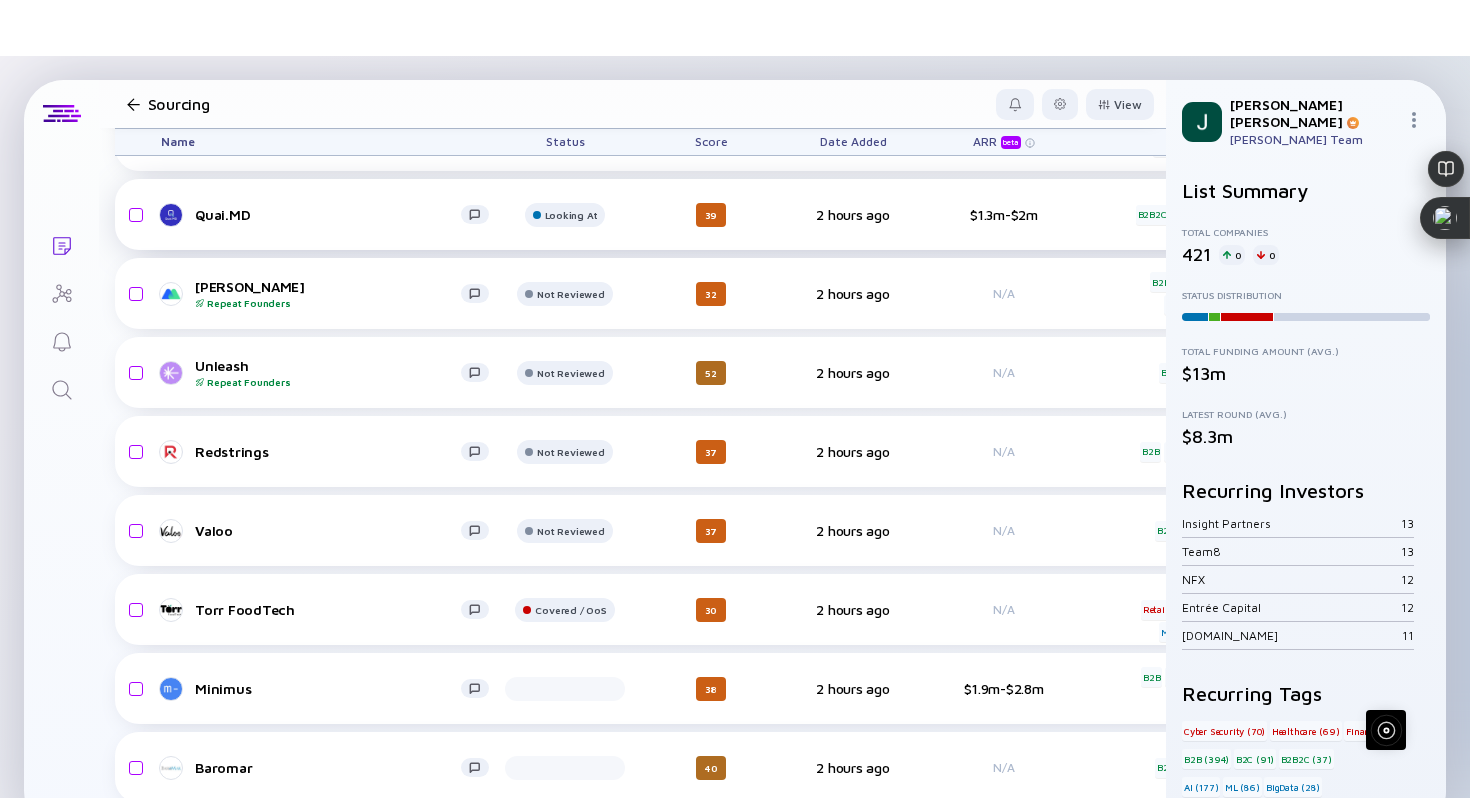 scroll, scrollTop: 5971, scrollLeft: 0, axis: vertical 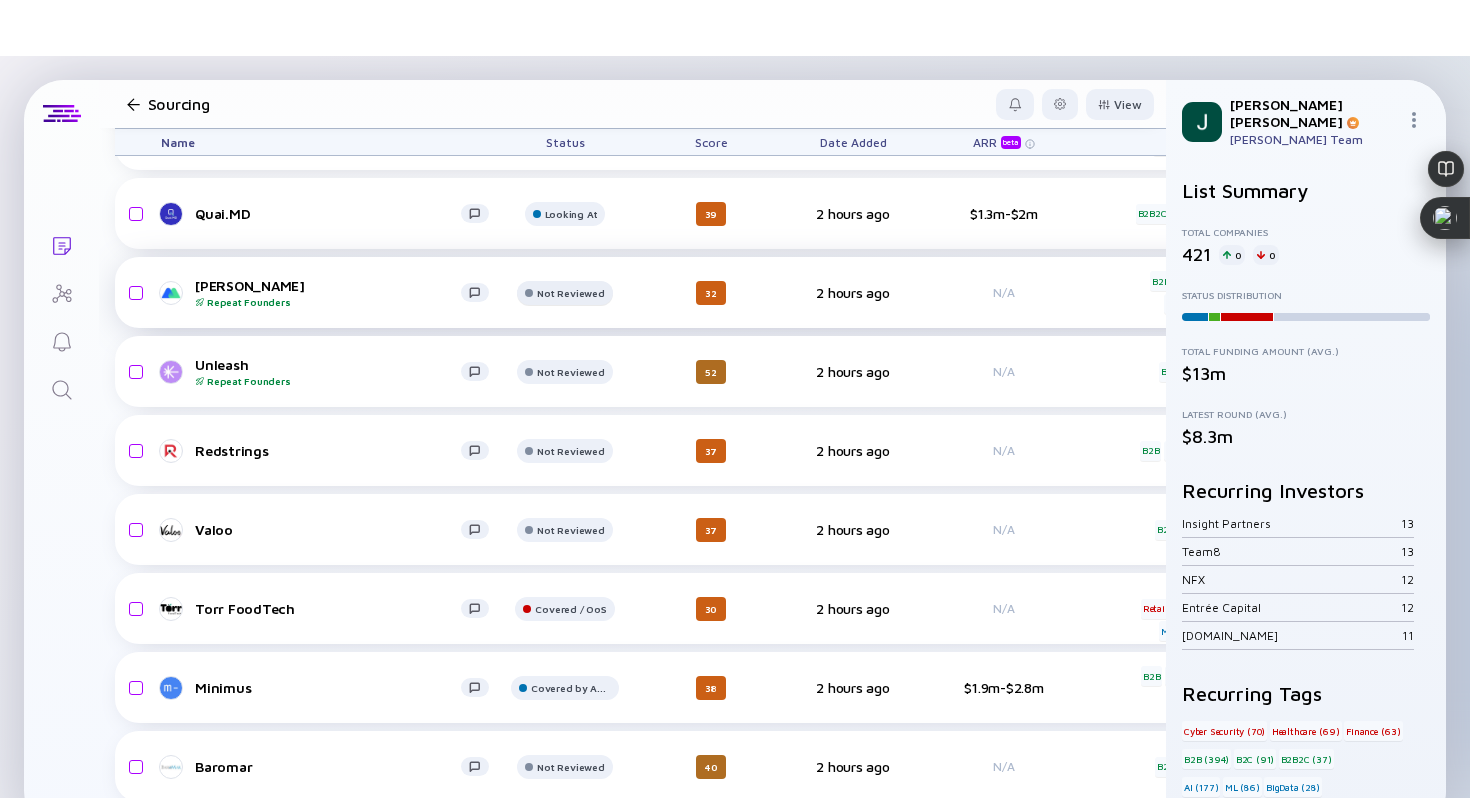 click on "Not Reviewed" at bounding box center (570, 56) 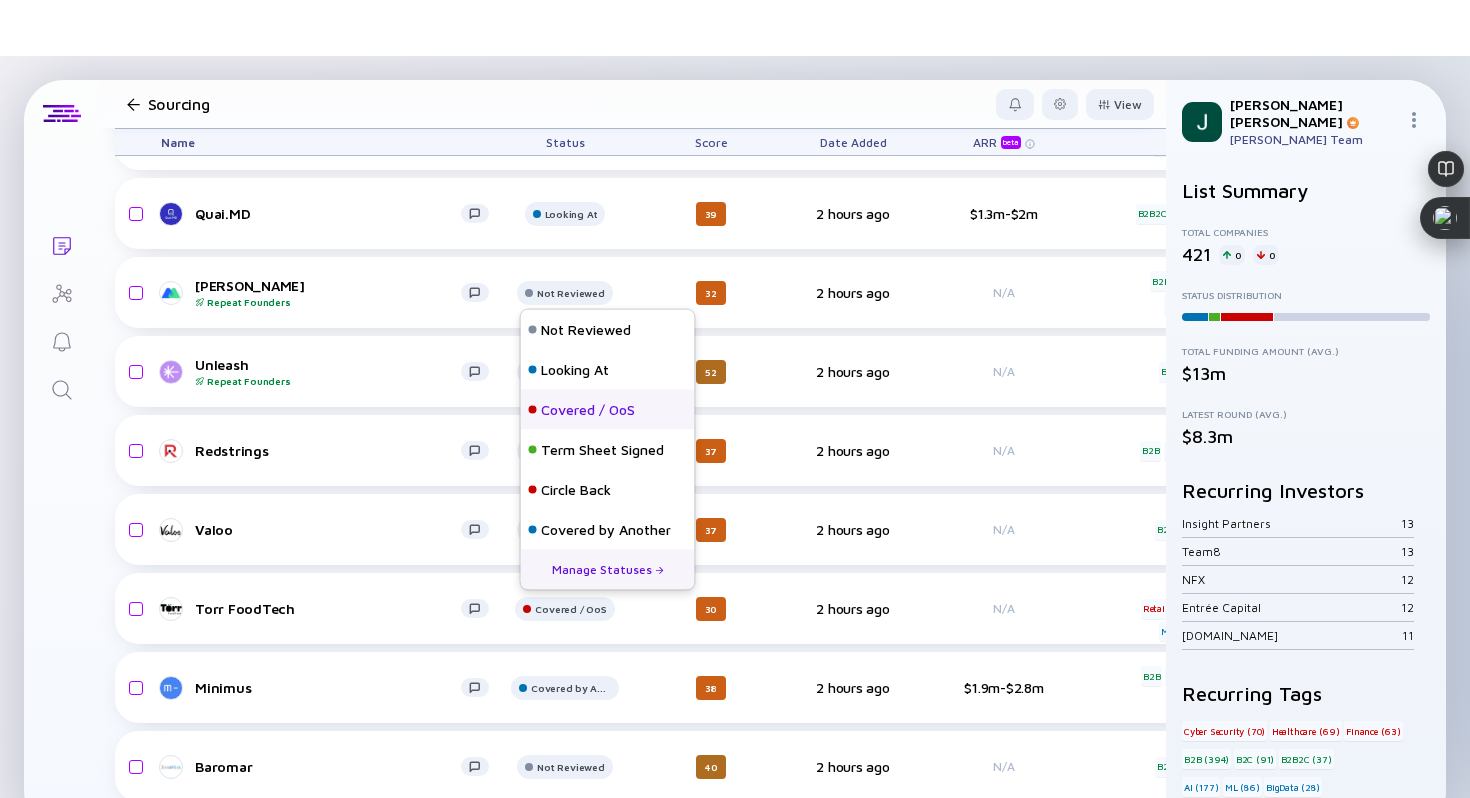 click on "Covered / OoS" at bounding box center [588, 410] 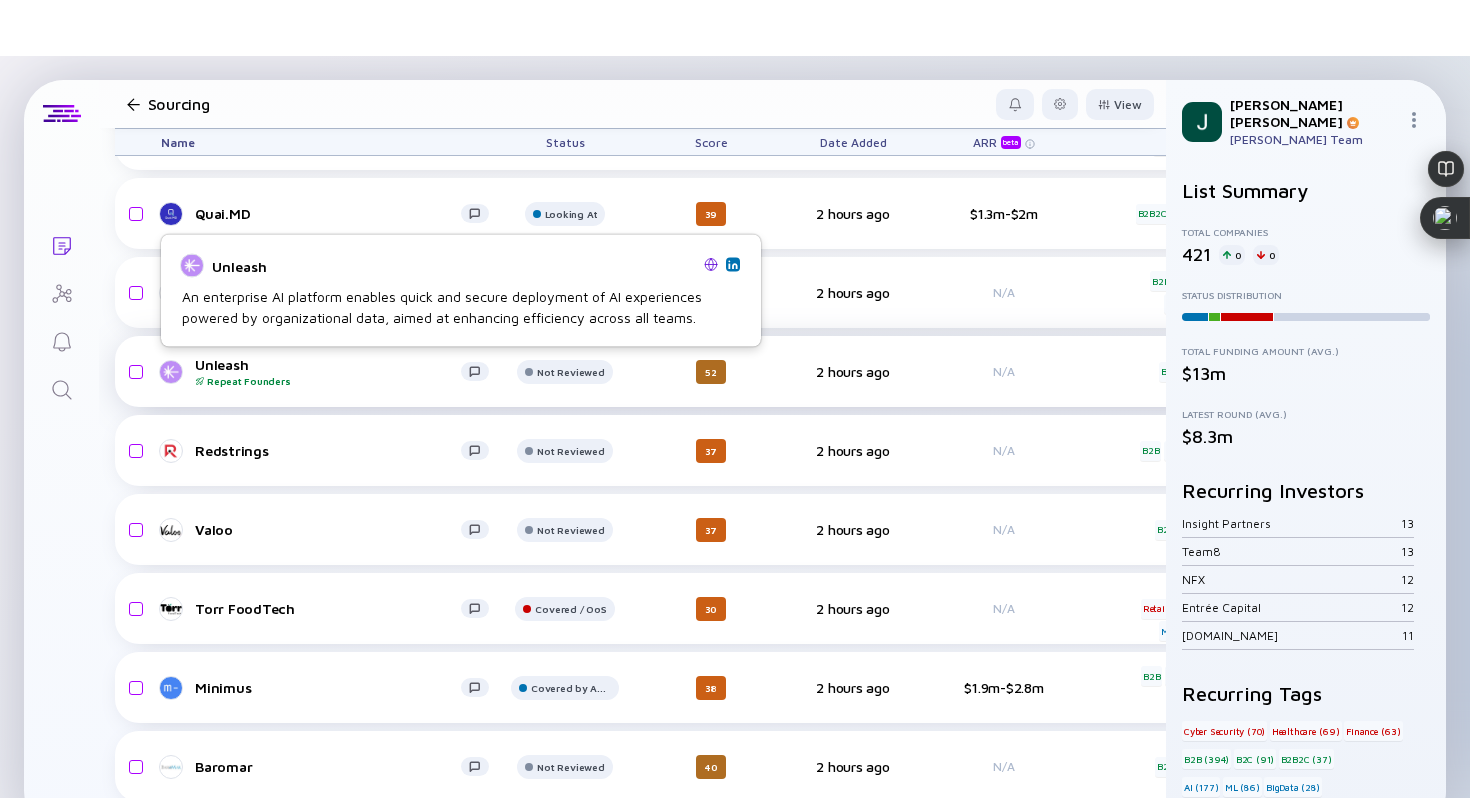 click on "Unleash Repeat Founders" at bounding box center (328, 371) 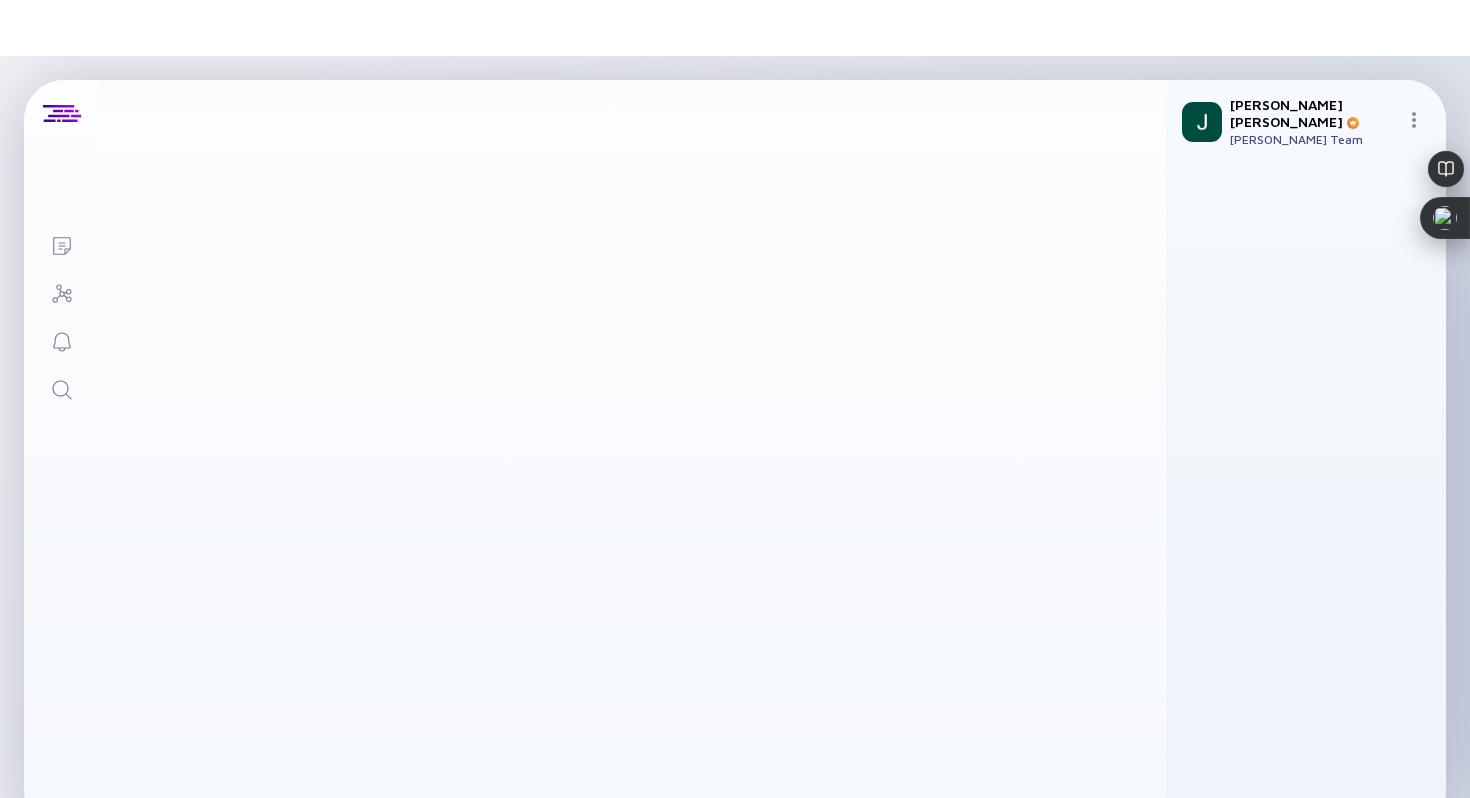 scroll, scrollTop: 0, scrollLeft: 0, axis: both 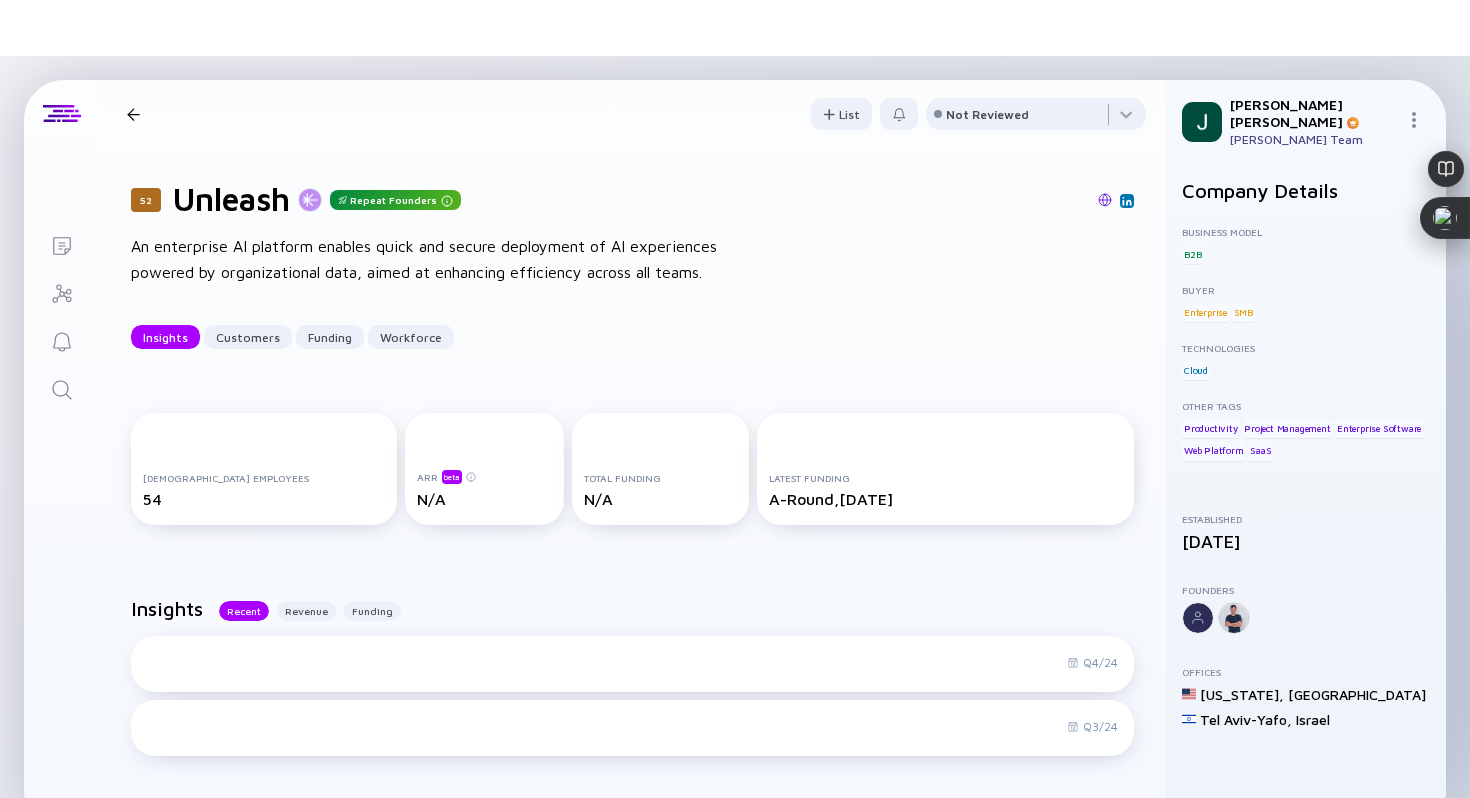 click at bounding box center (1105, 200) 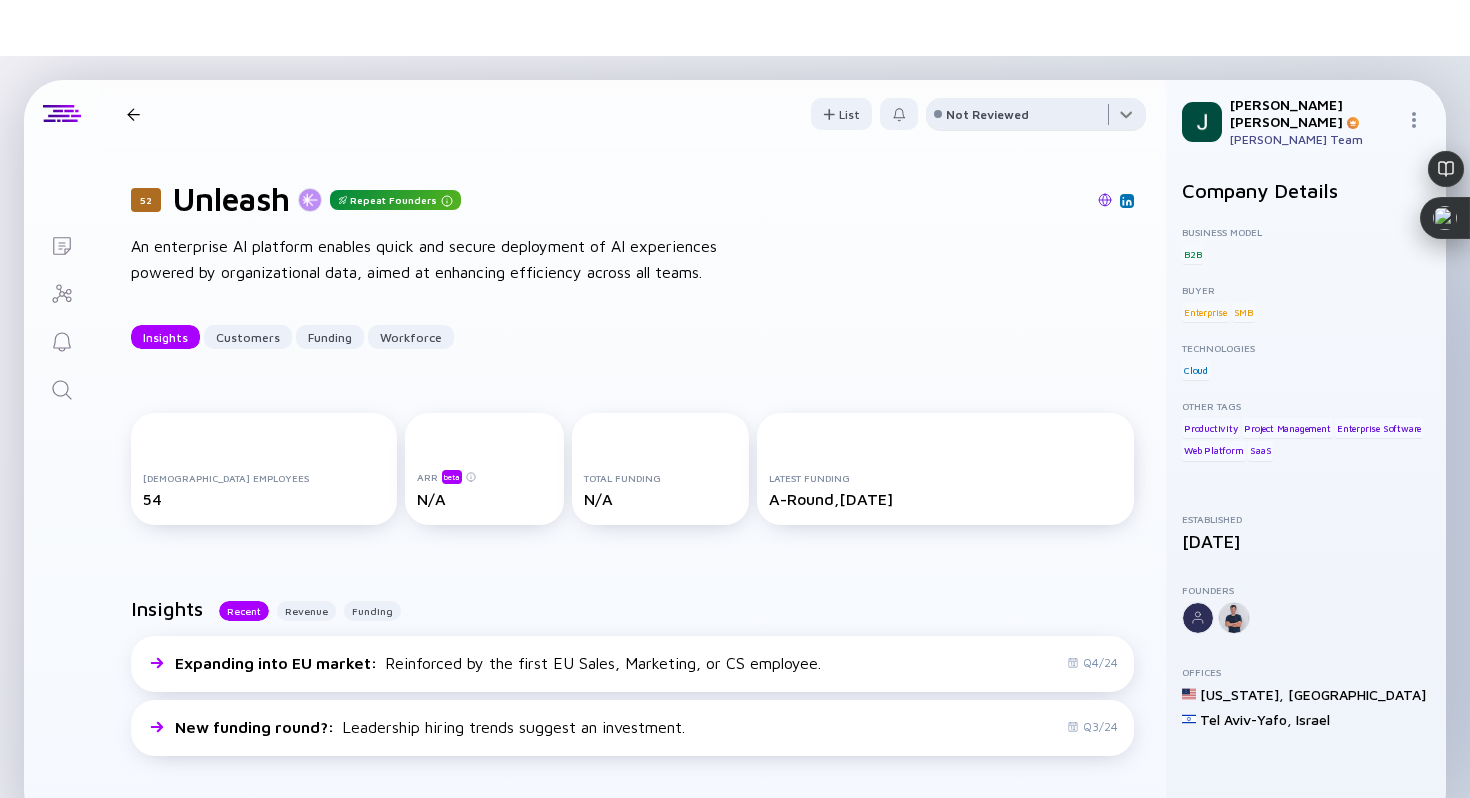 click at bounding box center (1036, 118) 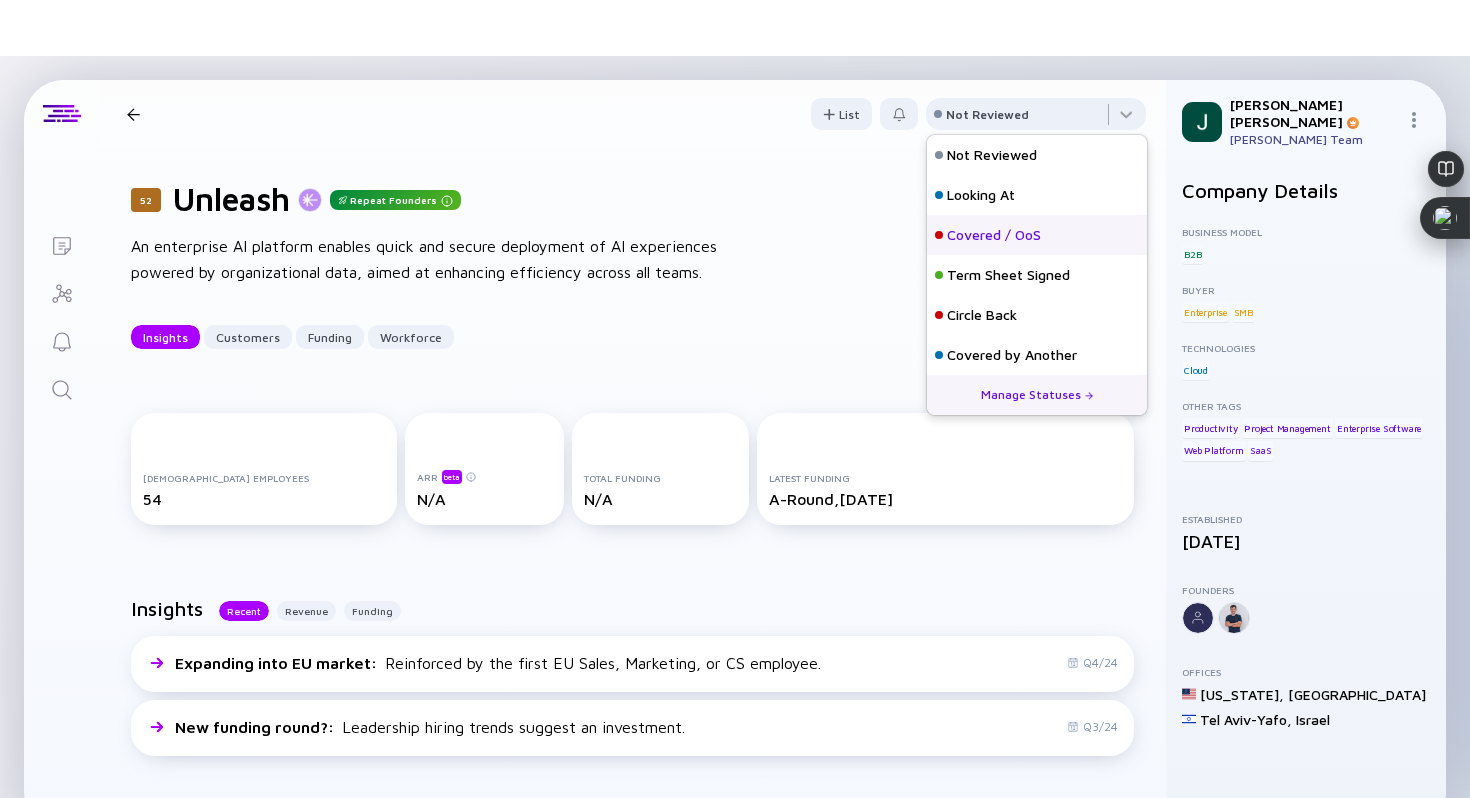 click on "Covered / OoS" at bounding box center (994, 235) 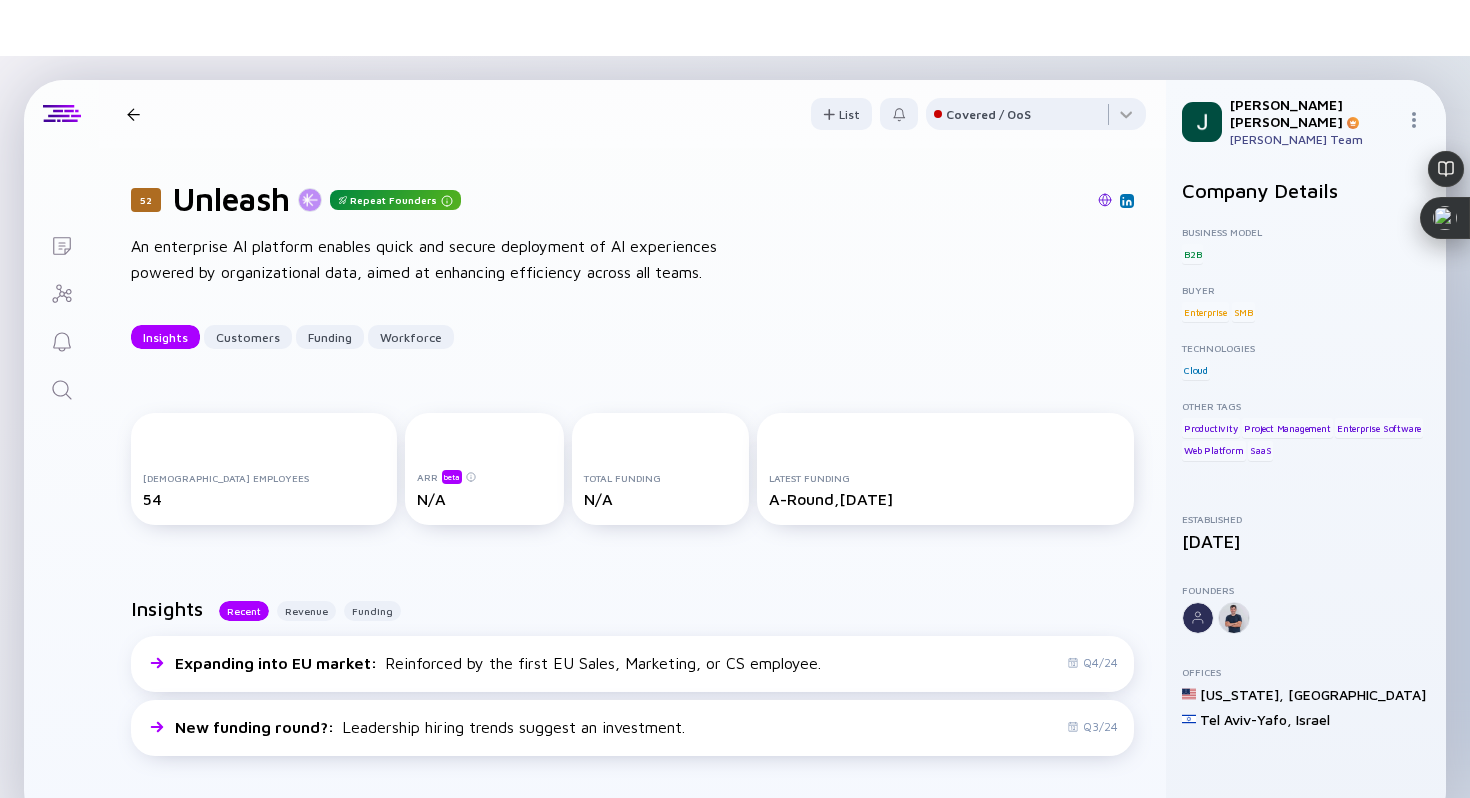 click at bounding box center (133, 114) 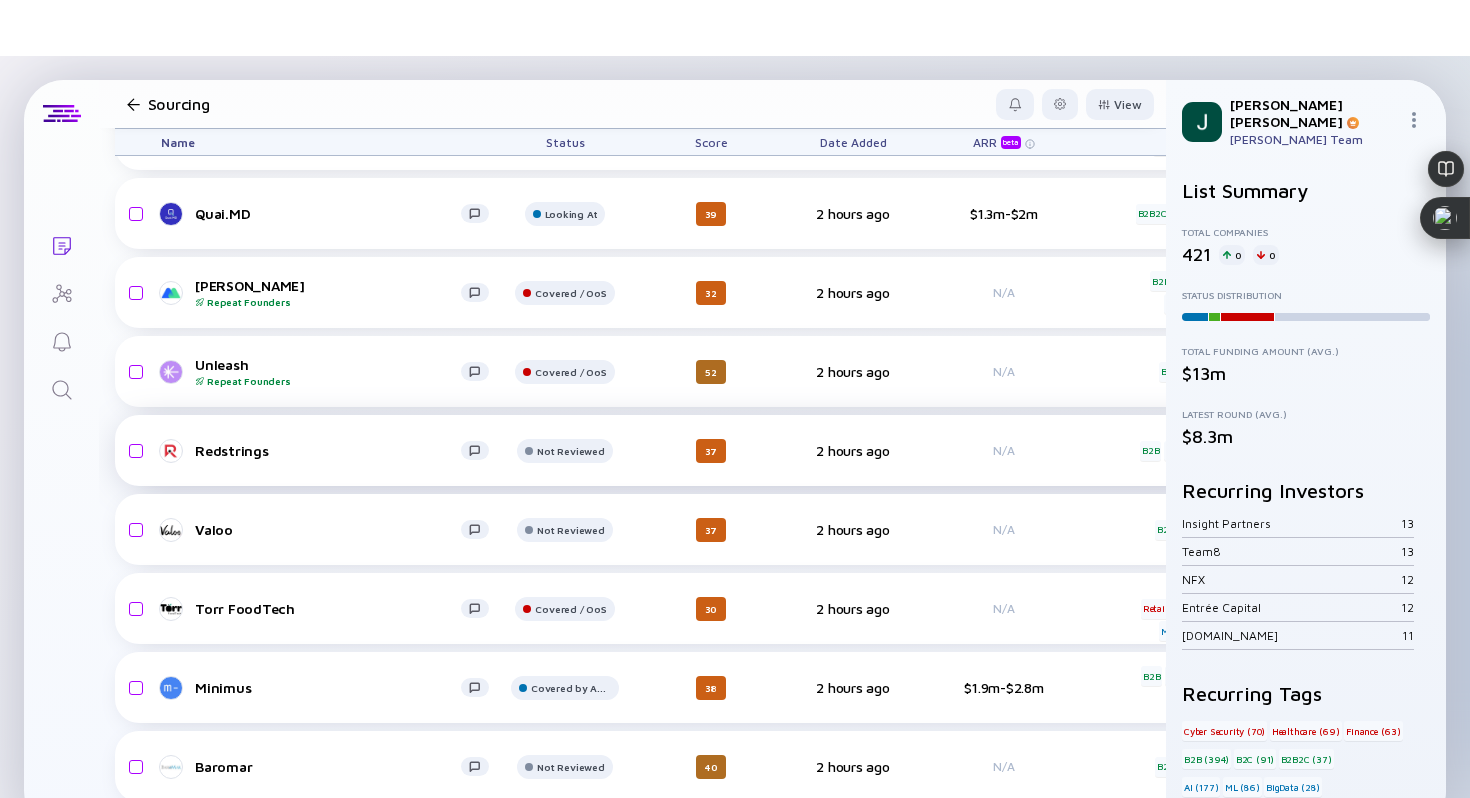 scroll, scrollTop: 6105, scrollLeft: 0, axis: vertical 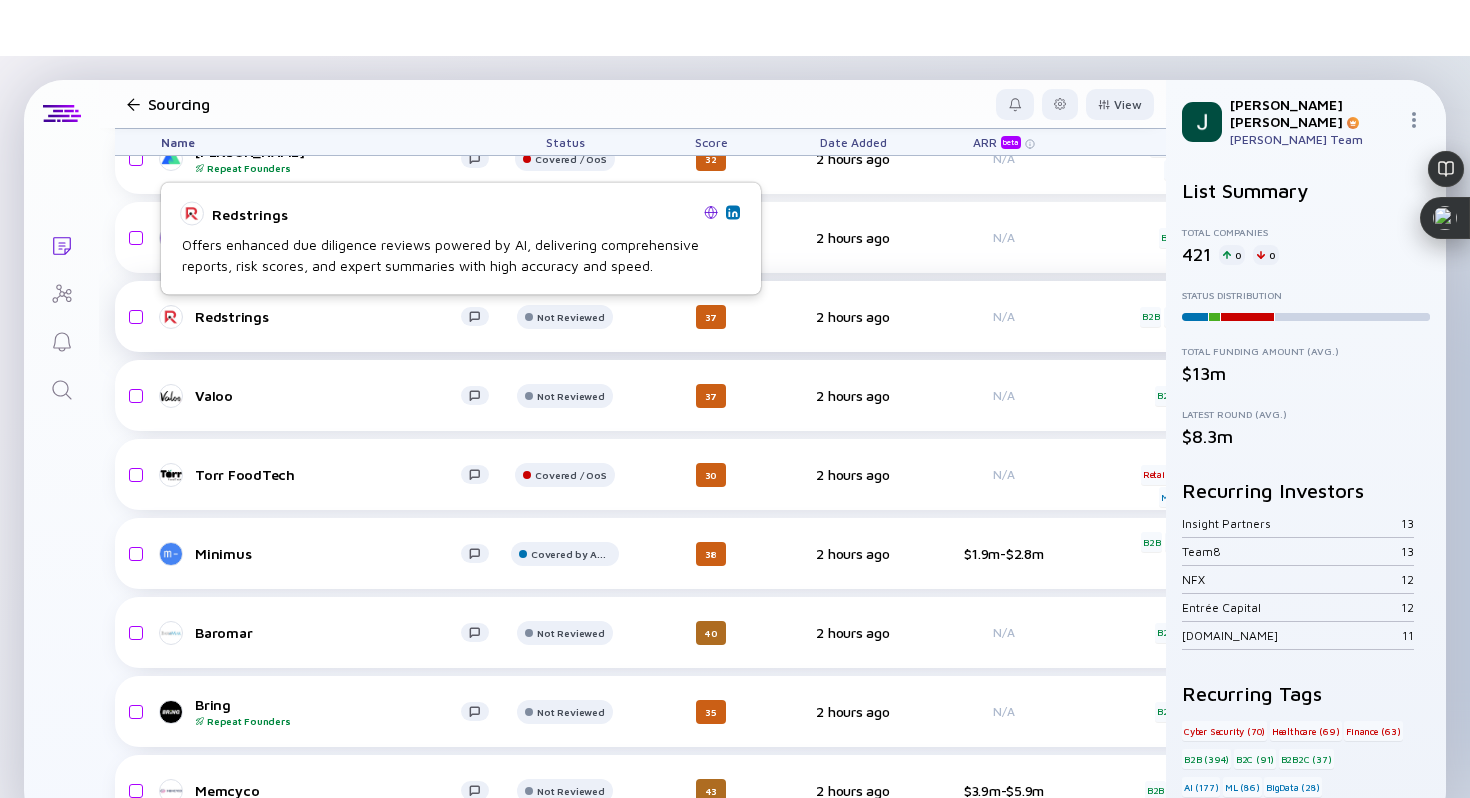 click on "Redstrings" at bounding box center (328, 316) 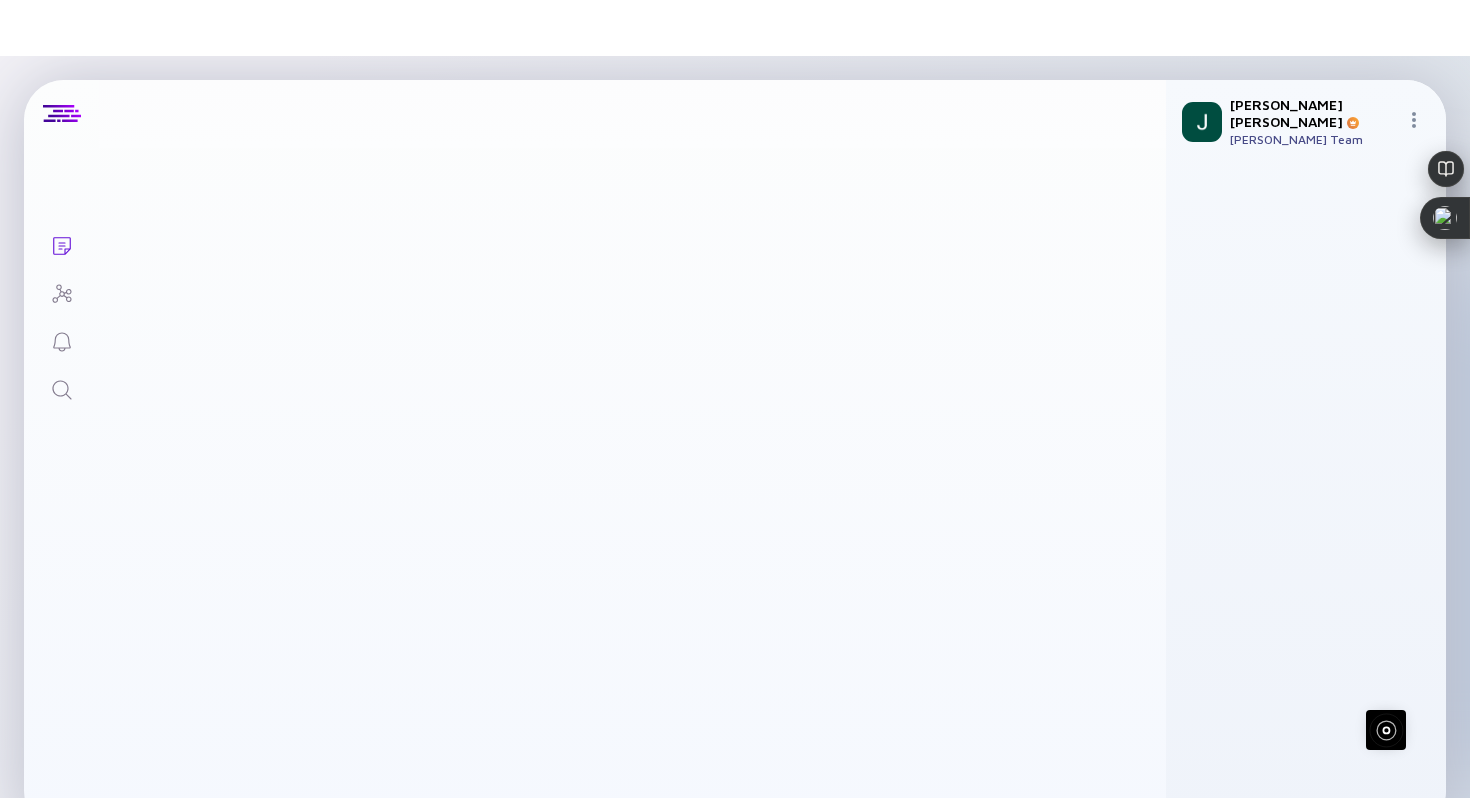 scroll, scrollTop: 0, scrollLeft: 0, axis: both 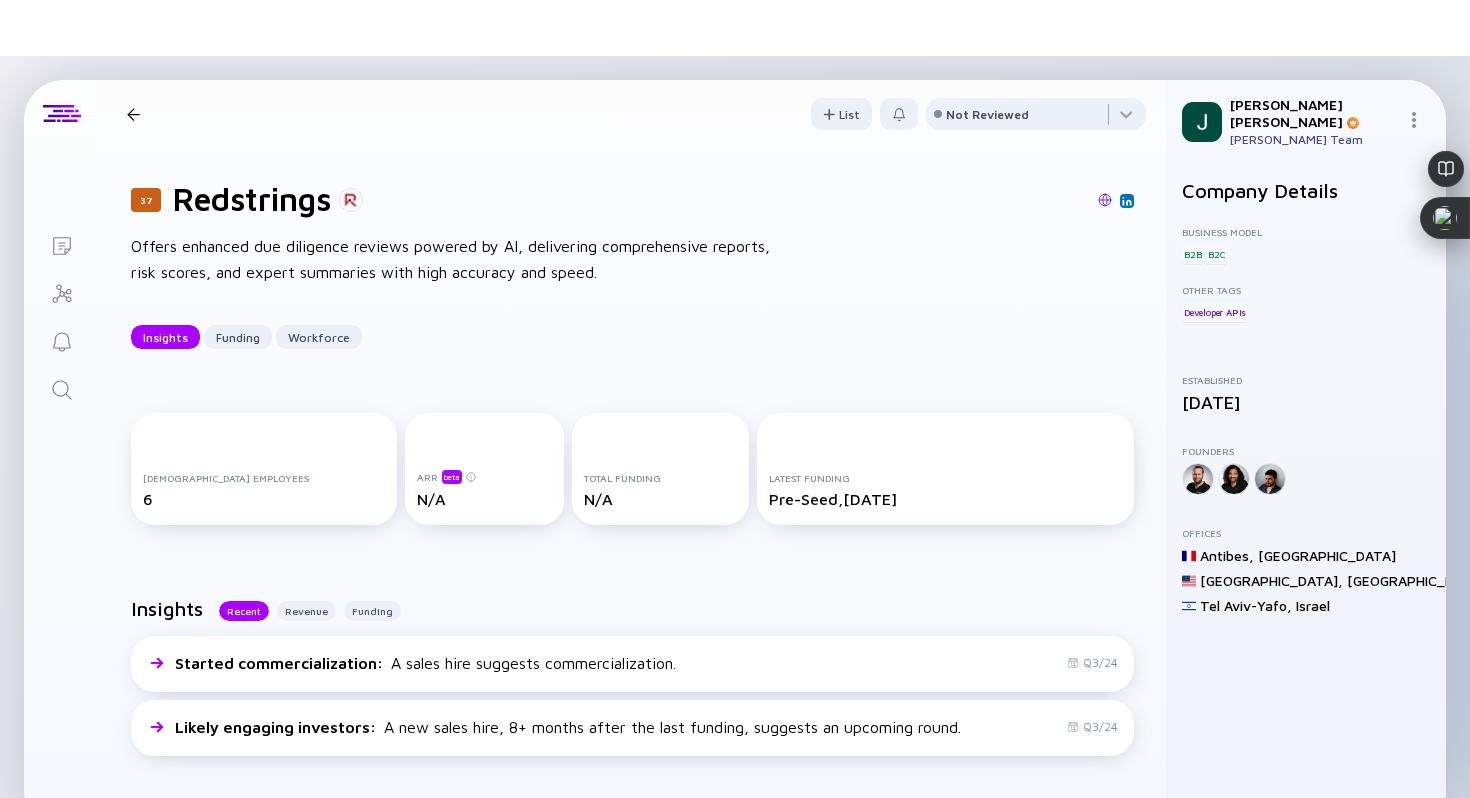 click at bounding box center [758, 201] 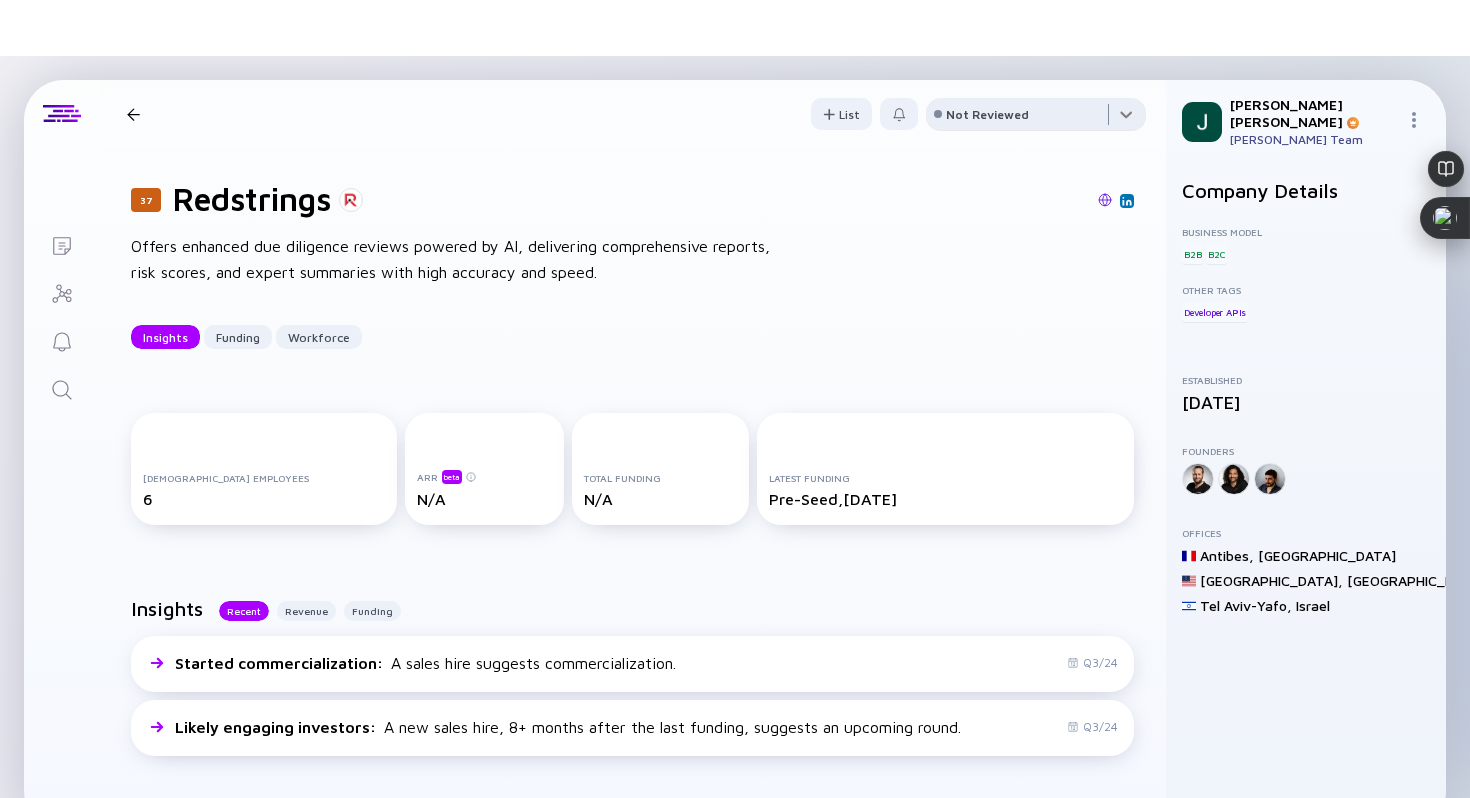 click at bounding box center [1036, 118] 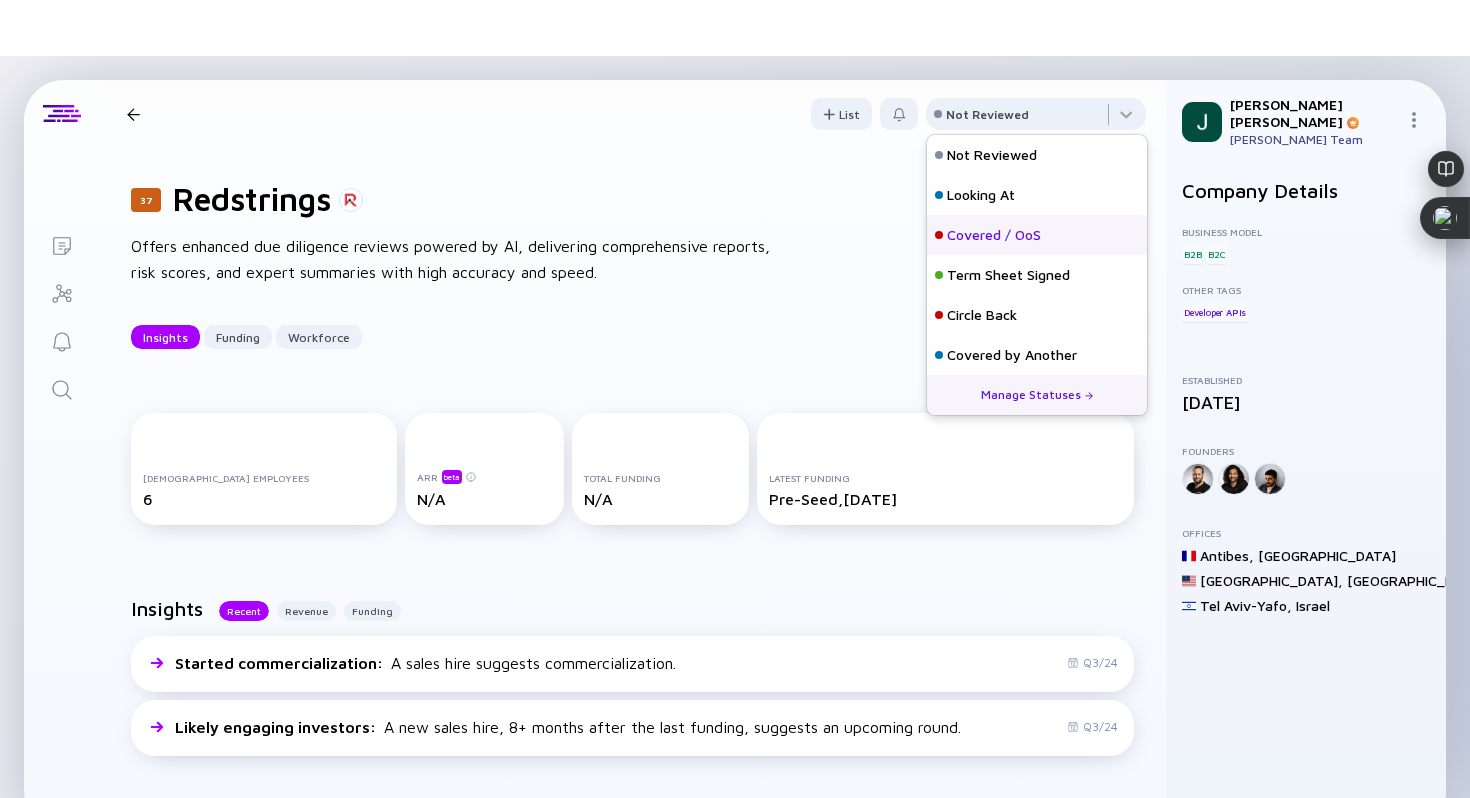 click on "Covered / OoS" at bounding box center (1037, 235) 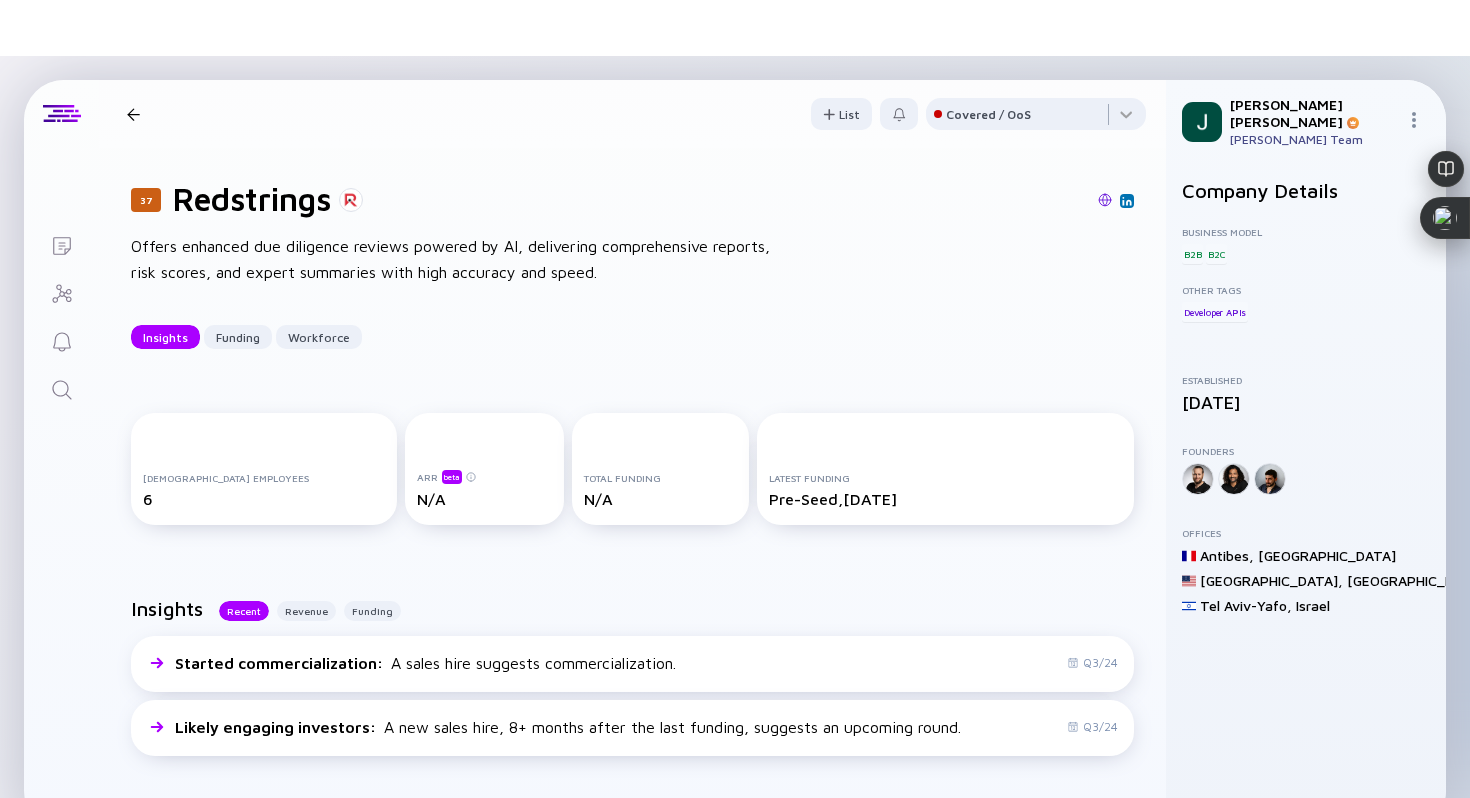 click on "37 Redstrings Insights Funding Workforce" at bounding box center (310, 114) 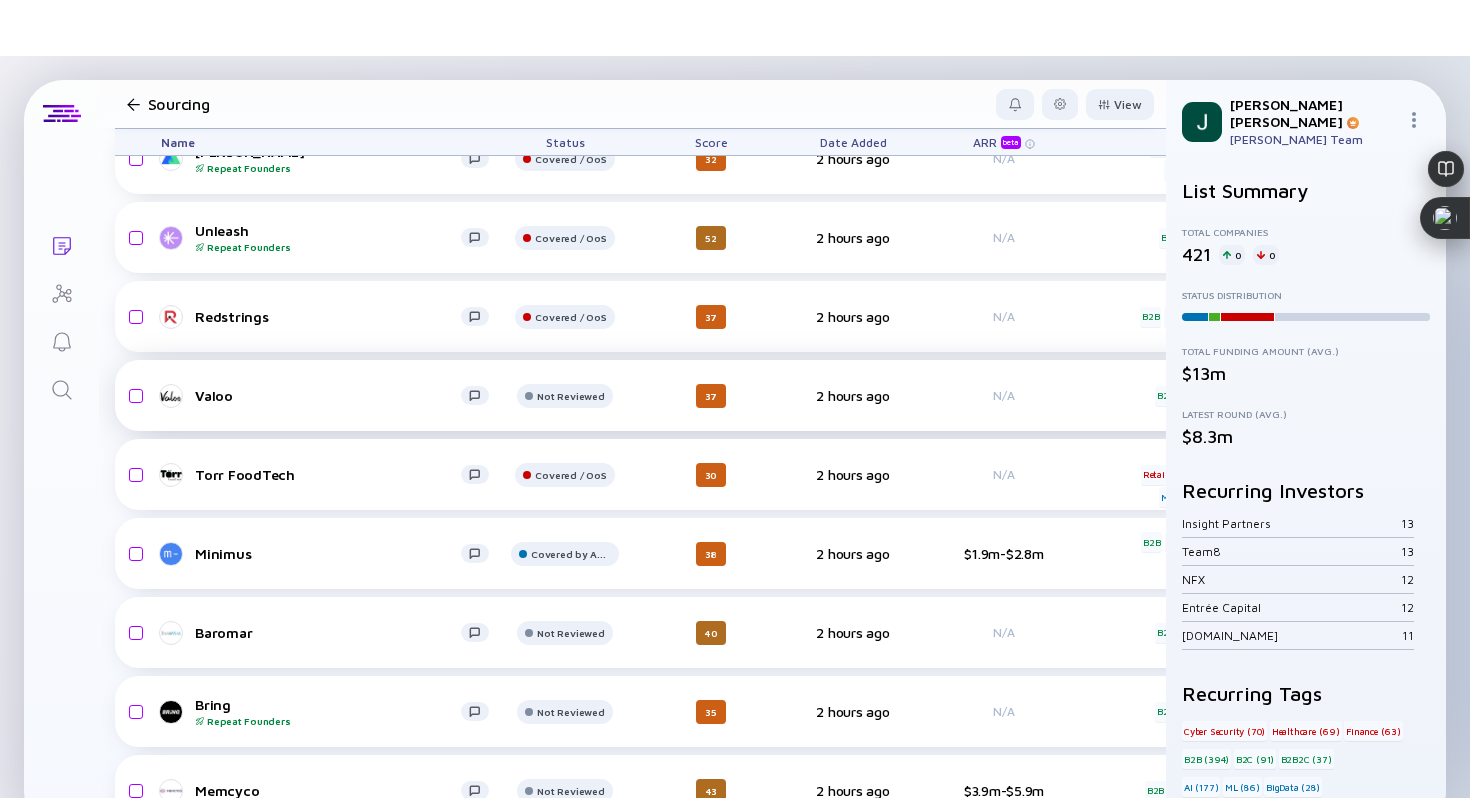 scroll, scrollTop: 6117, scrollLeft: 0, axis: vertical 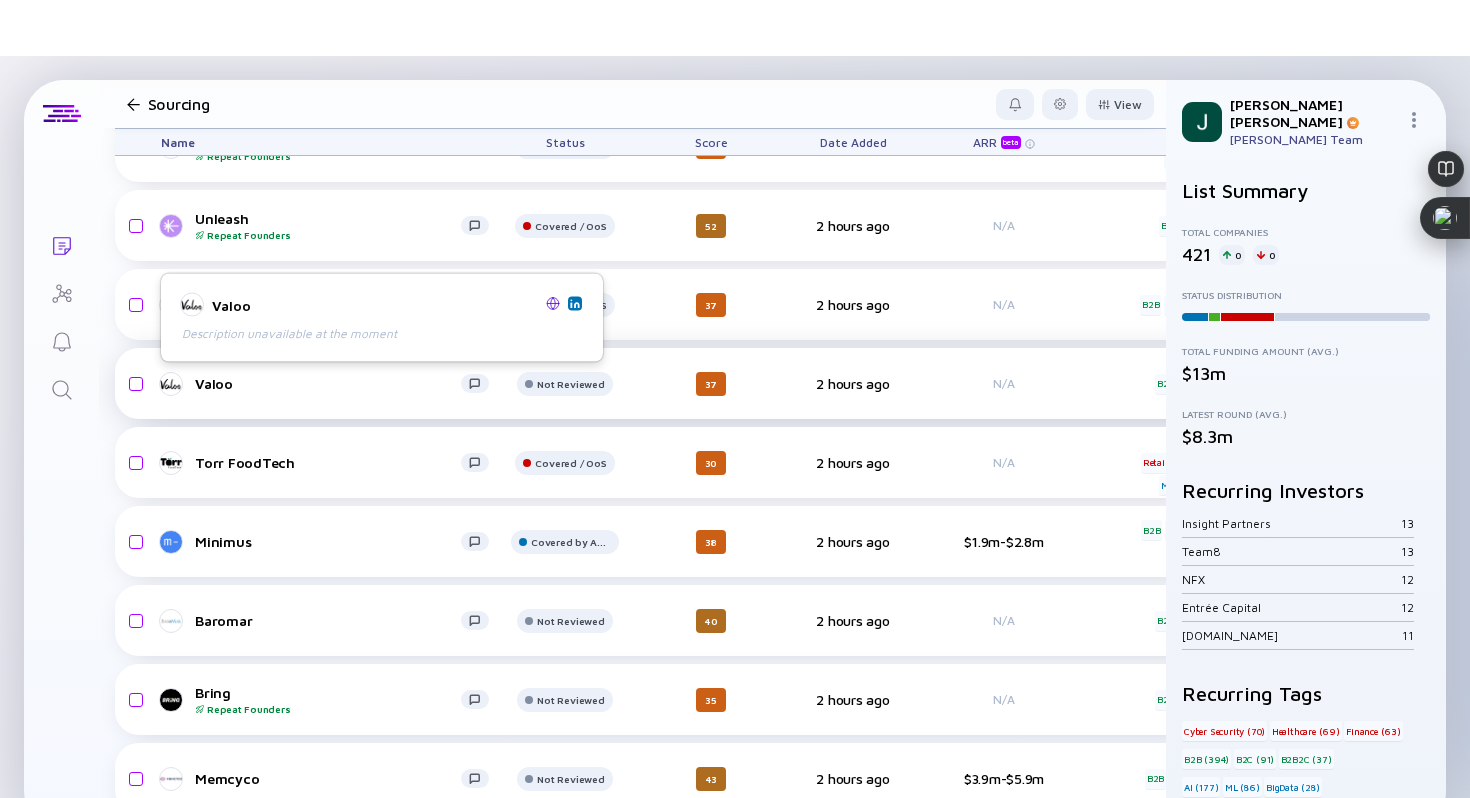 click on "Valoo" at bounding box center (328, 383) 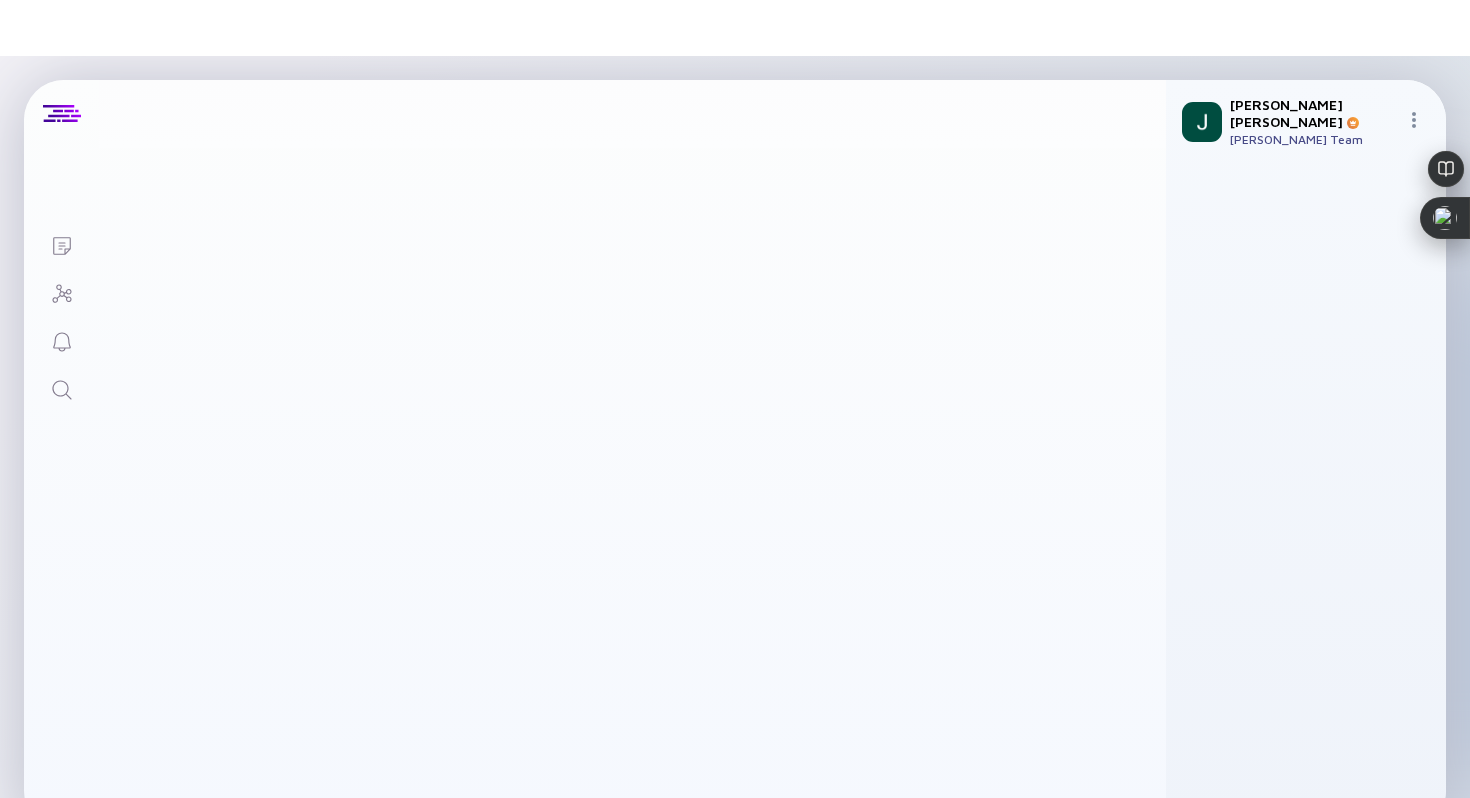scroll, scrollTop: 0, scrollLeft: 0, axis: both 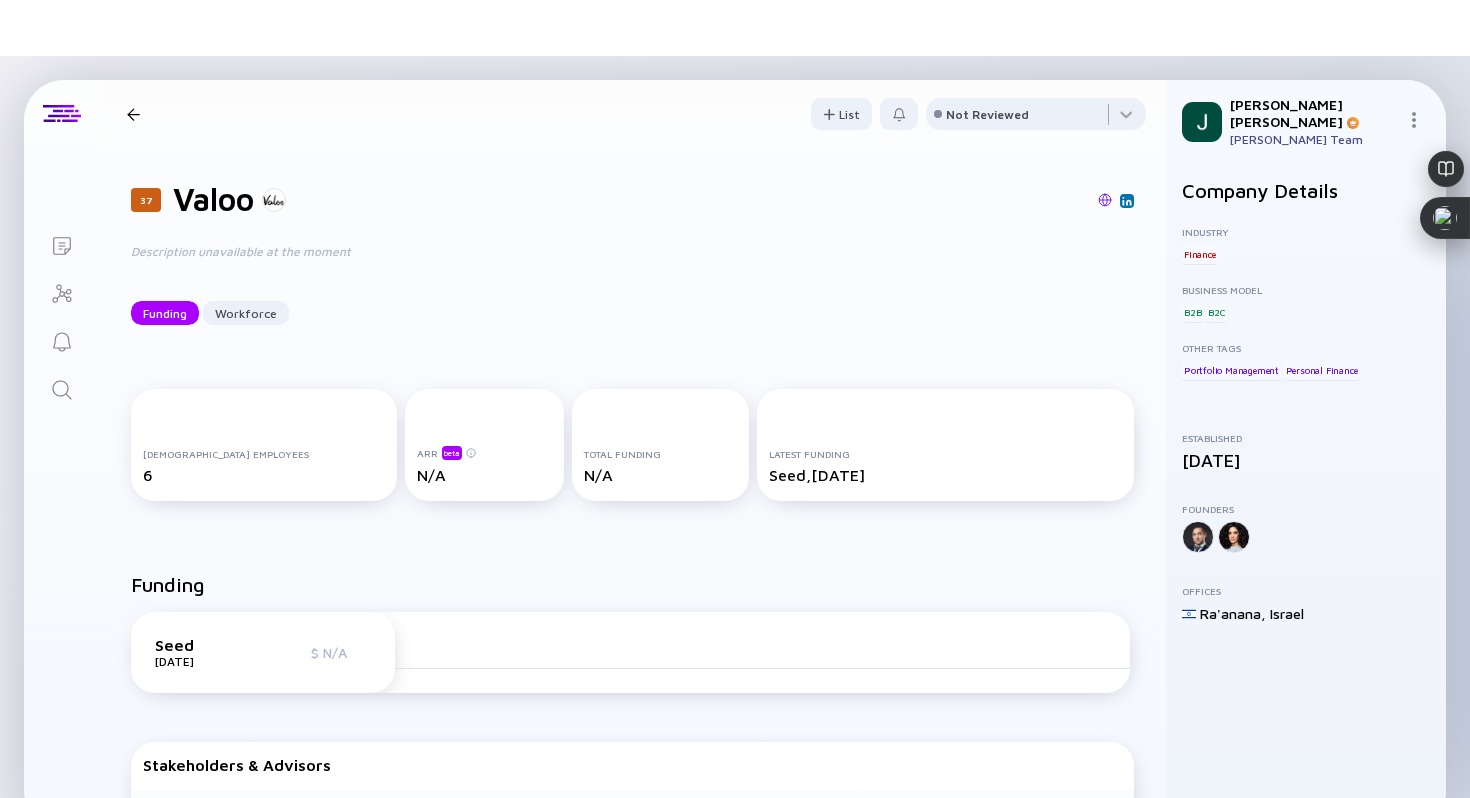 click at bounding box center (1105, 200) 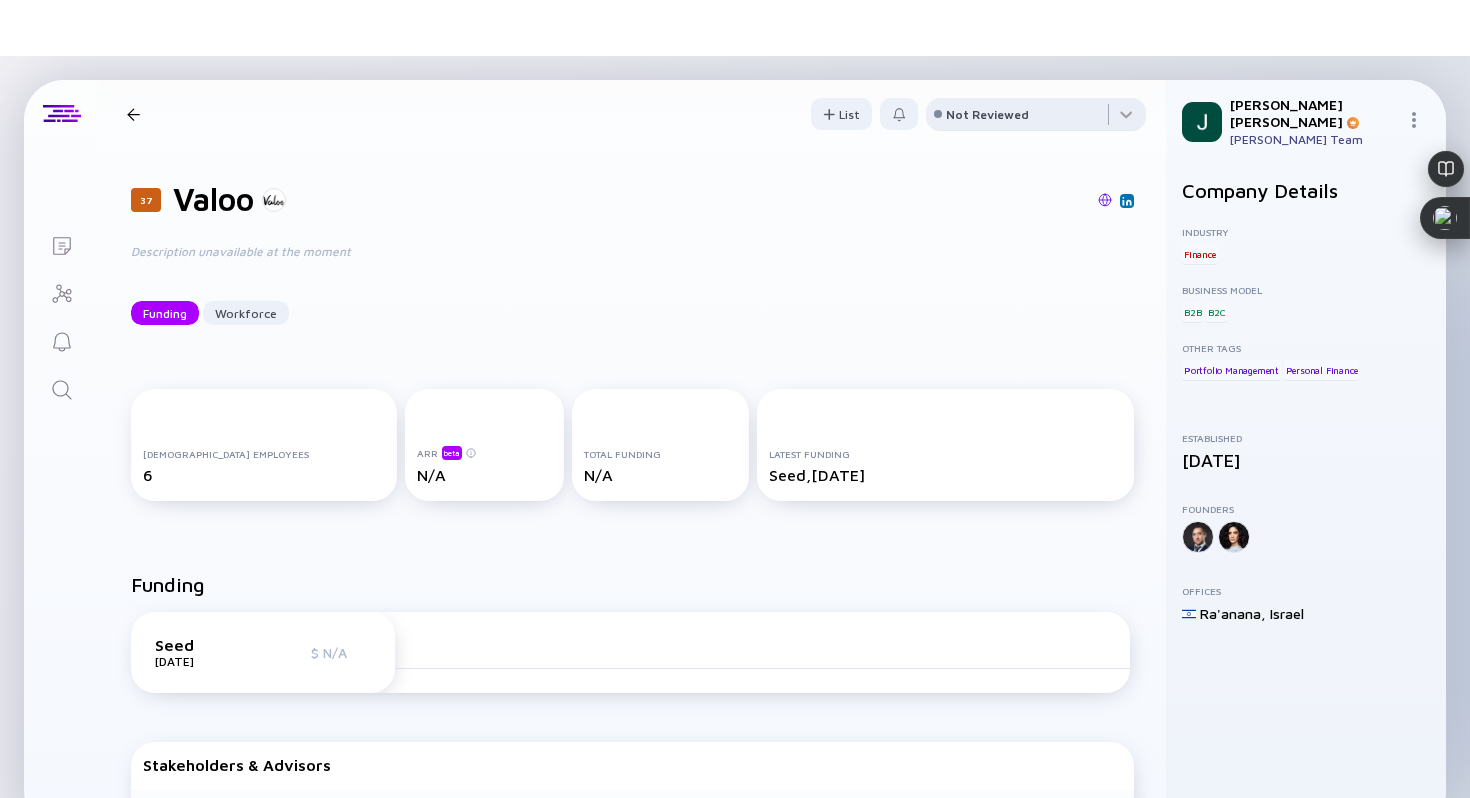 click on "Not Reviewed" at bounding box center (987, 114) 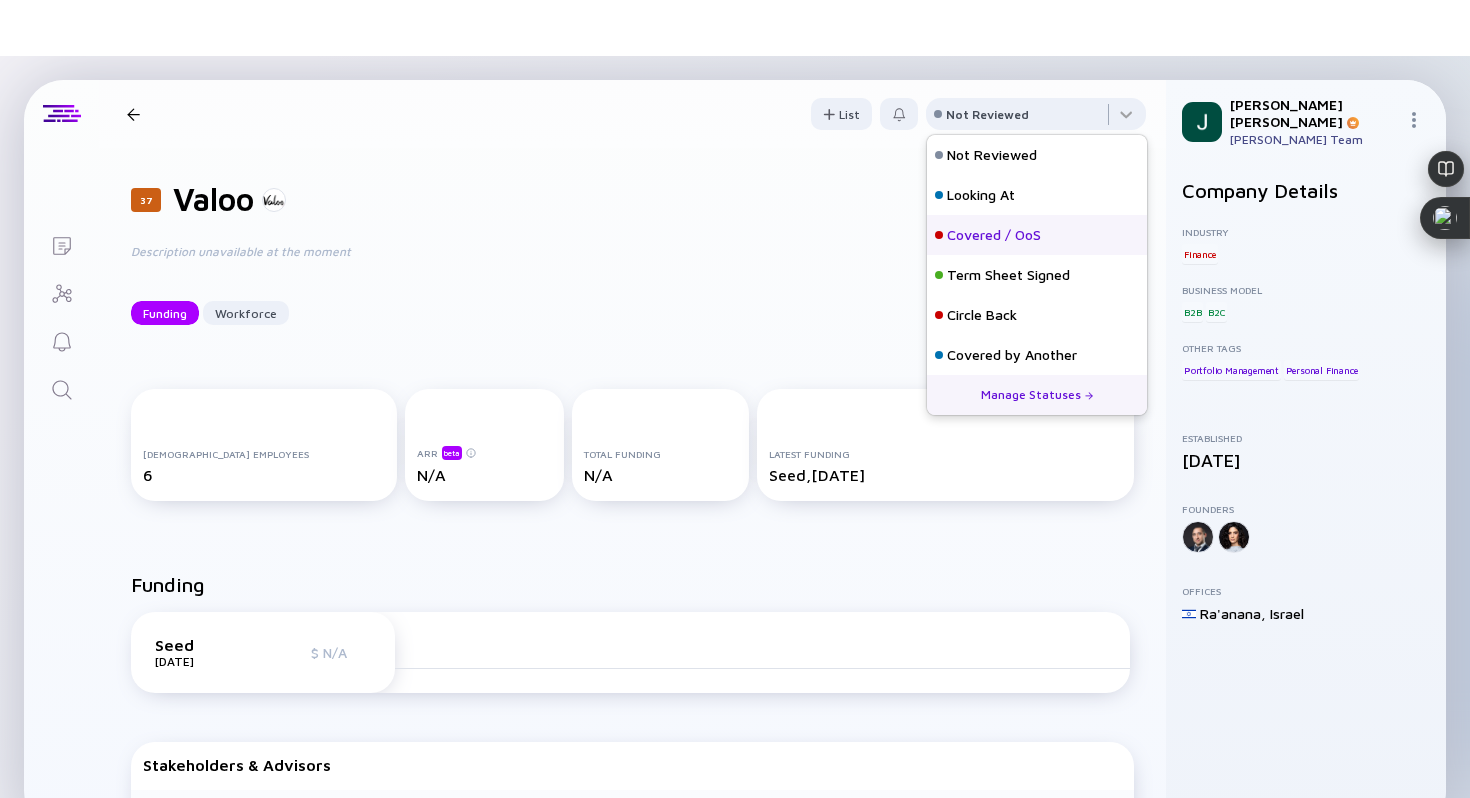 click on "Covered / OoS" at bounding box center [994, 235] 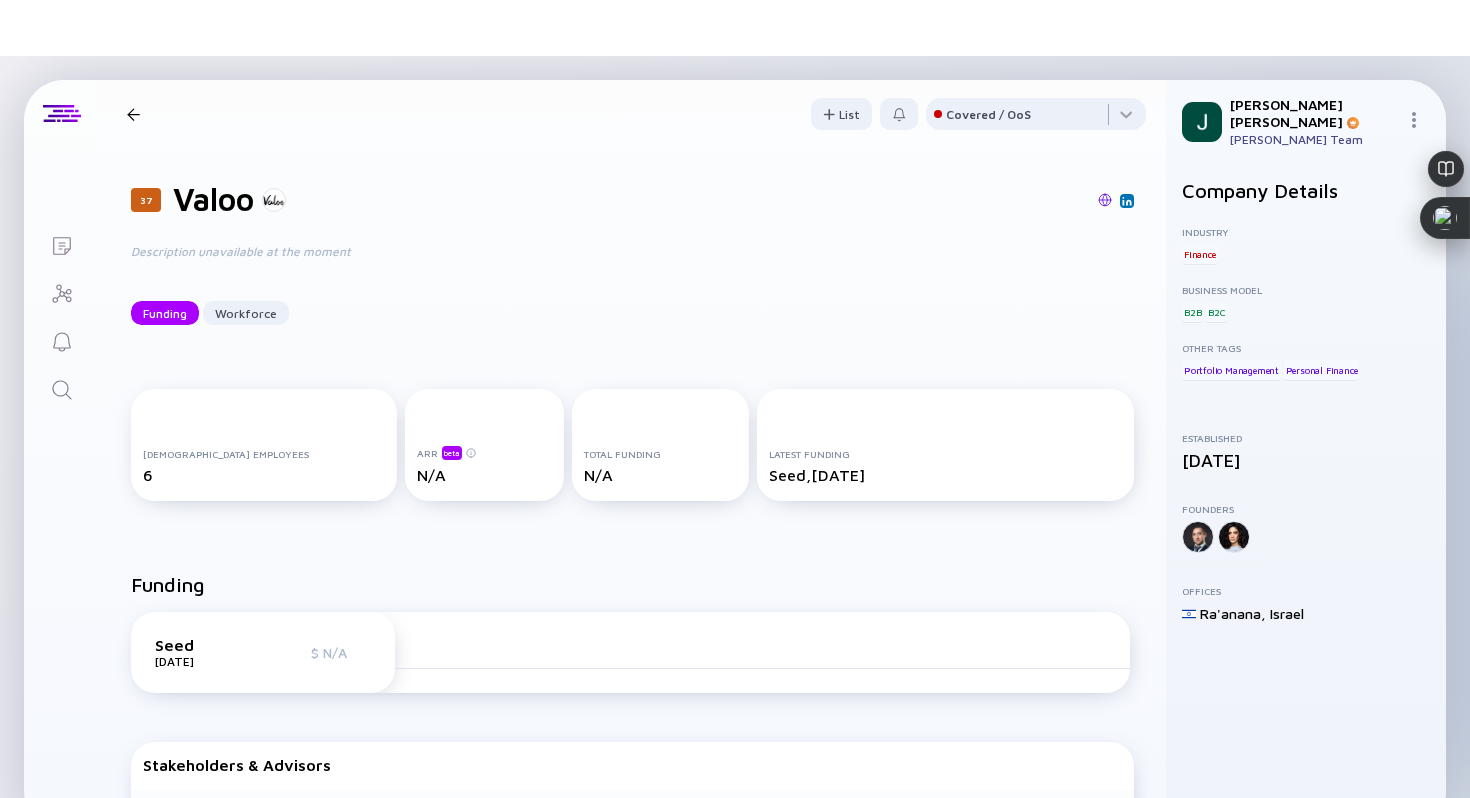 click on "37 Valoo Funding Workforce" at bounding box center (264, 114) 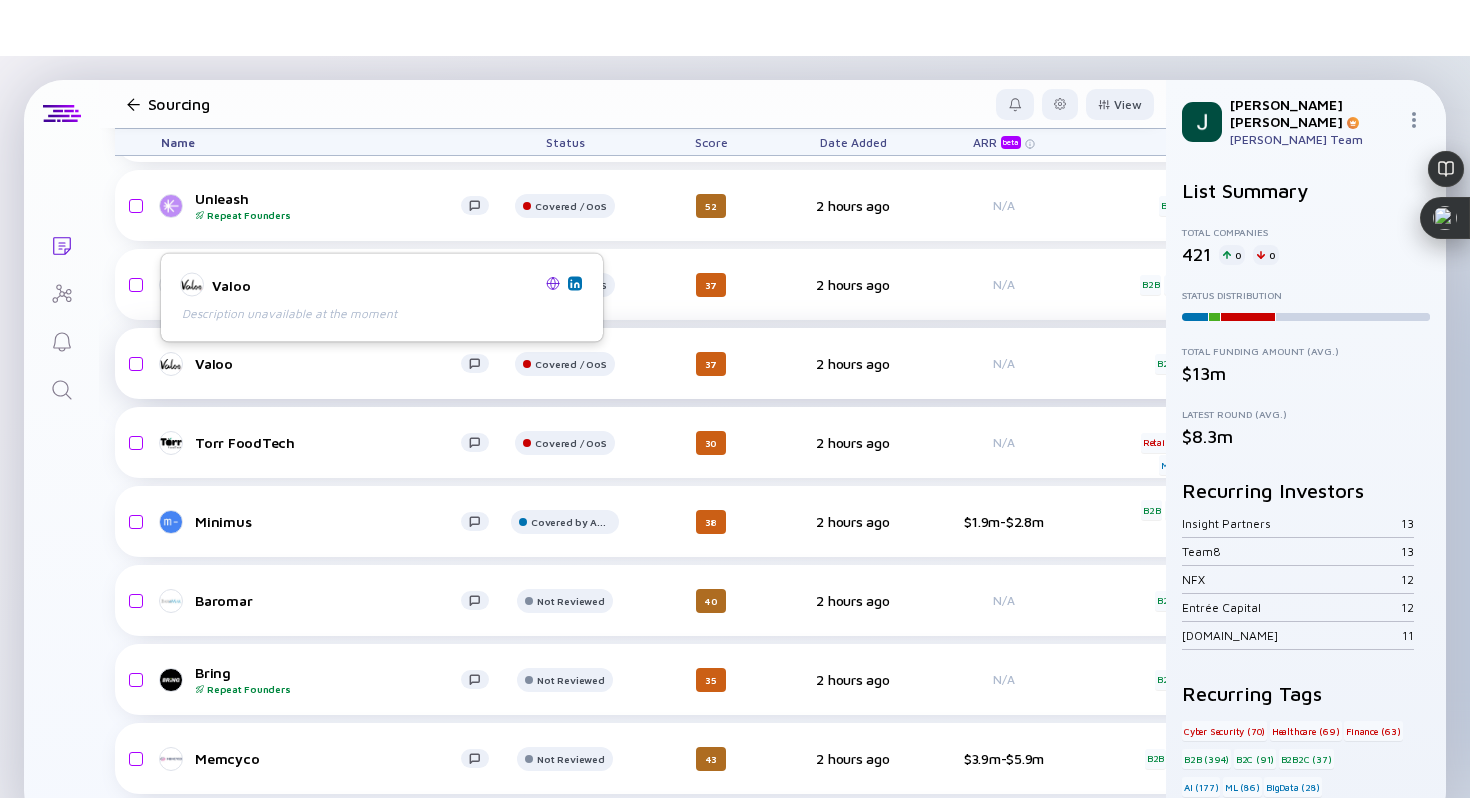 scroll, scrollTop: 6139, scrollLeft: 0, axis: vertical 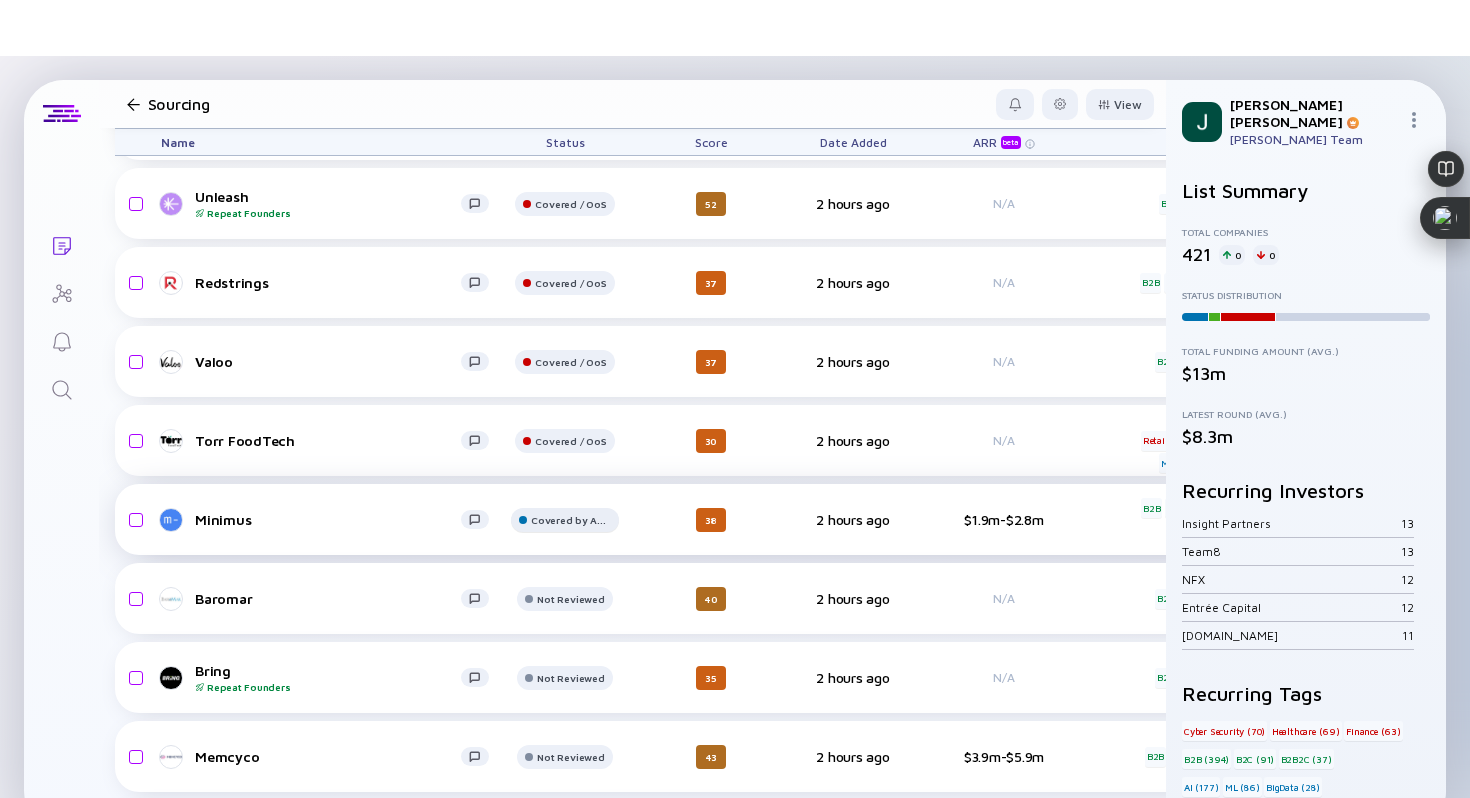 click on "Covered by Another" at bounding box center [571, 46] 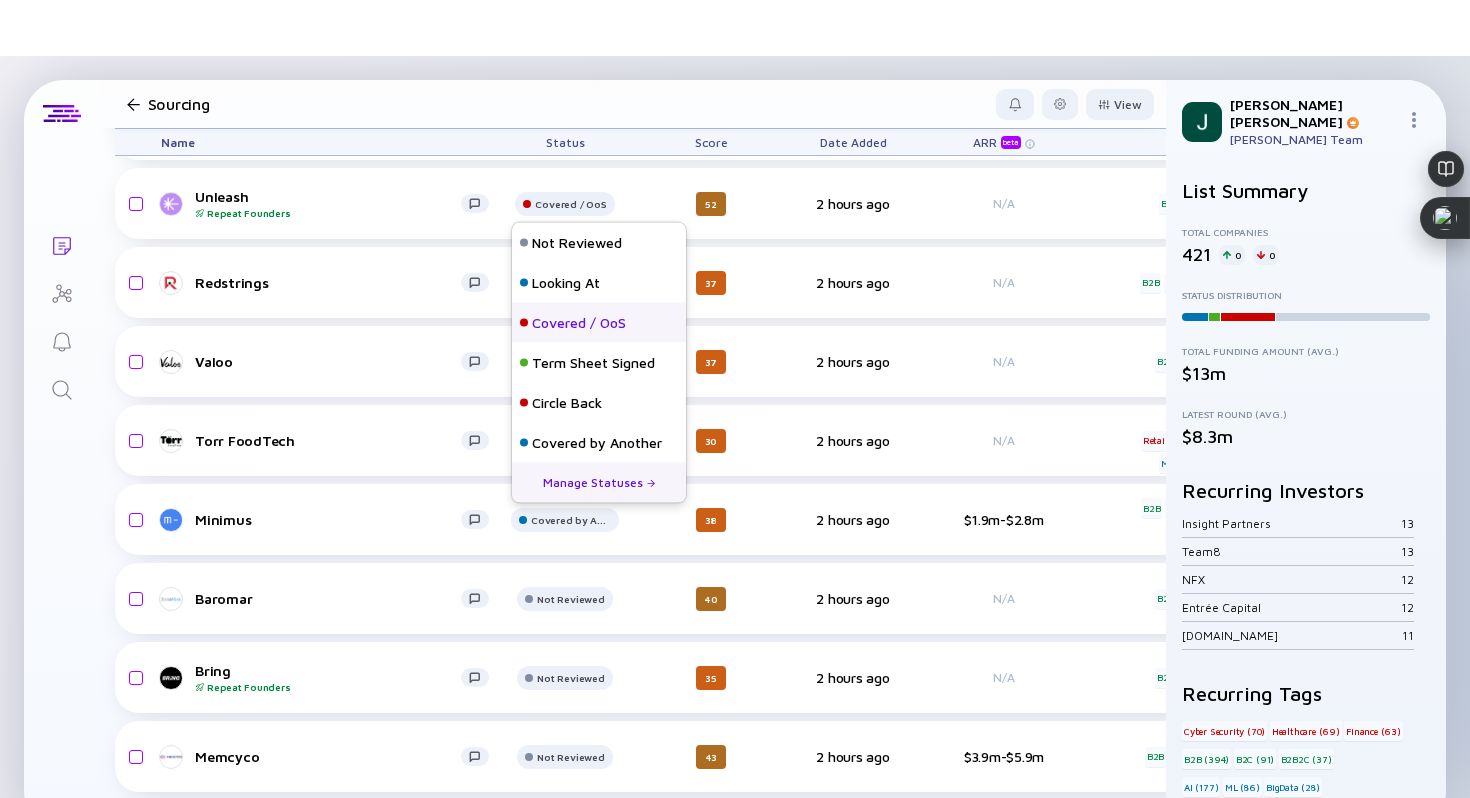 click on "Covered / OoS" at bounding box center [579, 323] 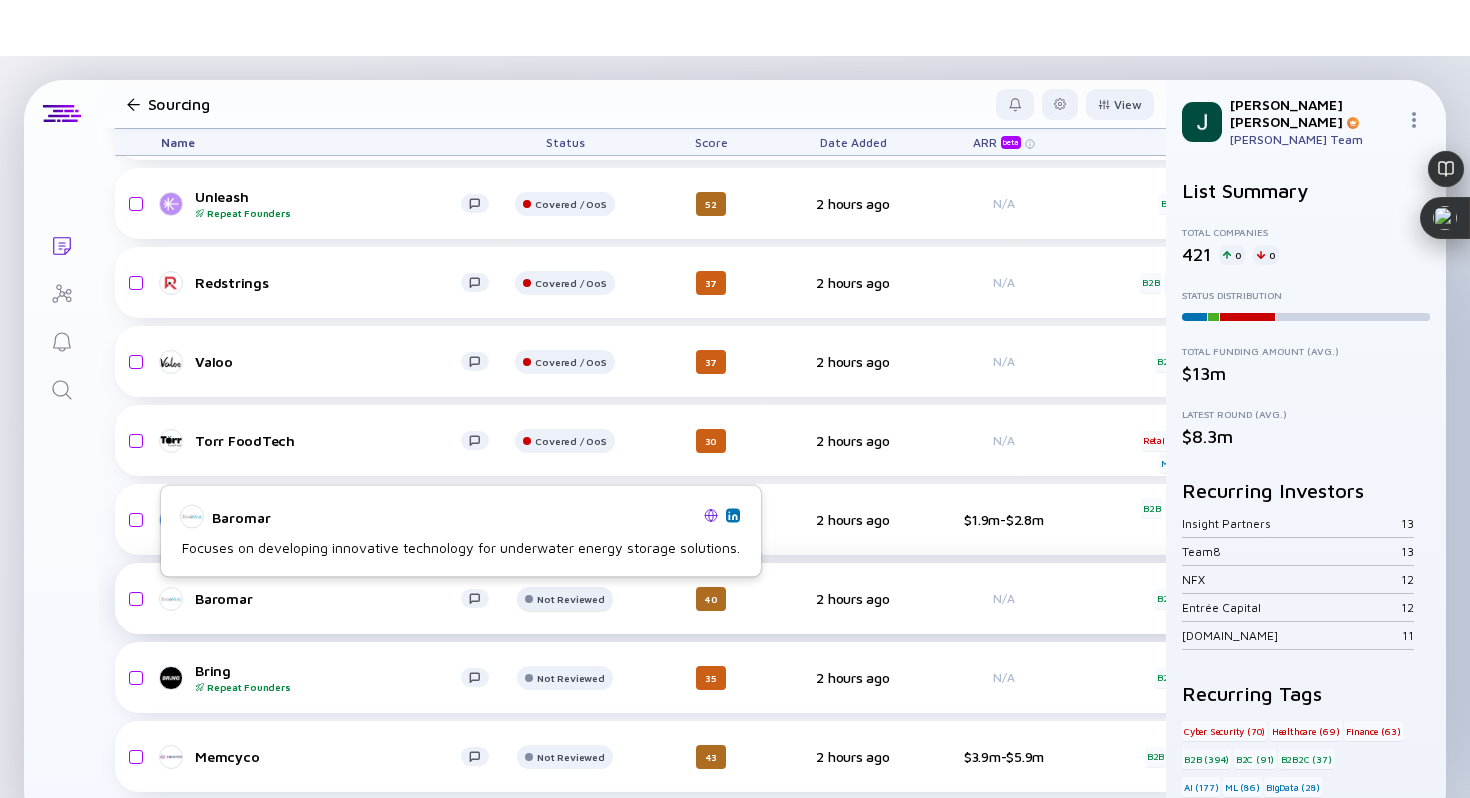click on "Not Reviewed" at bounding box center [571, 46] 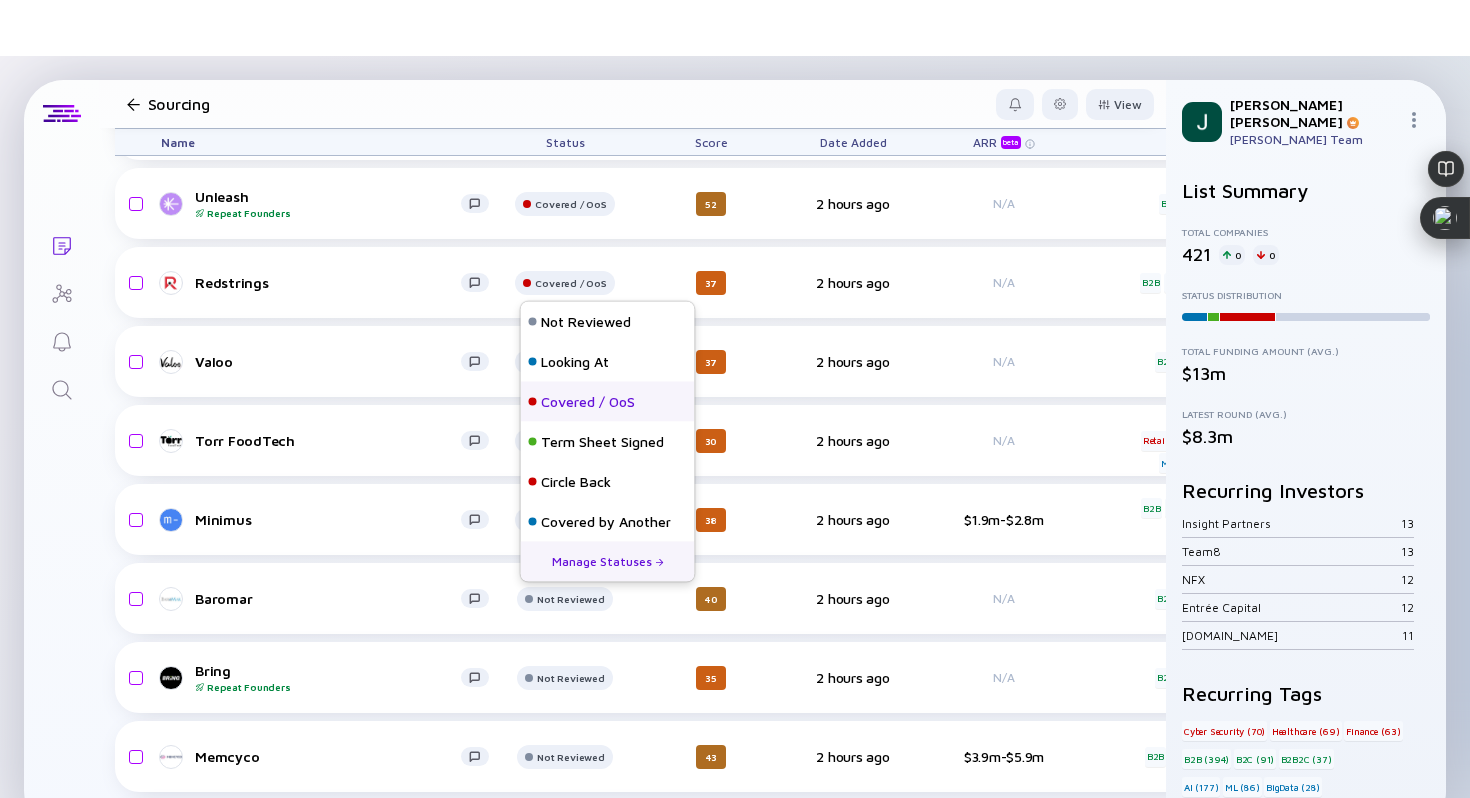 click on "Covered / OoS" at bounding box center [588, 402] 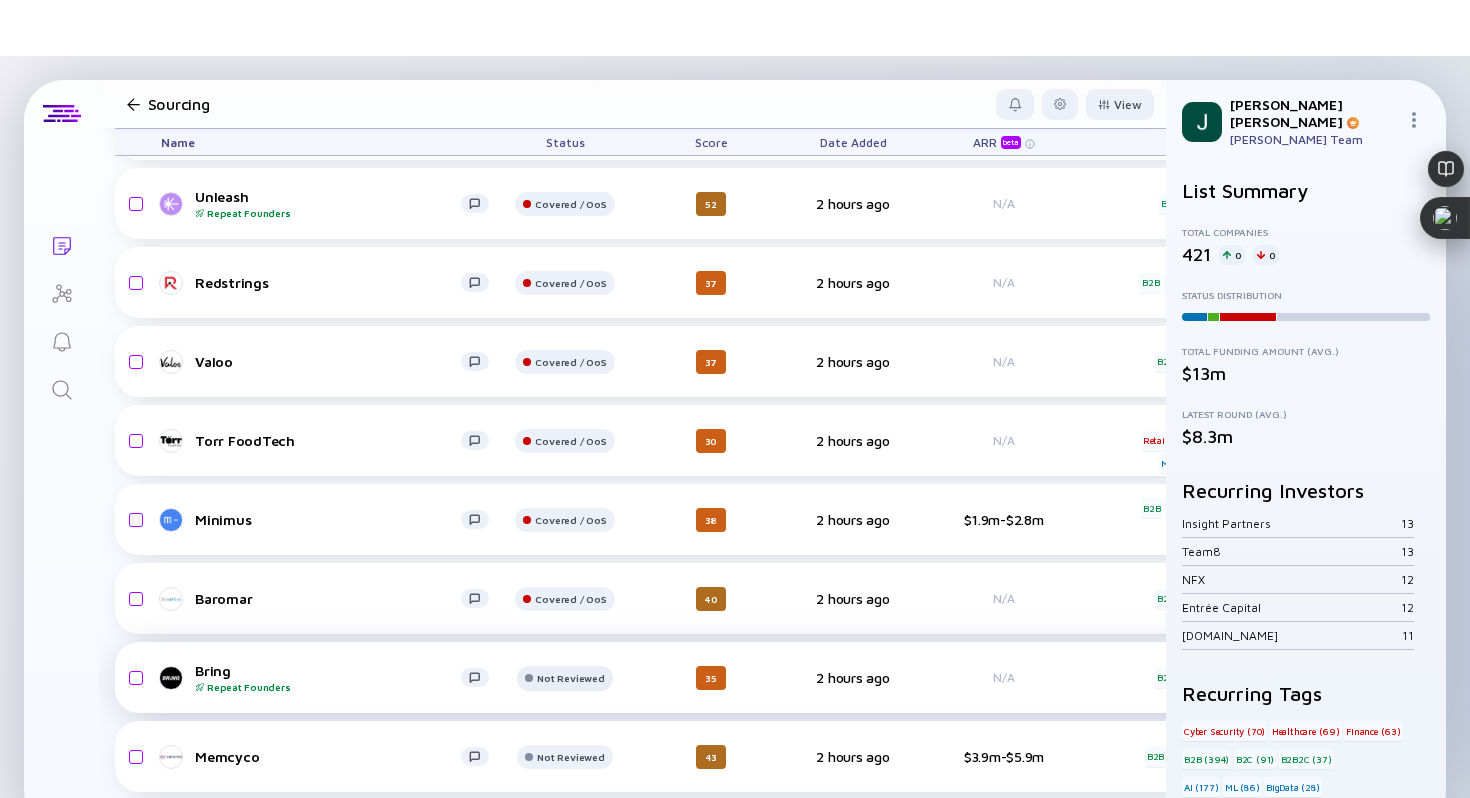 click at bounding box center (565, 54) 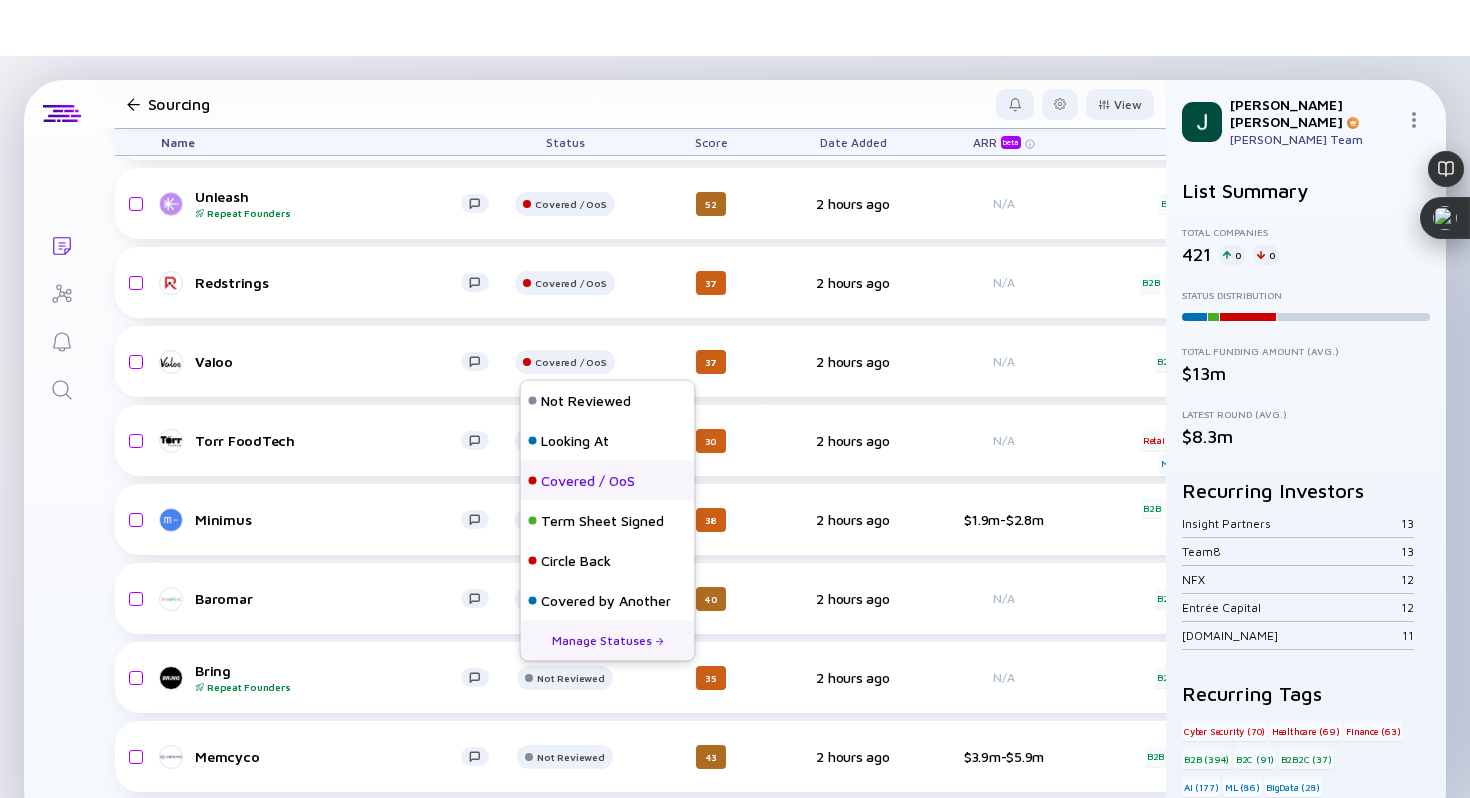 click on "Covered / OoS" at bounding box center (588, 481) 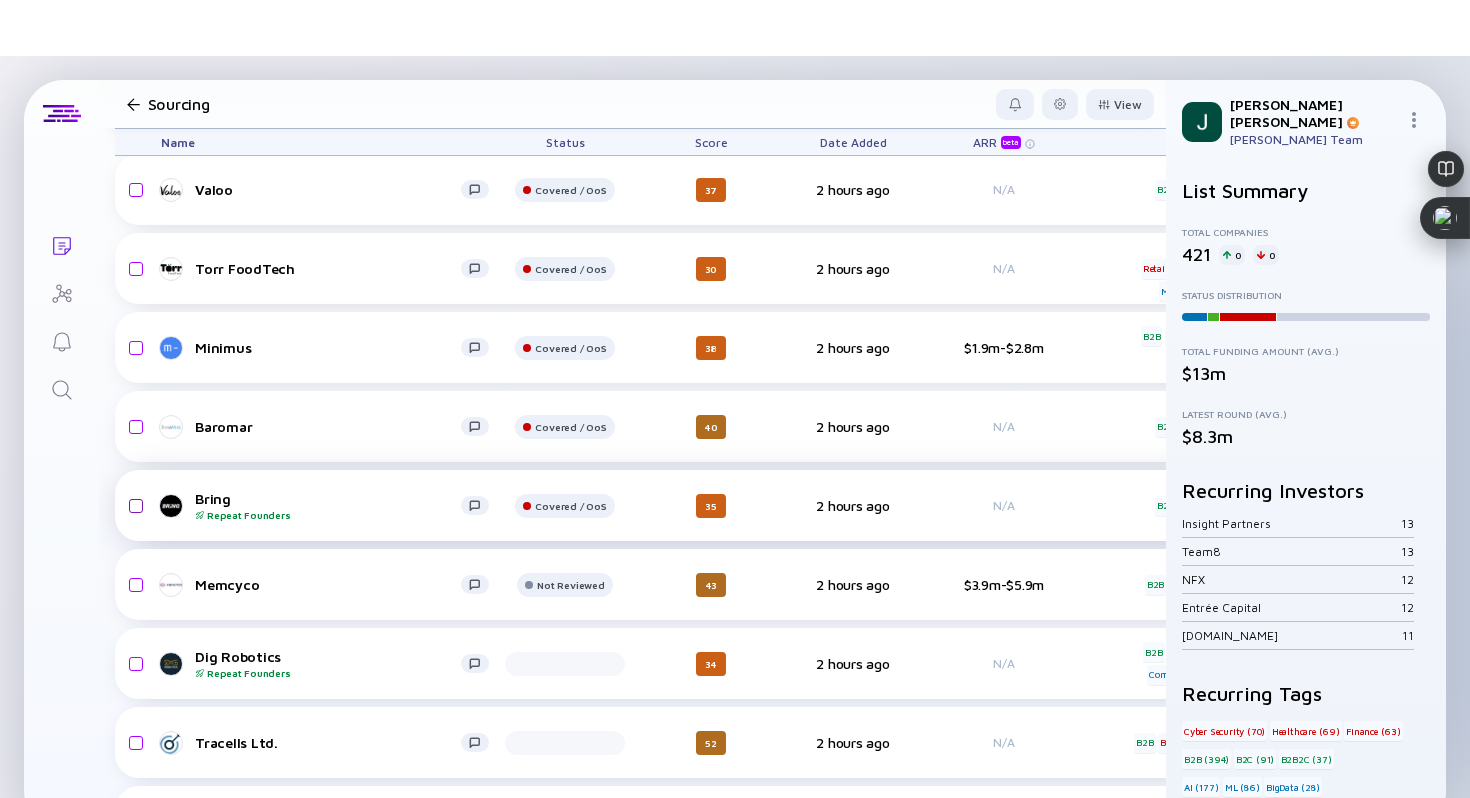 scroll, scrollTop: 6358, scrollLeft: 0, axis: vertical 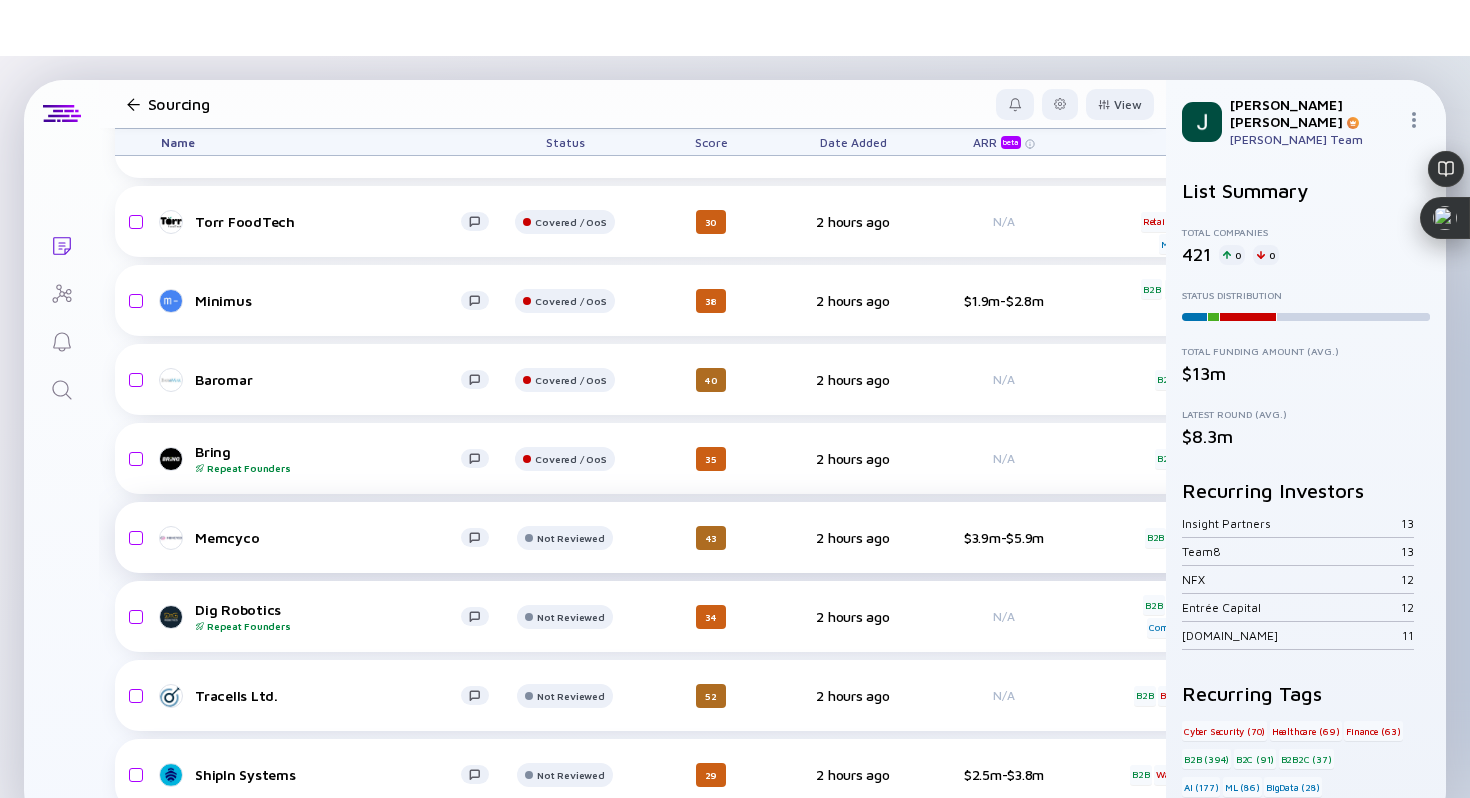 click on "Memcyco" at bounding box center (328, 537) 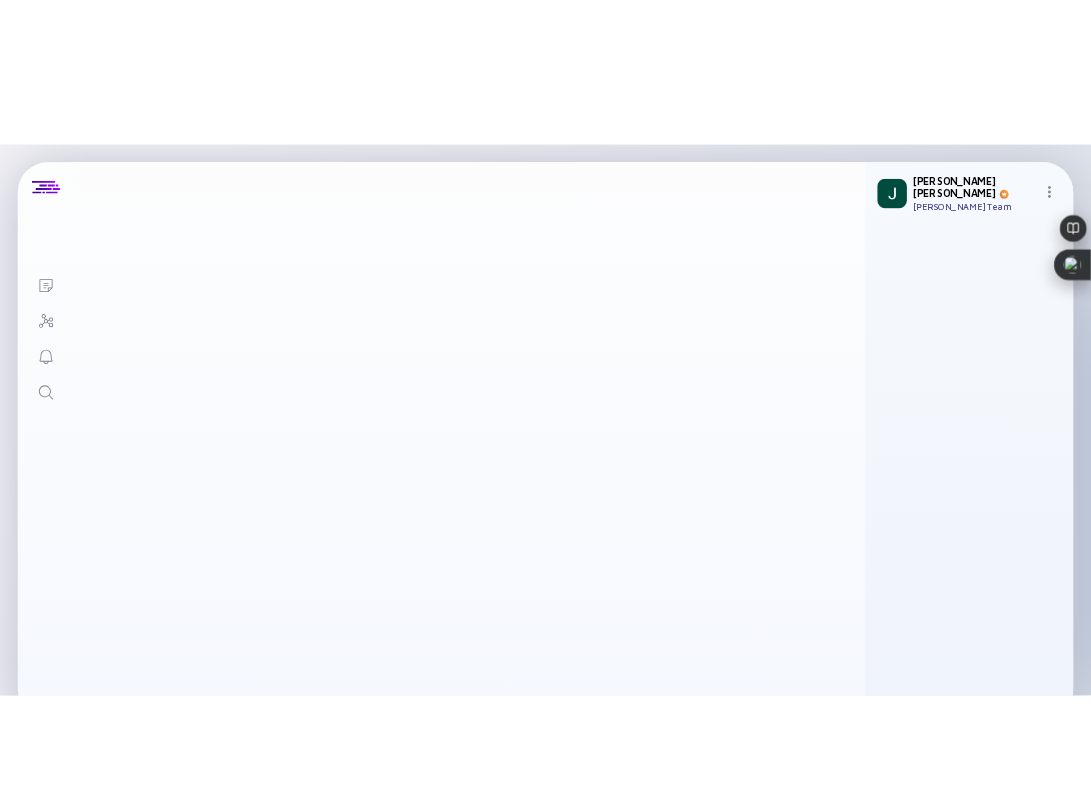 scroll, scrollTop: 0, scrollLeft: 0, axis: both 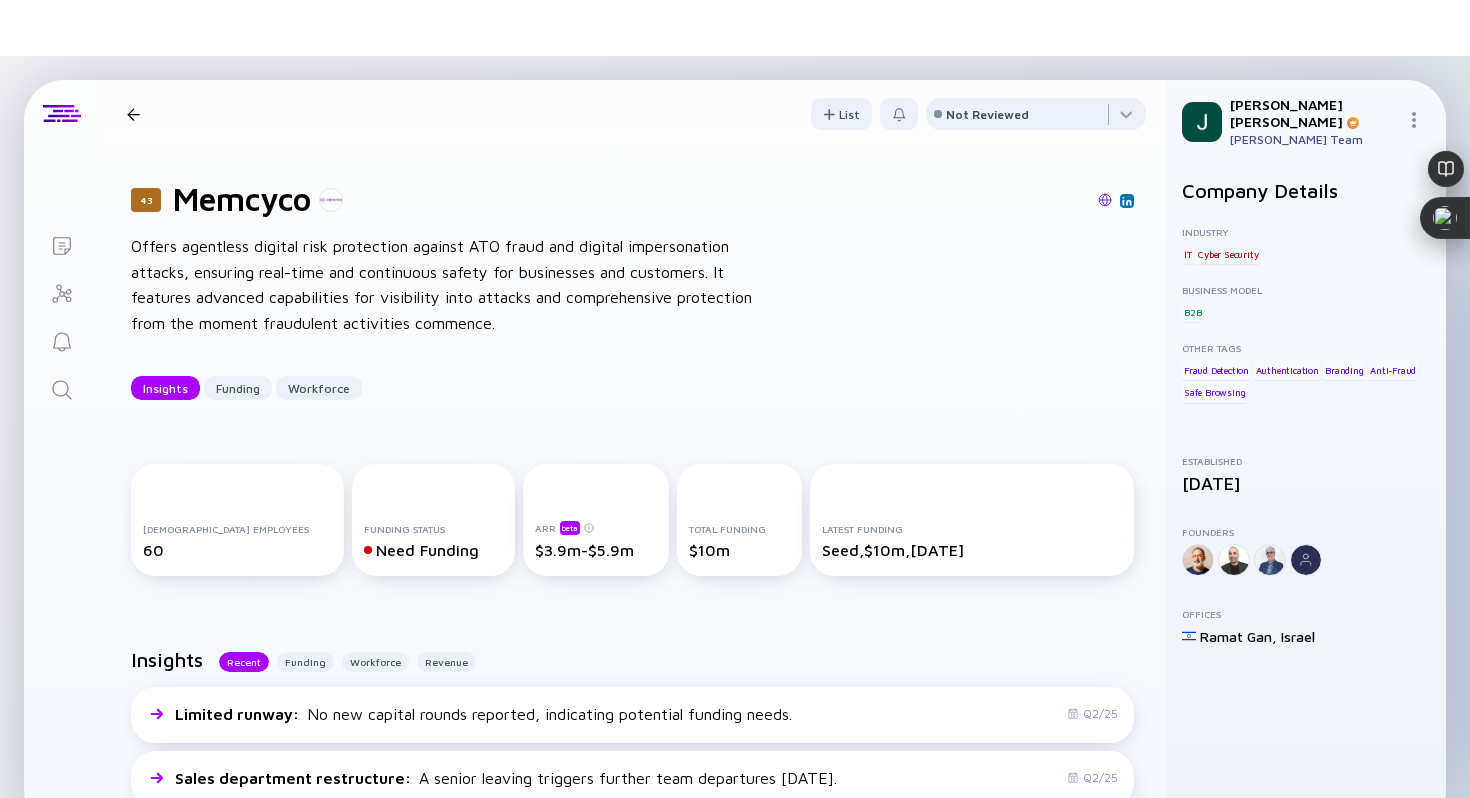 click at bounding box center [1105, 200] 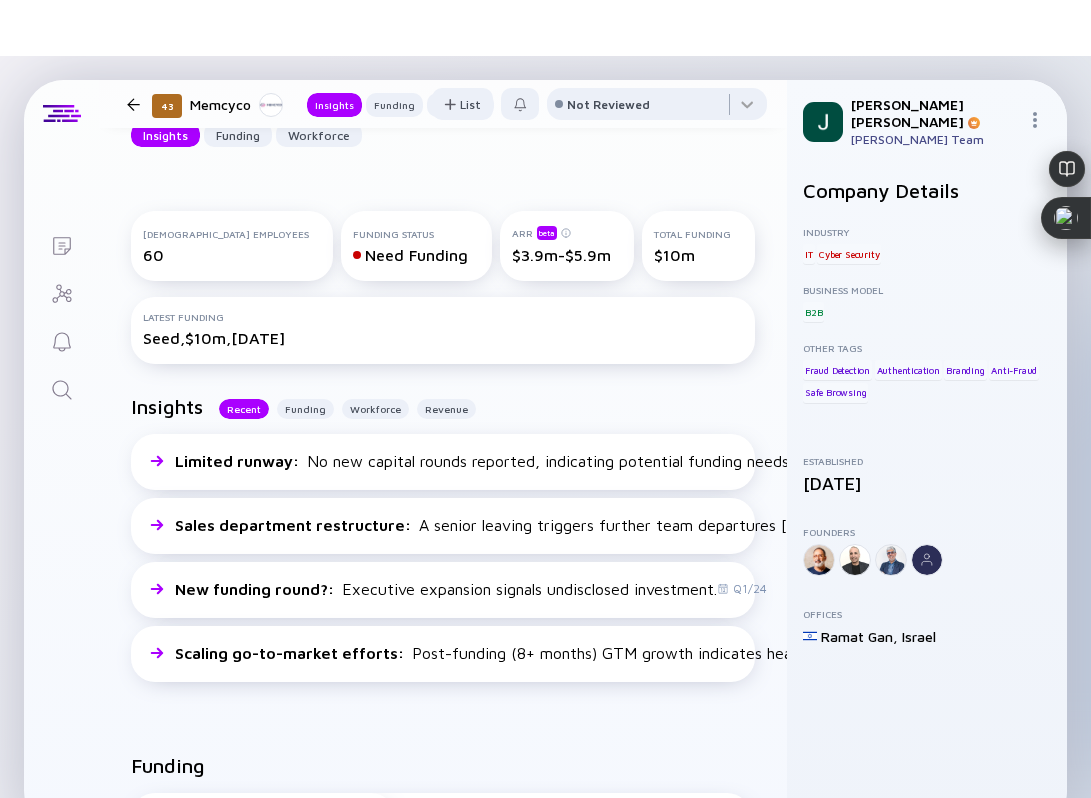 scroll, scrollTop: 258, scrollLeft: 0, axis: vertical 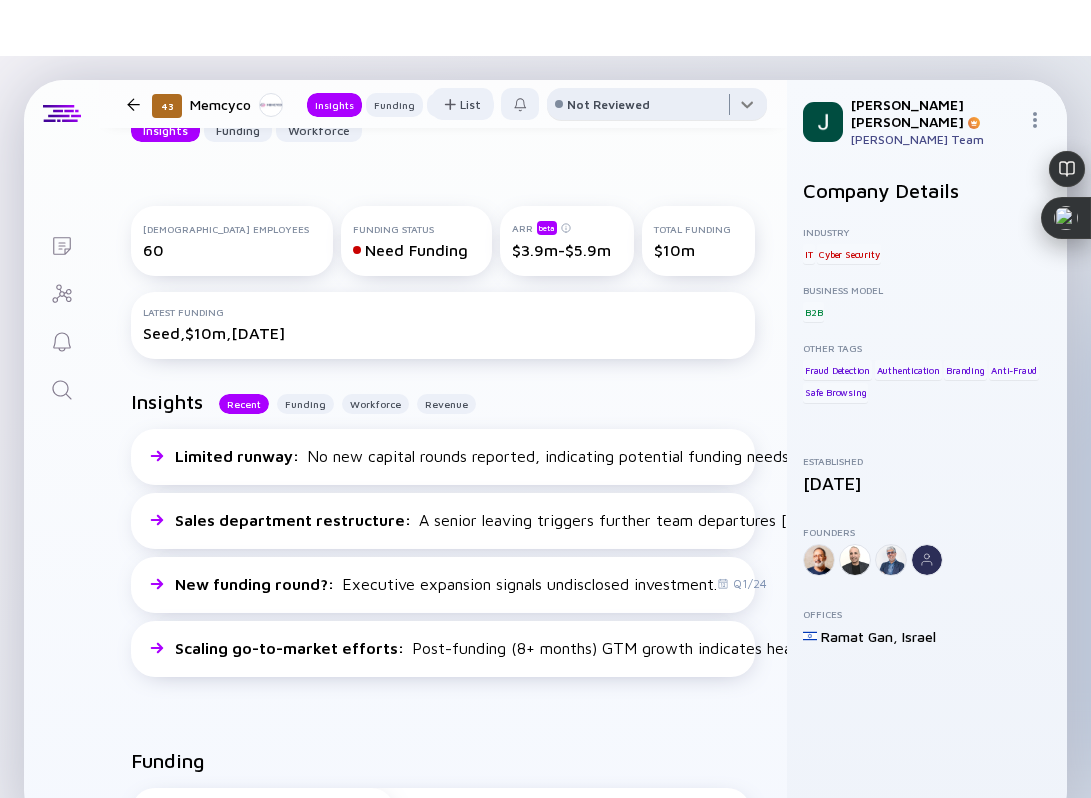 click at bounding box center (657, 108) 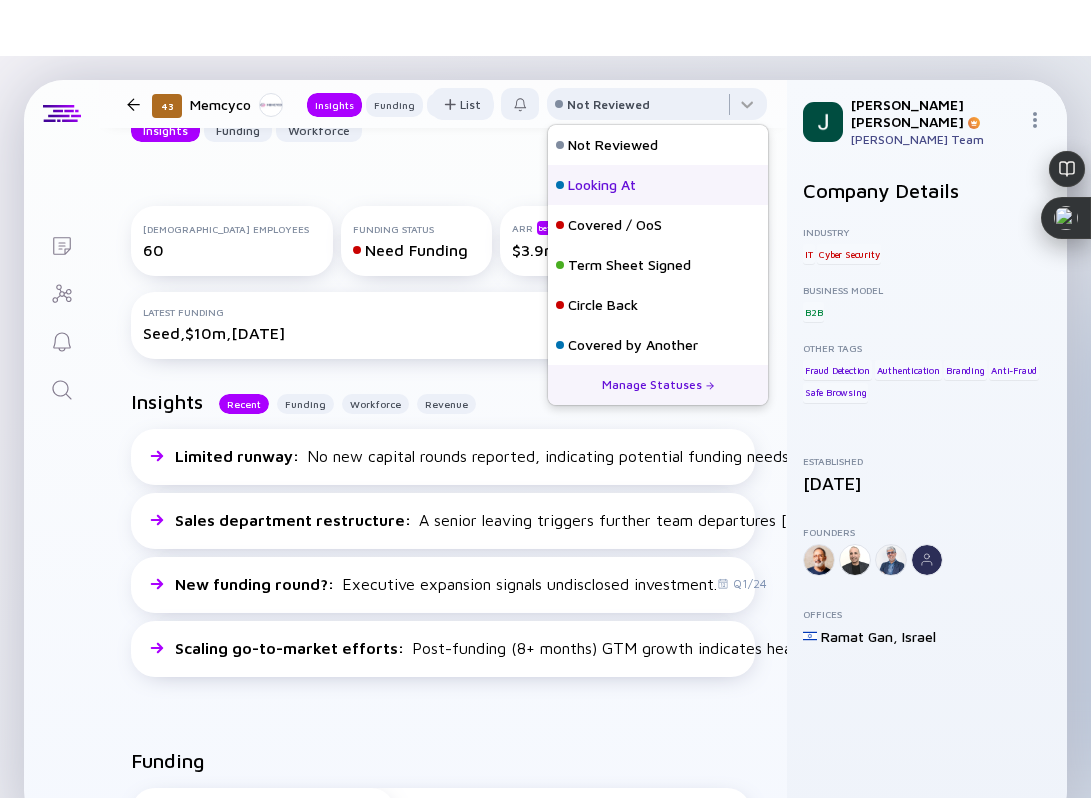 click on "Looking At" at bounding box center (602, 185) 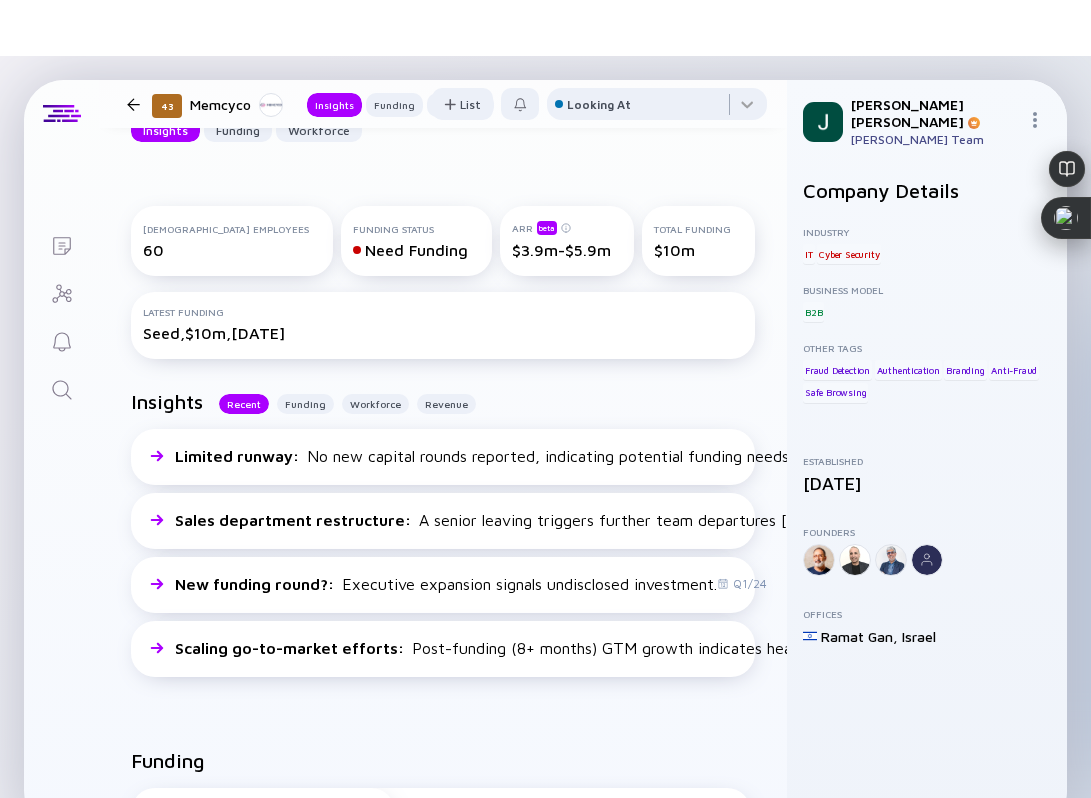click at bounding box center [133, 104] 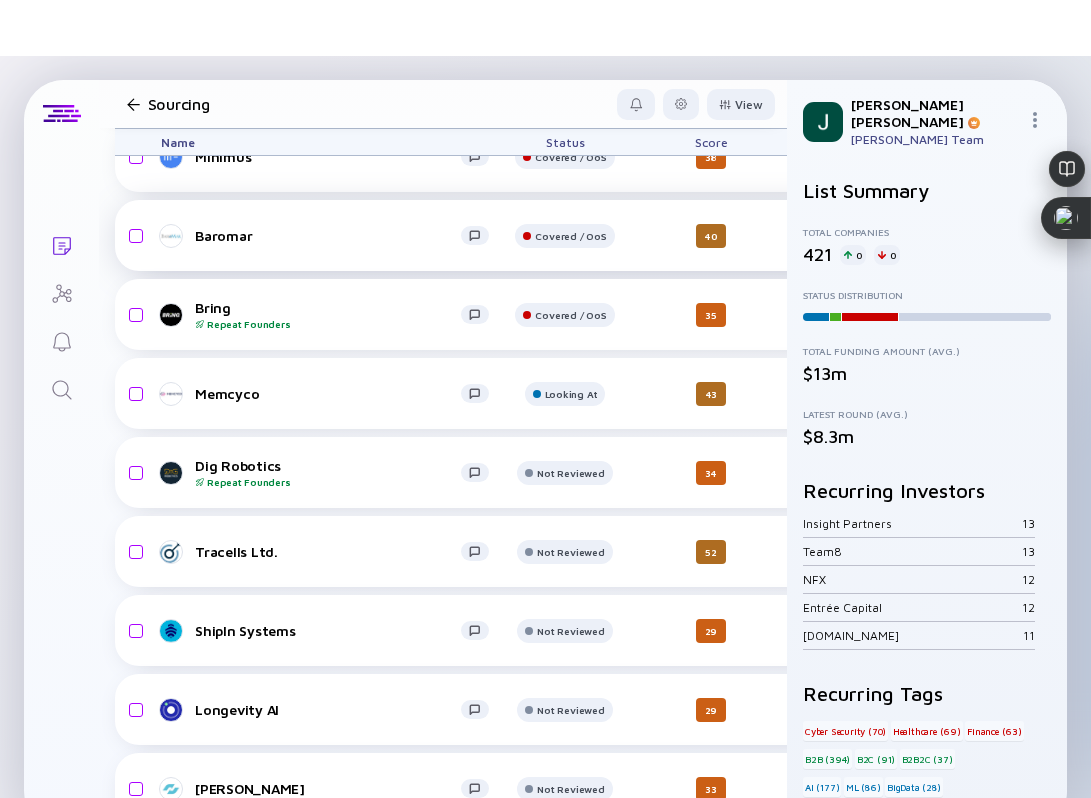 scroll, scrollTop: 6508, scrollLeft: 0, axis: vertical 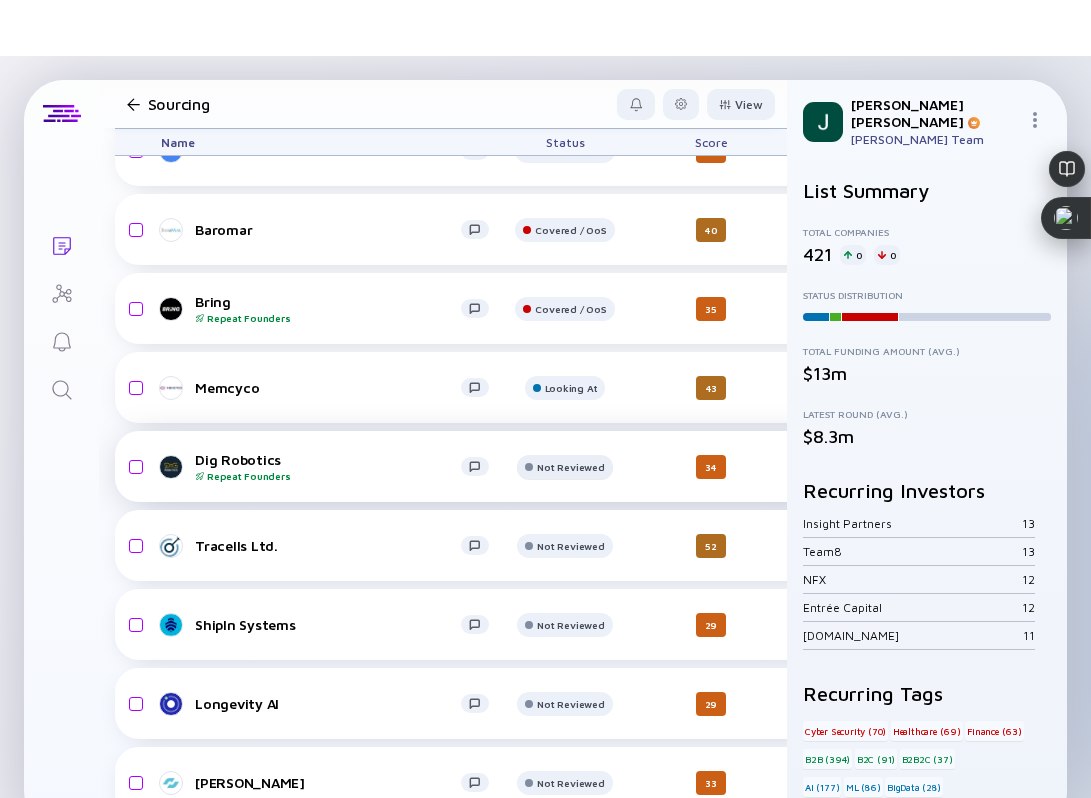 click at bounding box center (564, 80) 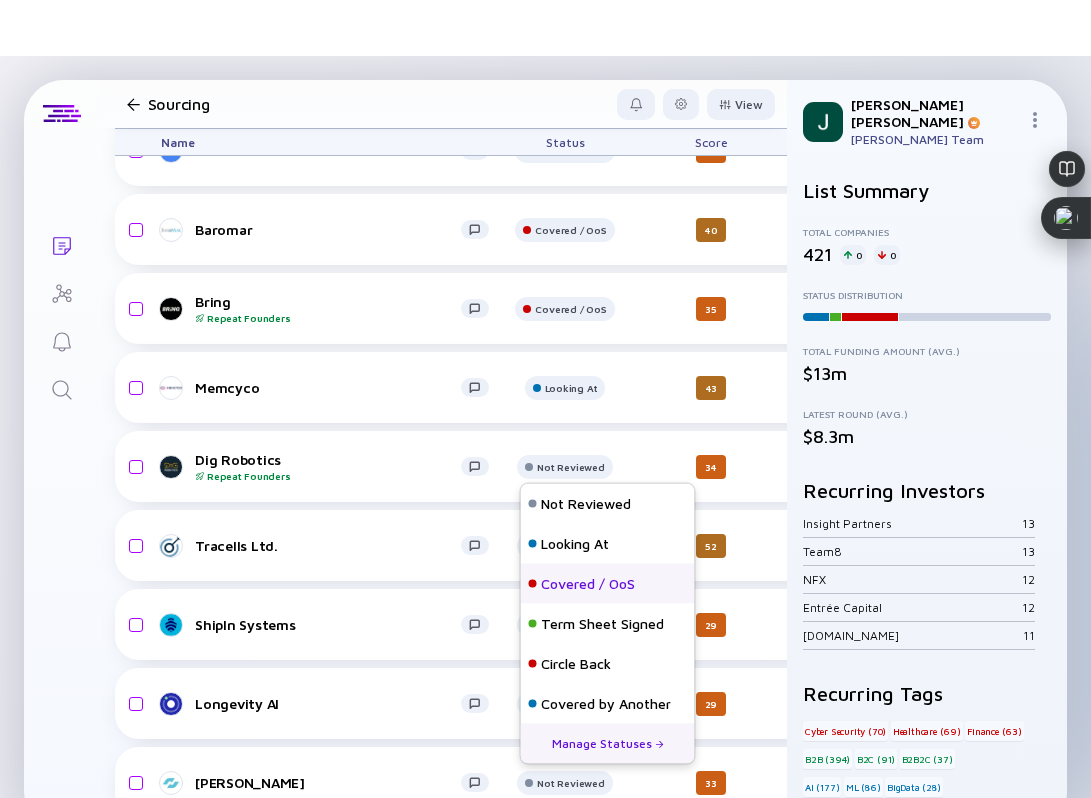 click on "Covered / OoS" at bounding box center [588, 584] 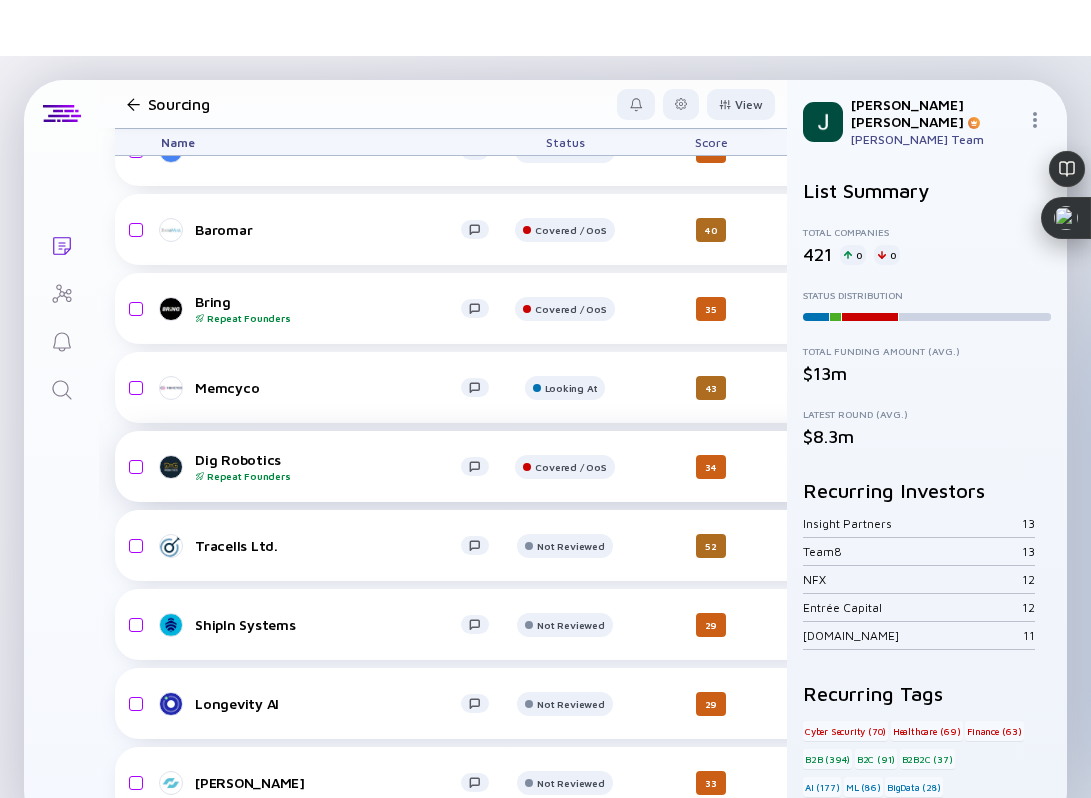 click on "Dig Robotics Repeat Founders" at bounding box center [328, 466] 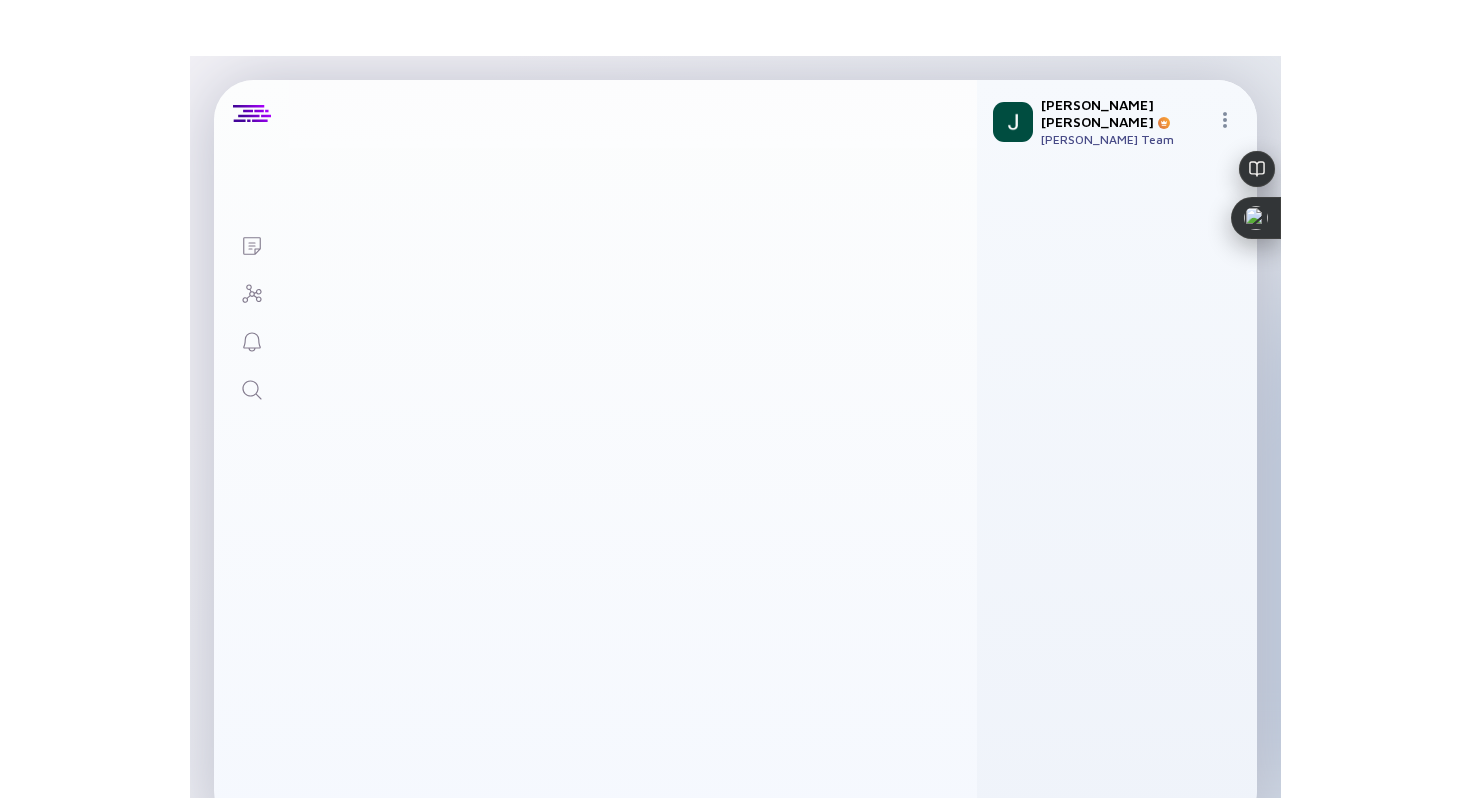 scroll, scrollTop: 0, scrollLeft: 0, axis: both 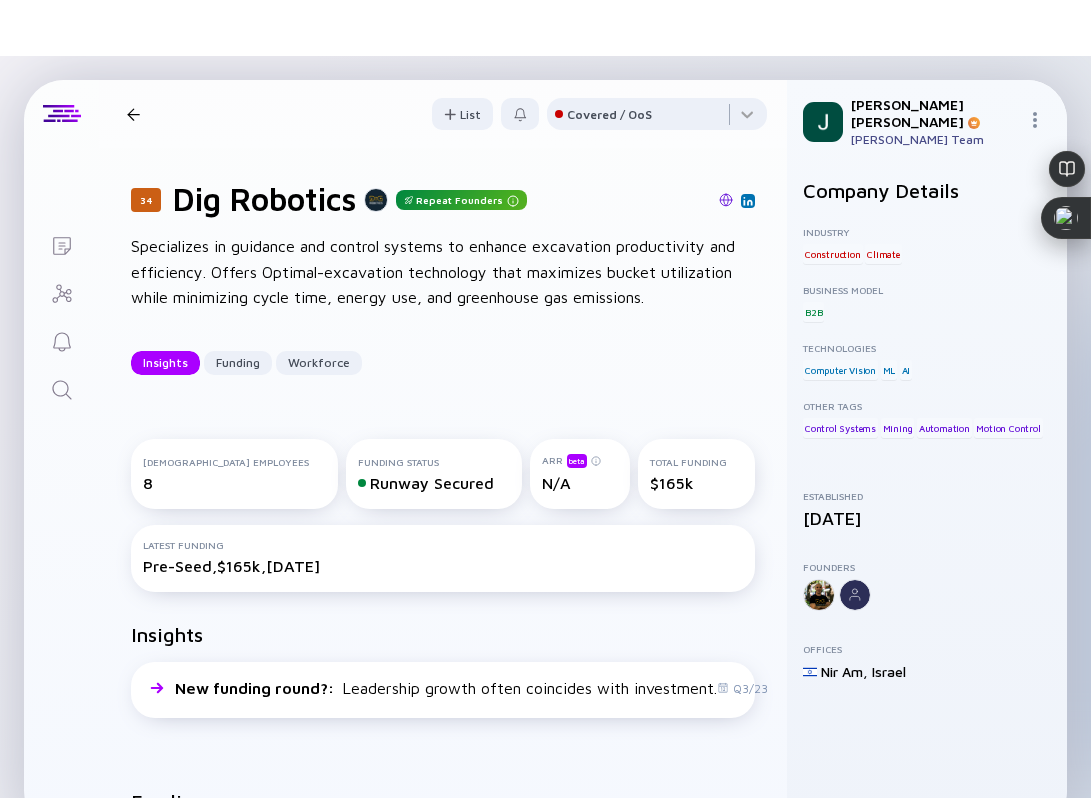 click at bounding box center (726, 200) 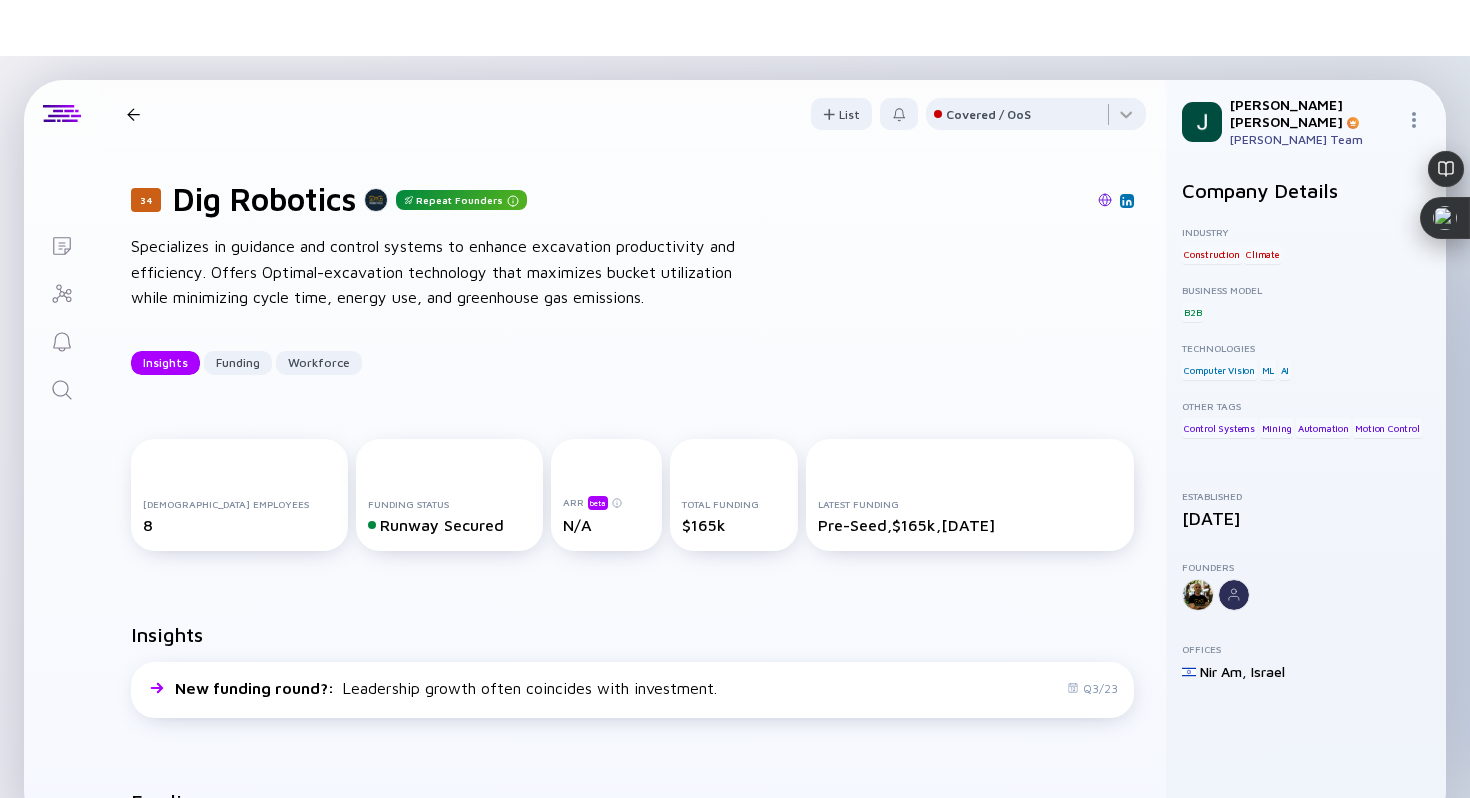 click at bounding box center [133, 114] 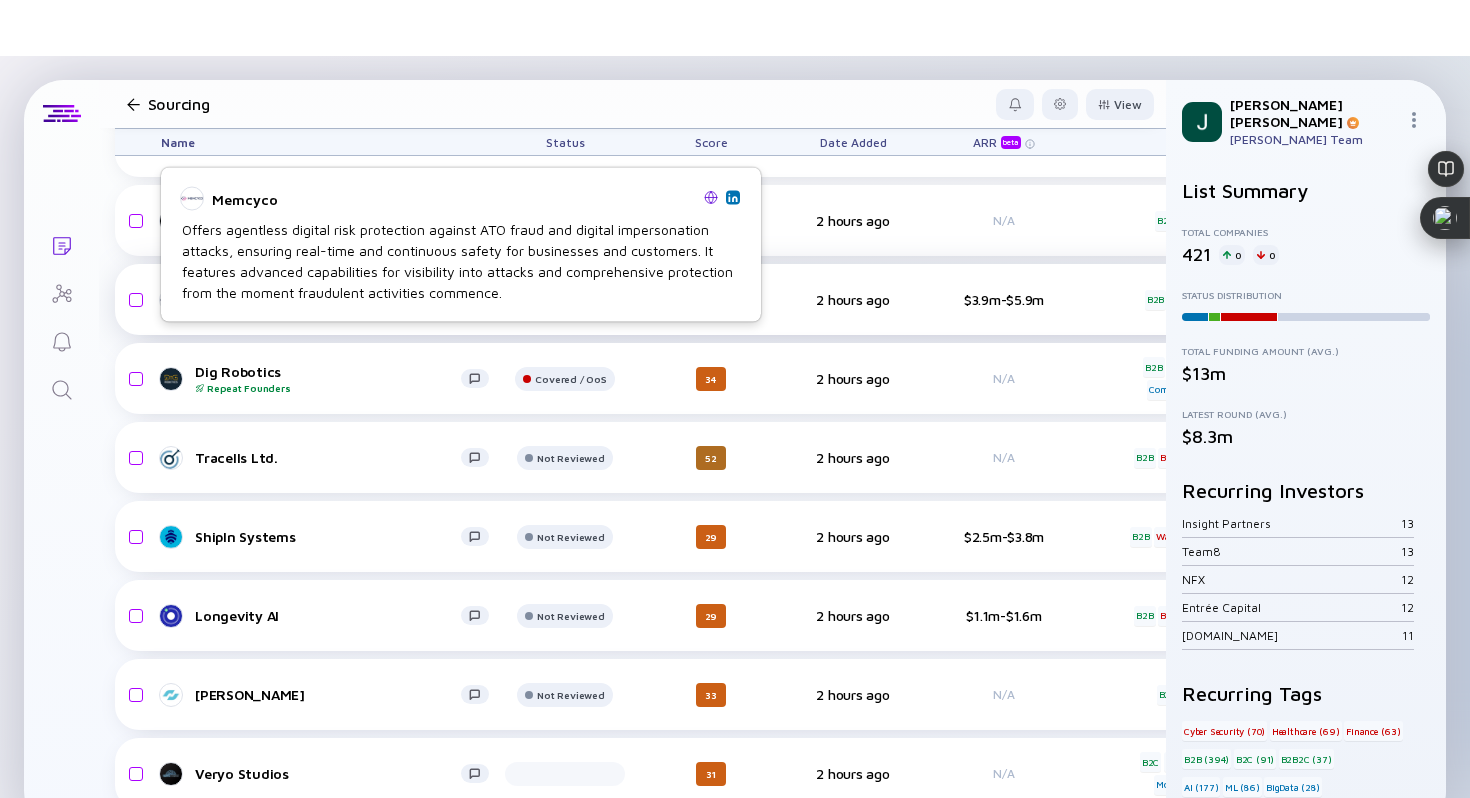 scroll, scrollTop: 6599, scrollLeft: 0, axis: vertical 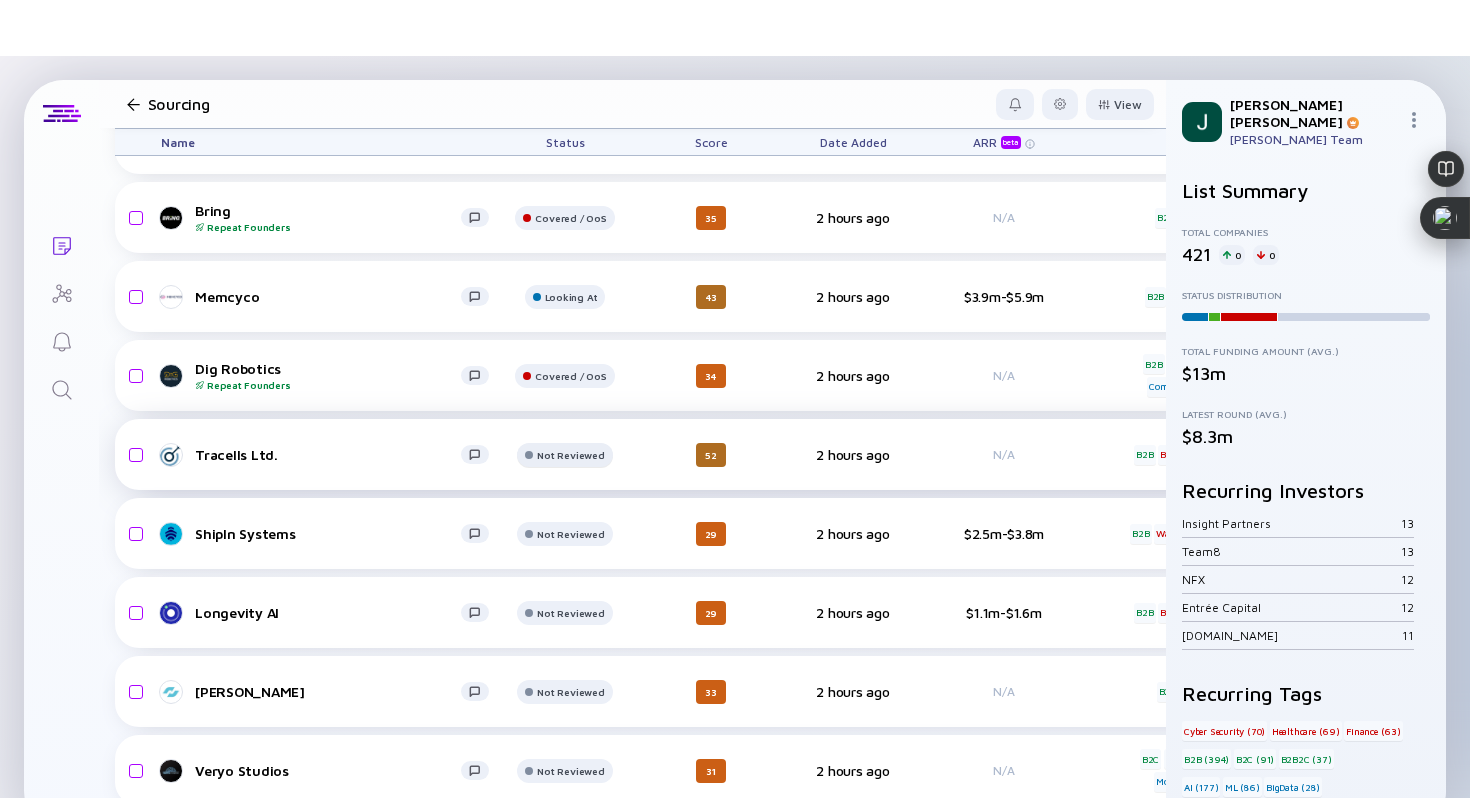 click on "Not Reviewed" at bounding box center (570, 60) 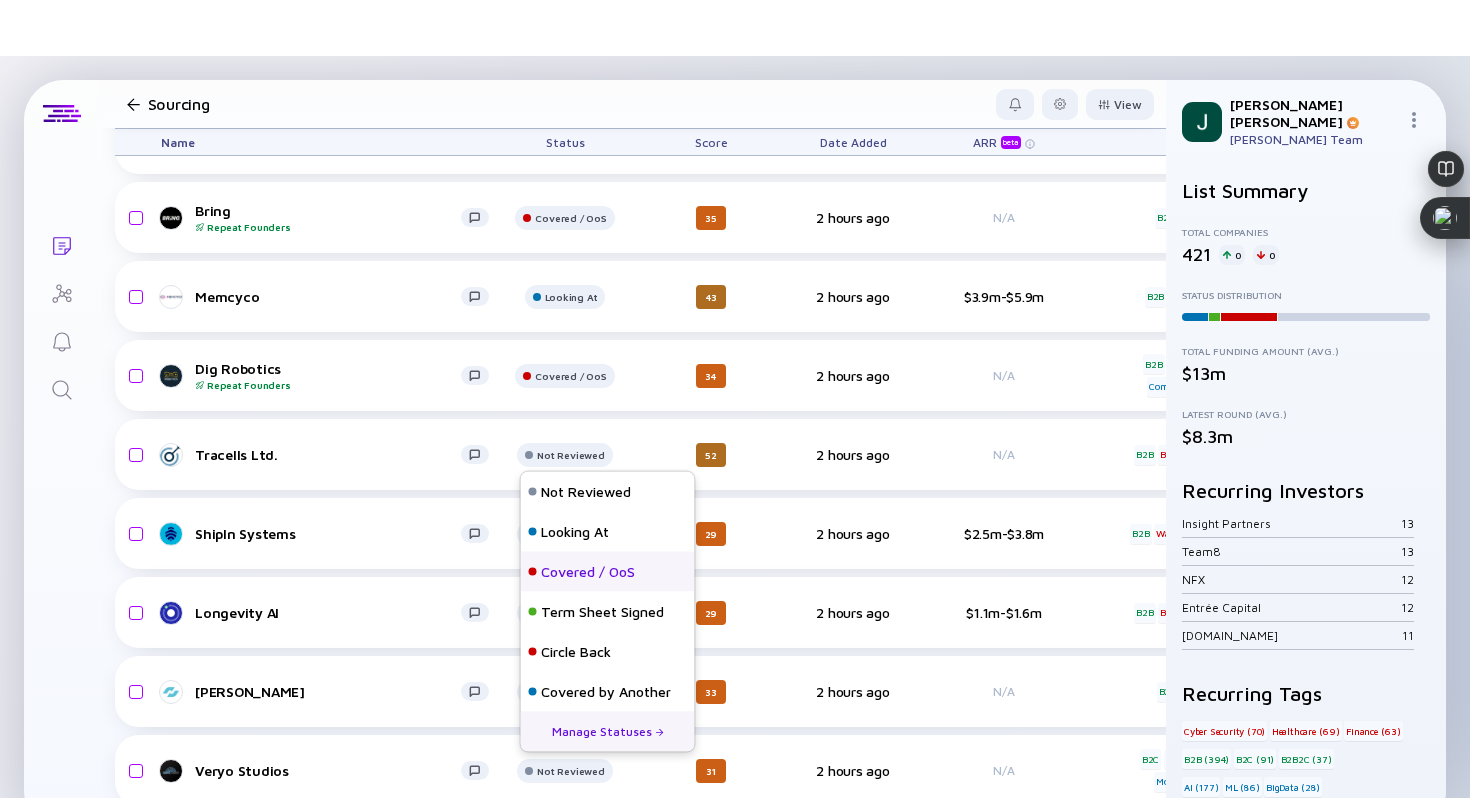 click on "Covered / OoS" at bounding box center [588, 572] 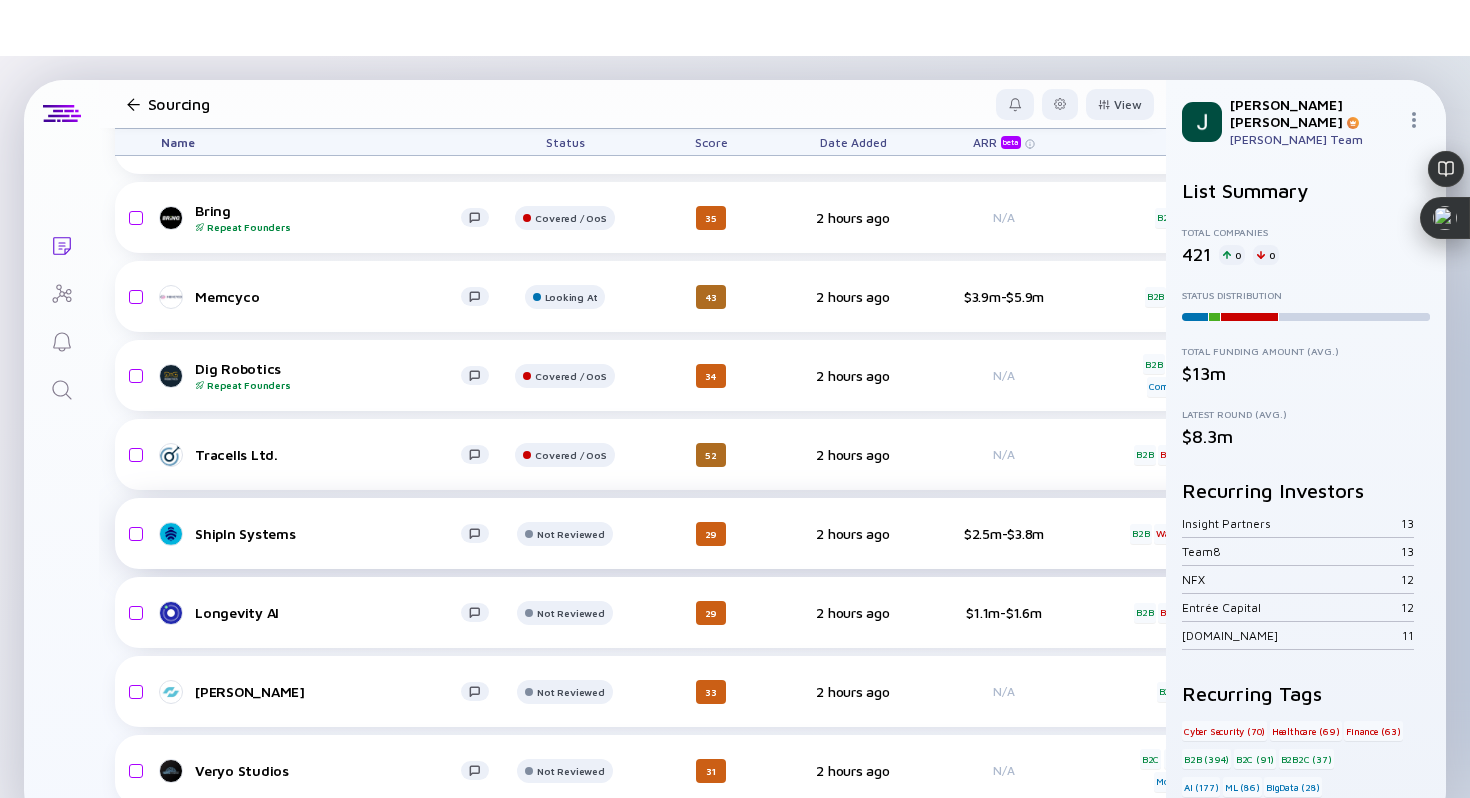 click on "ShipIn Systems" at bounding box center (328, 533) 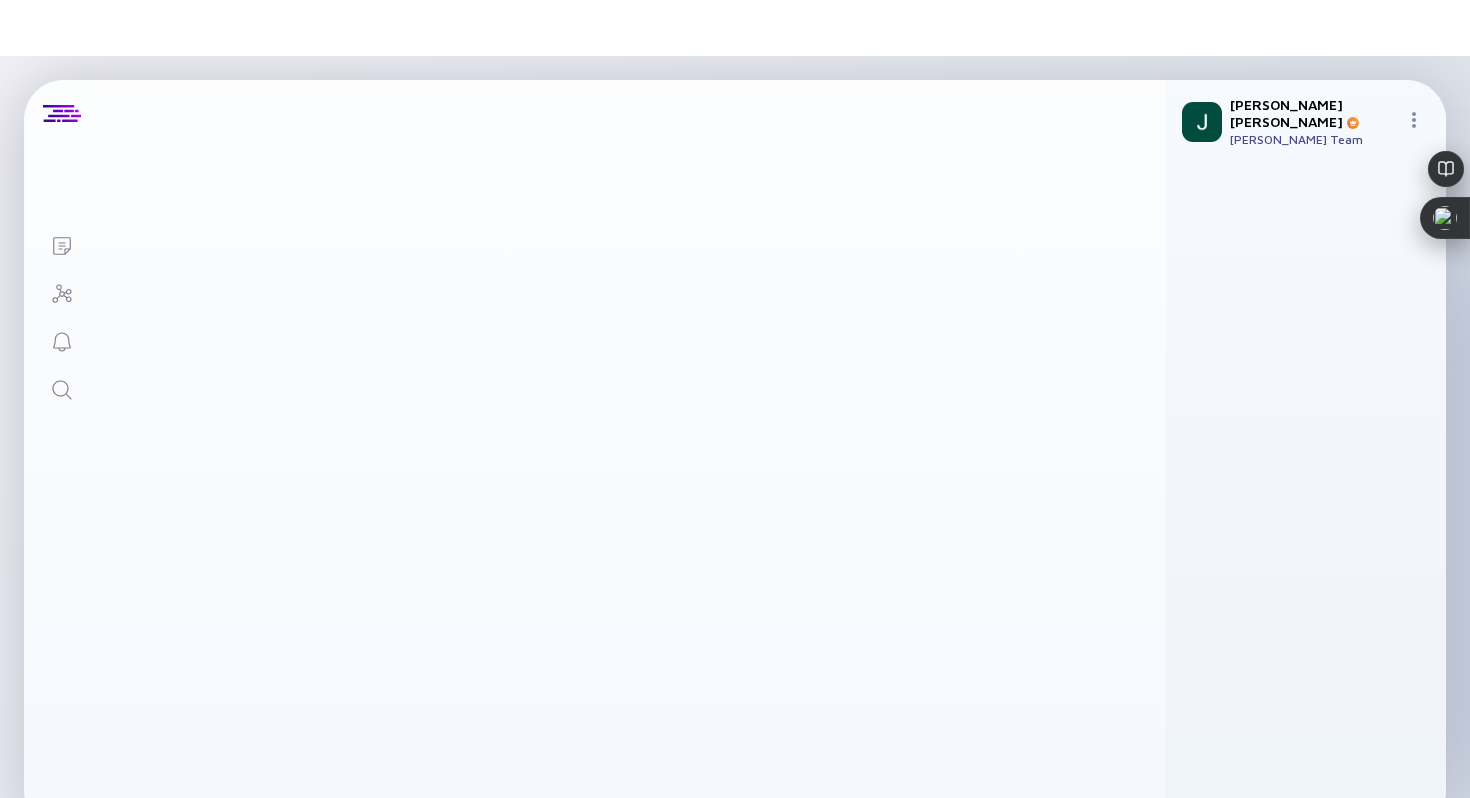 scroll, scrollTop: 0, scrollLeft: 0, axis: both 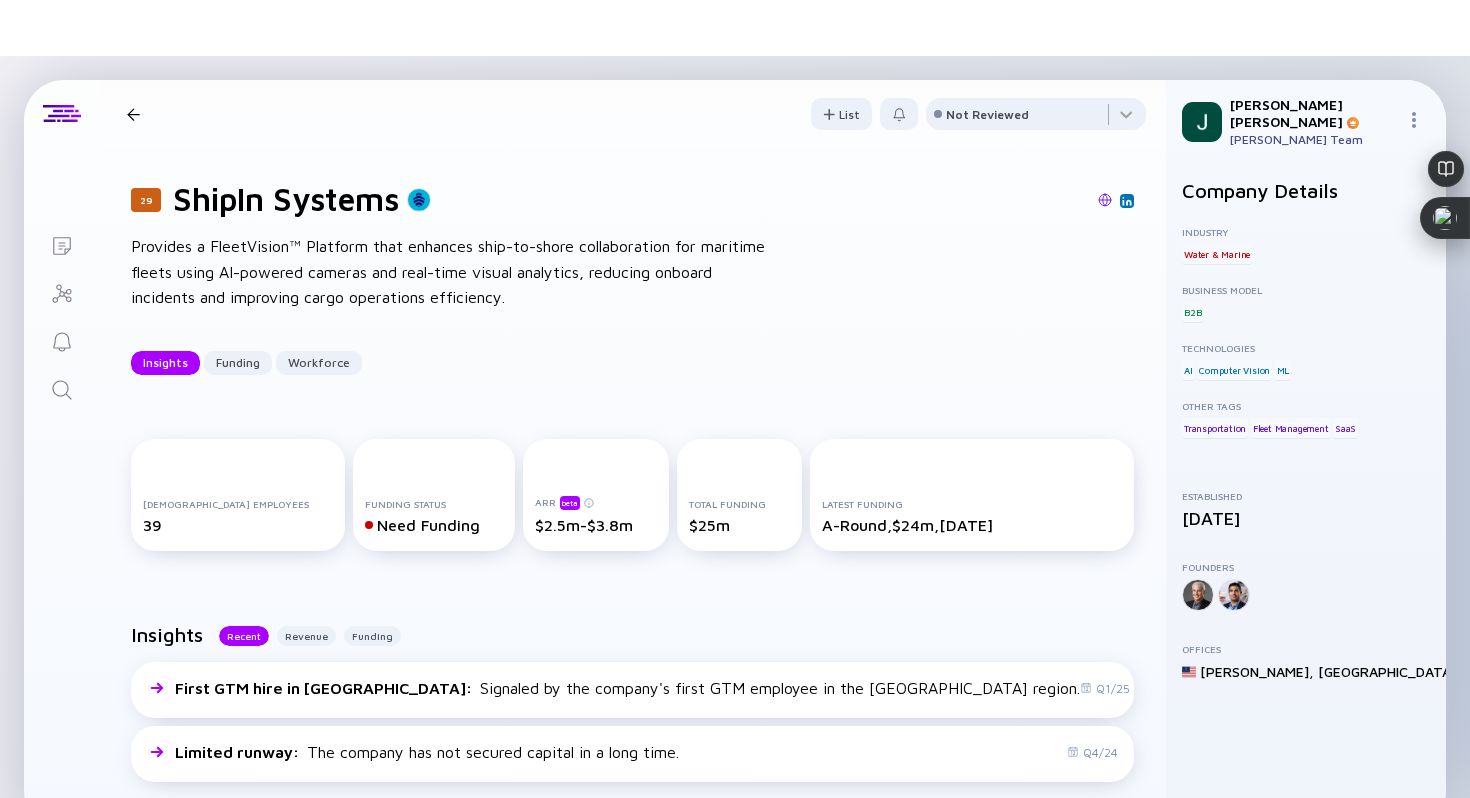 click at bounding box center (1105, 200) 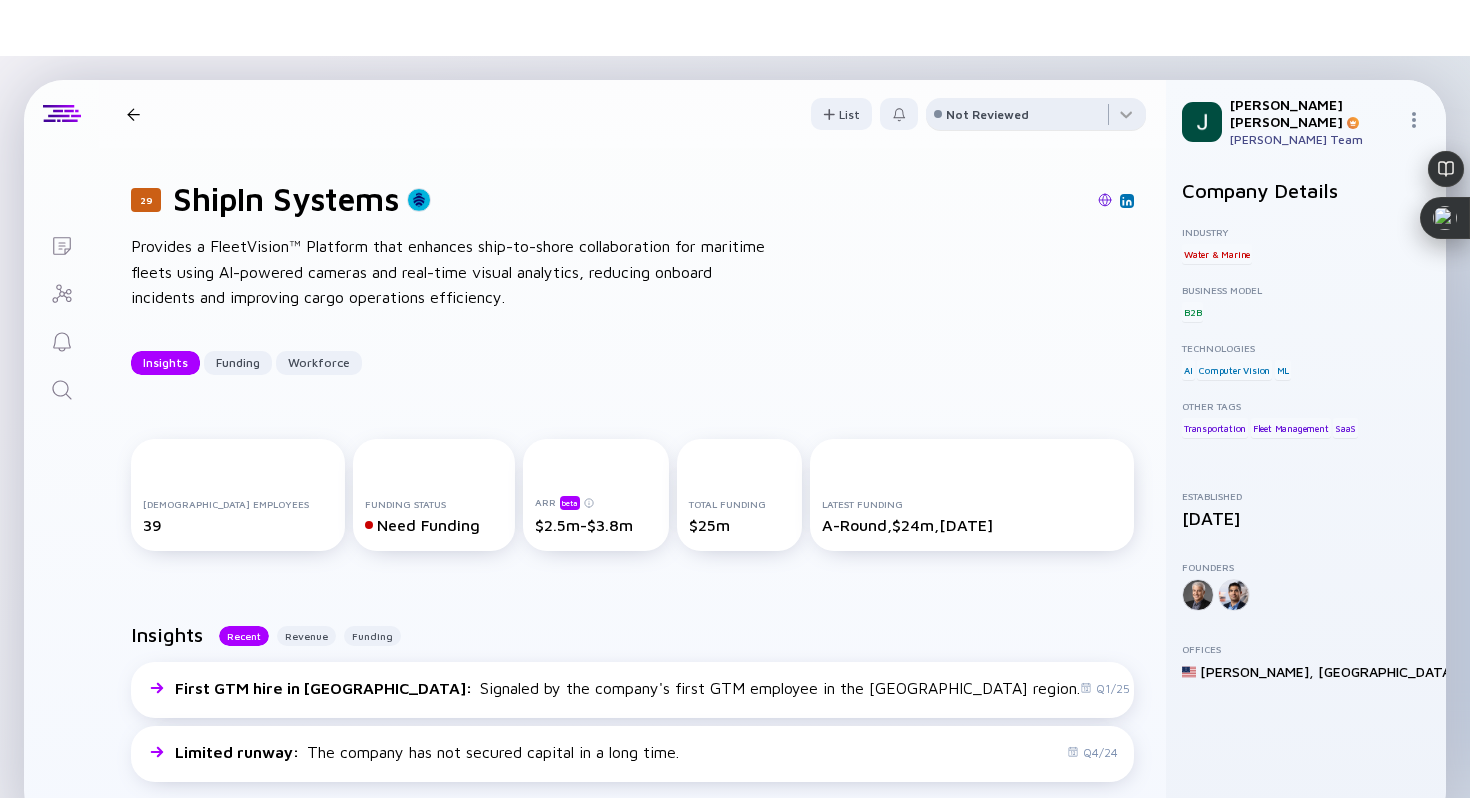 click on "Not Reviewed" at bounding box center (1036, 114) 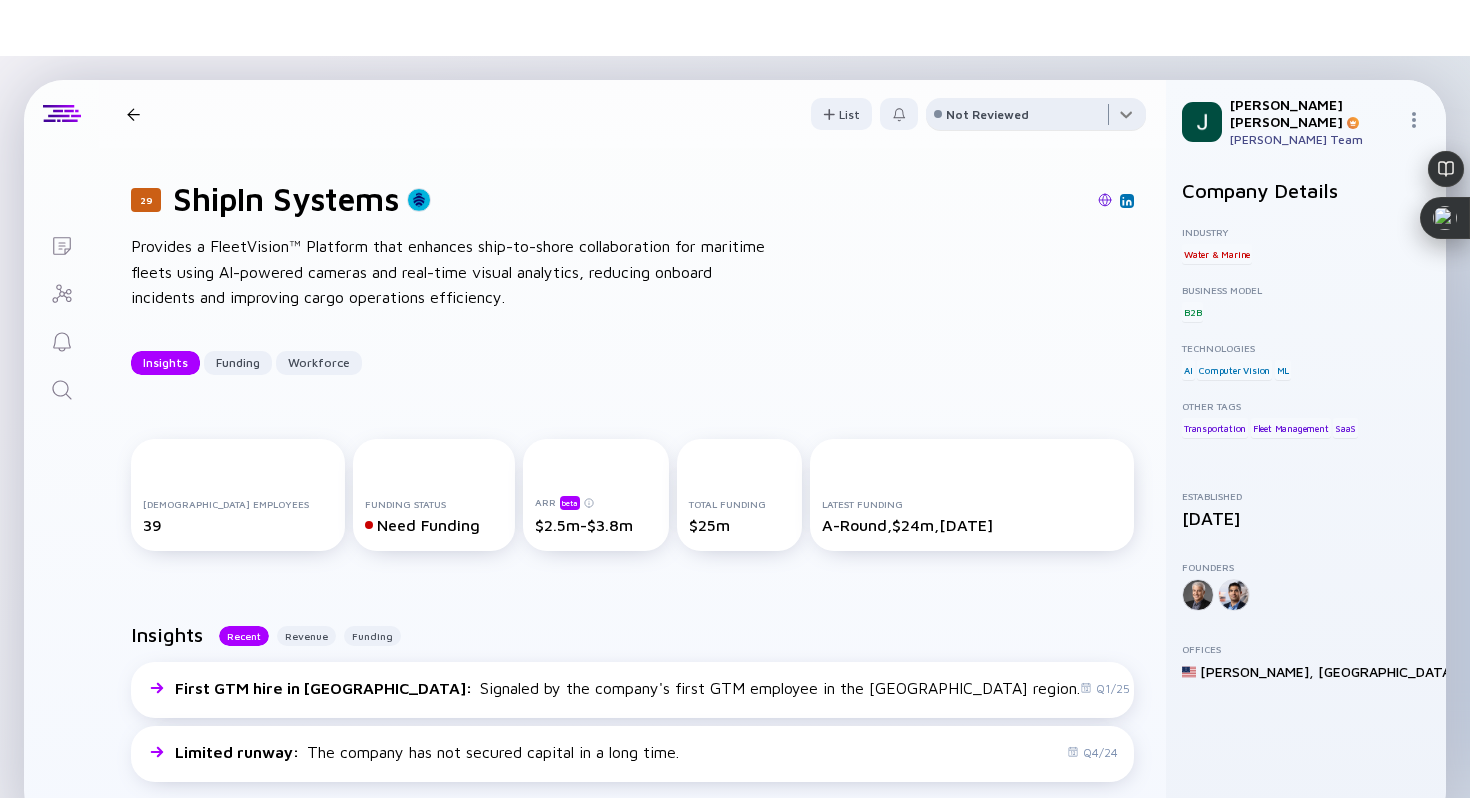 click at bounding box center [1036, 118] 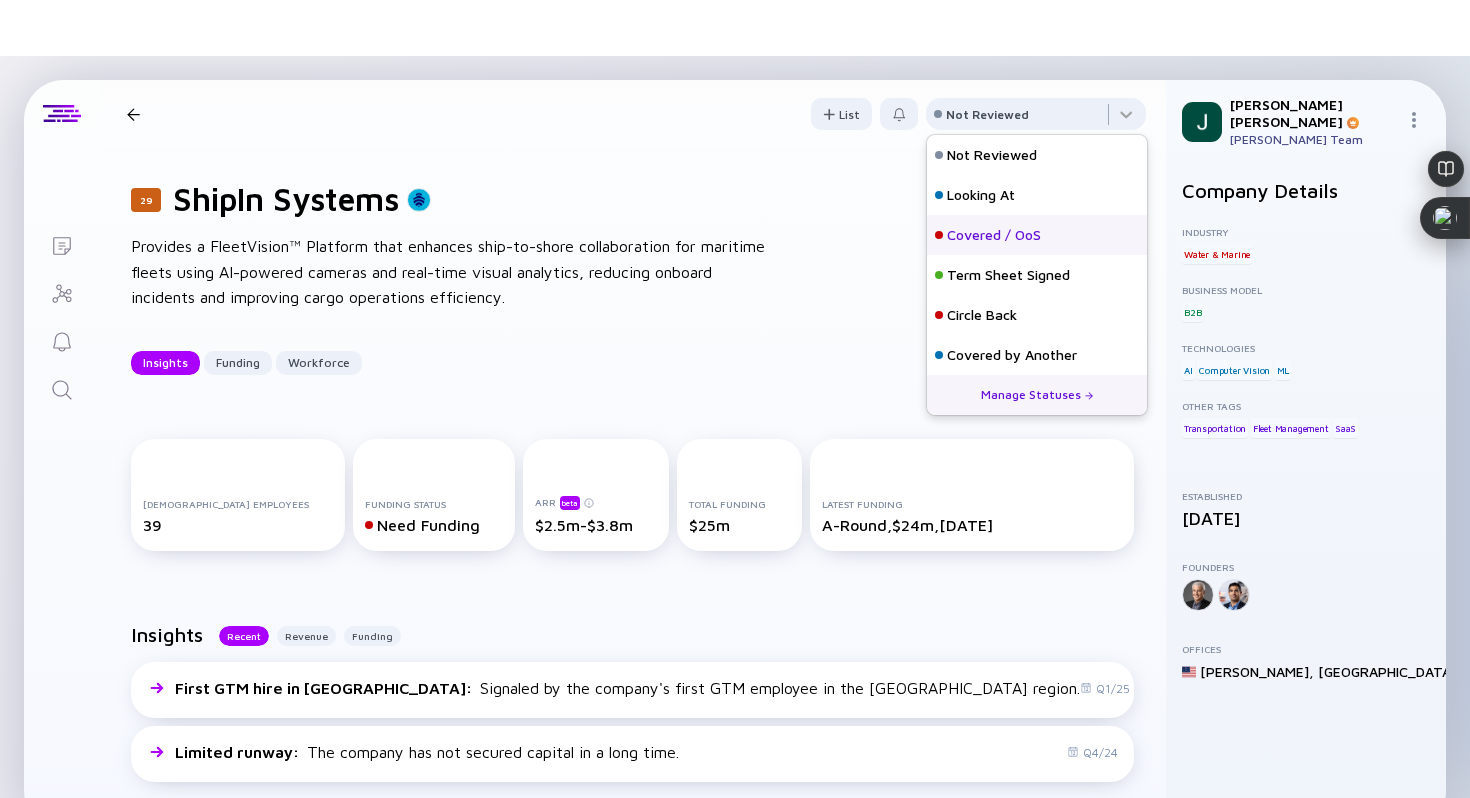 click on "Covered / OoS" at bounding box center [994, 235] 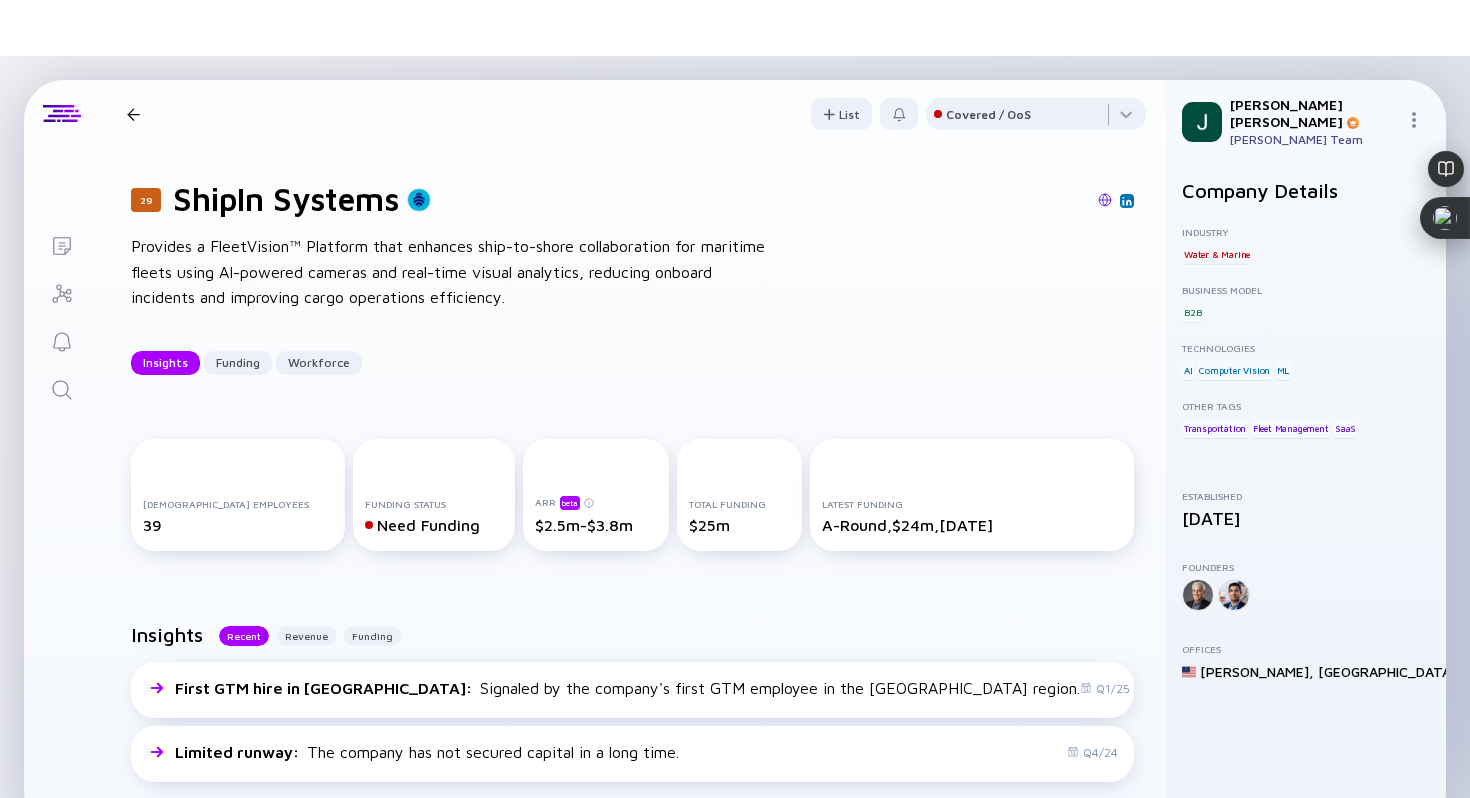 click at bounding box center (133, 114) 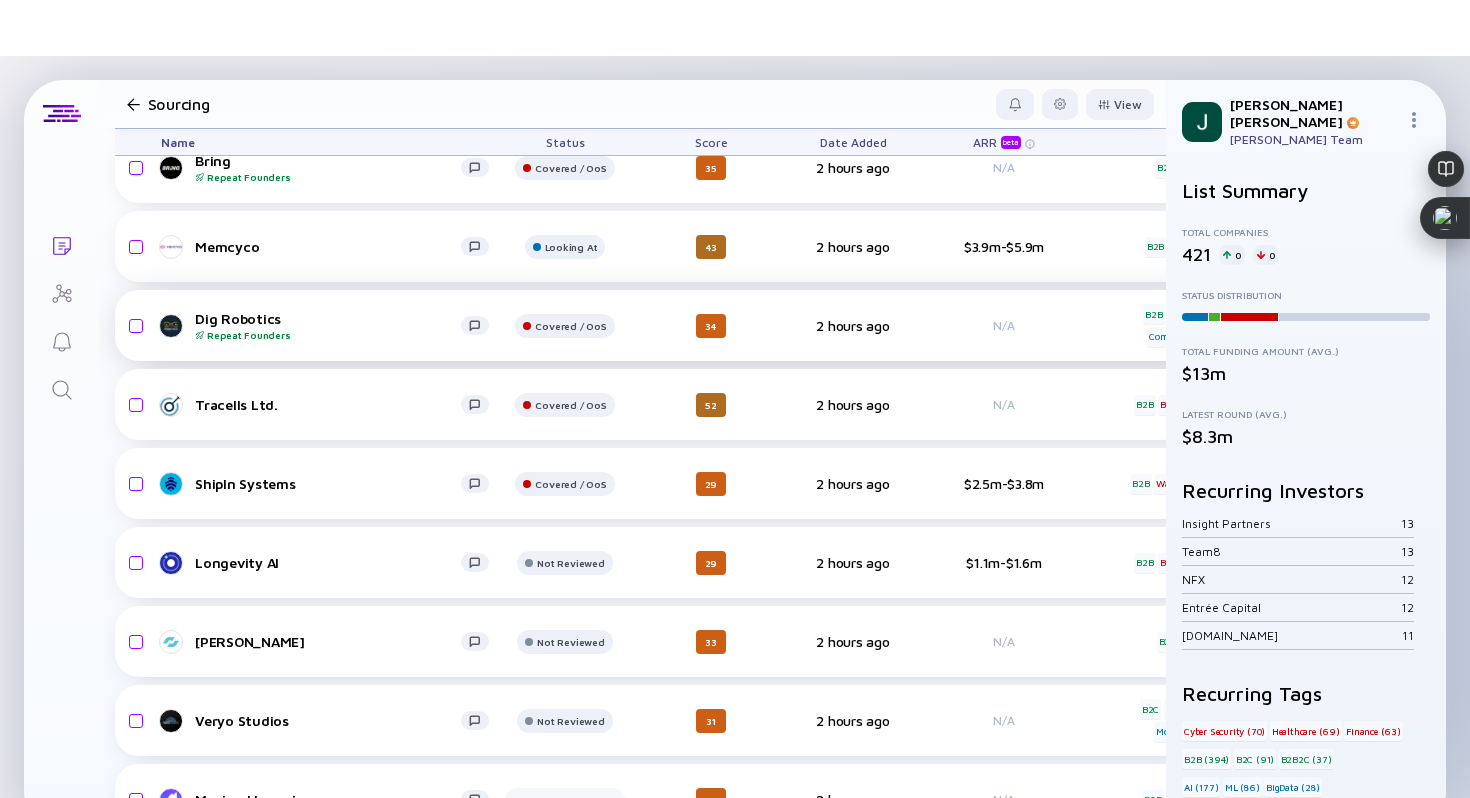 scroll, scrollTop: 6650, scrollLeft: 0, axis: vertical 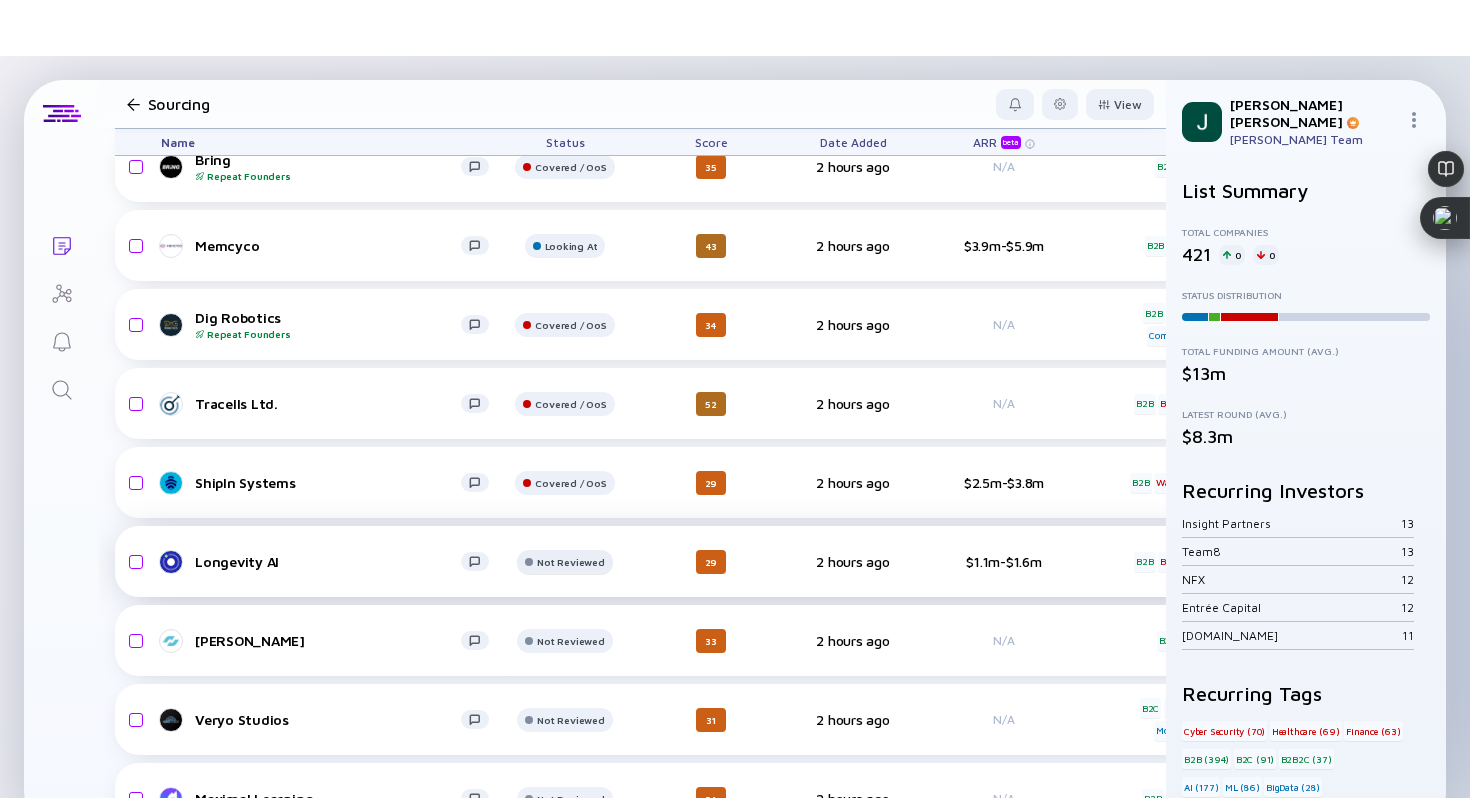 click at bounding box center [564, 96] 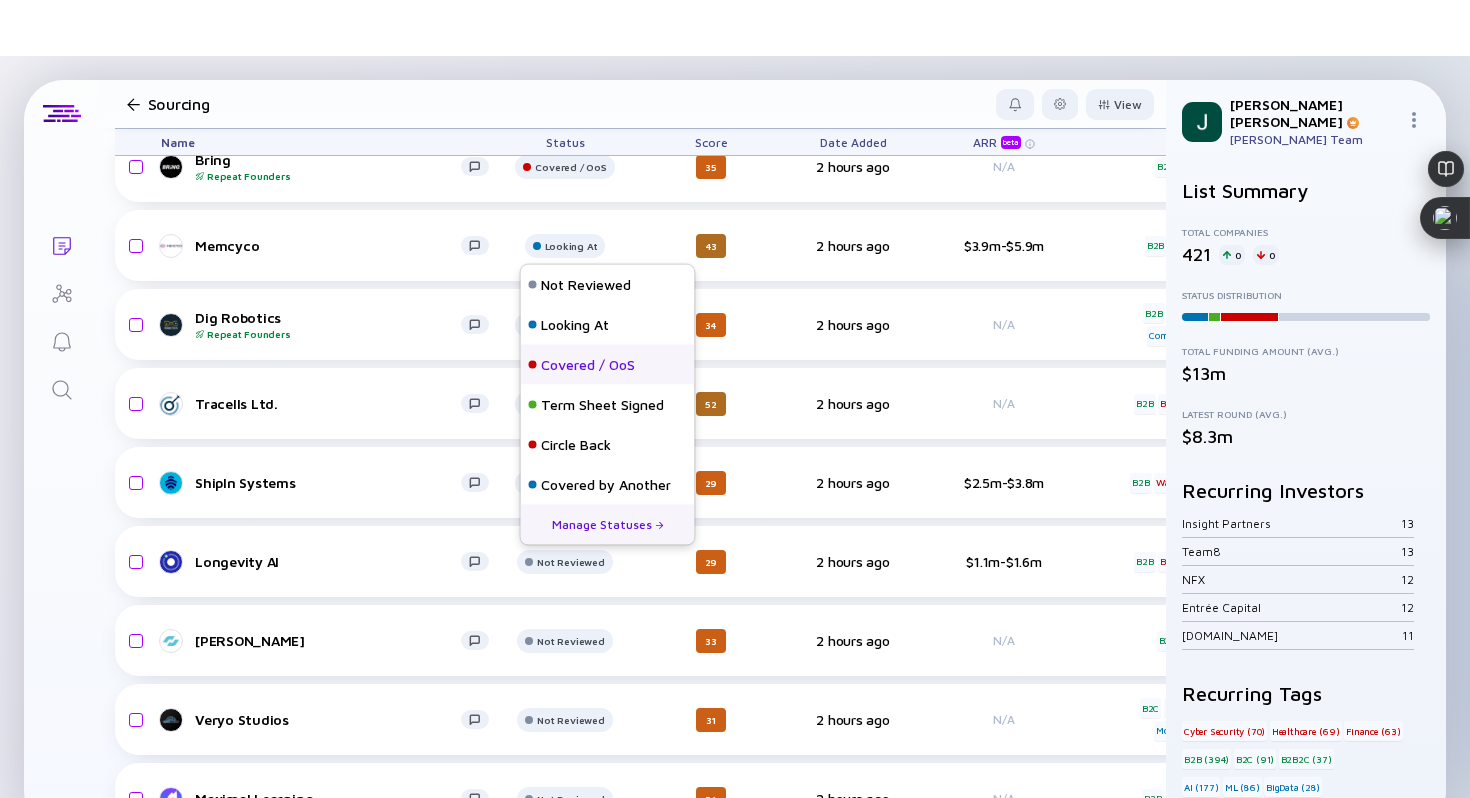 click on "Covered / OoS" at bounding box center [588, 365] 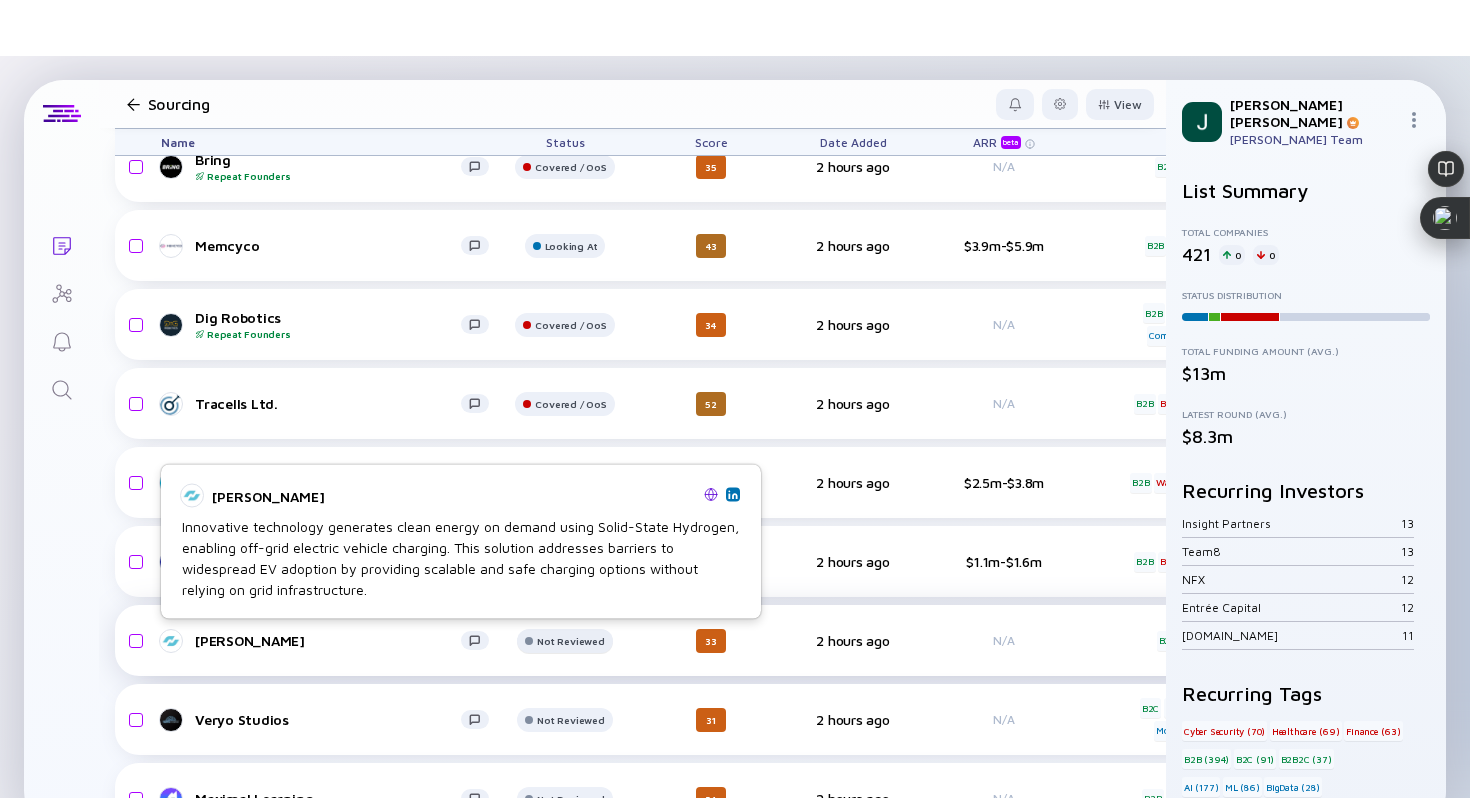 click on "Not Reviewed" at bounding box center [570, 88] 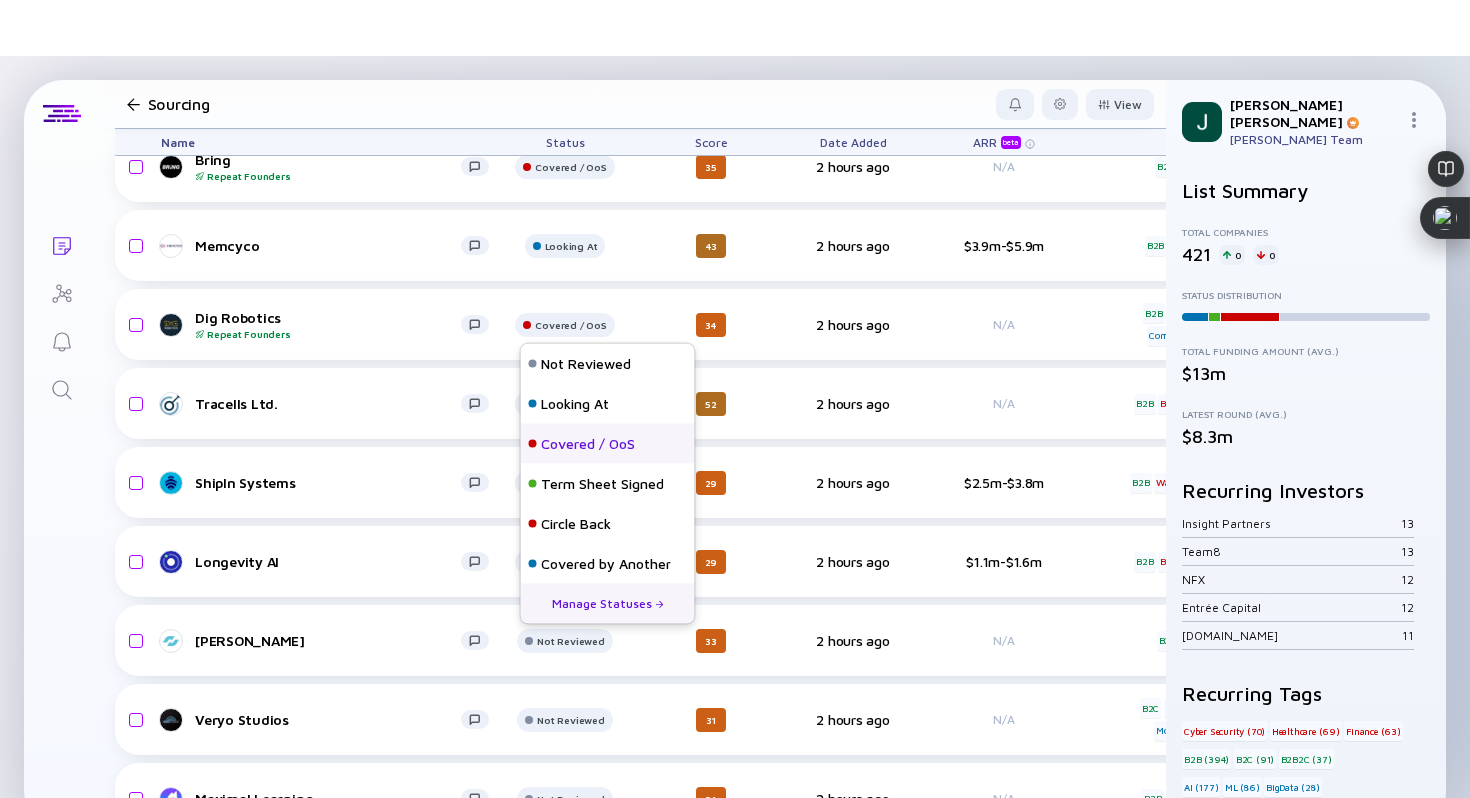 click on "Covered / OoS" at bounding box center (608, 444) 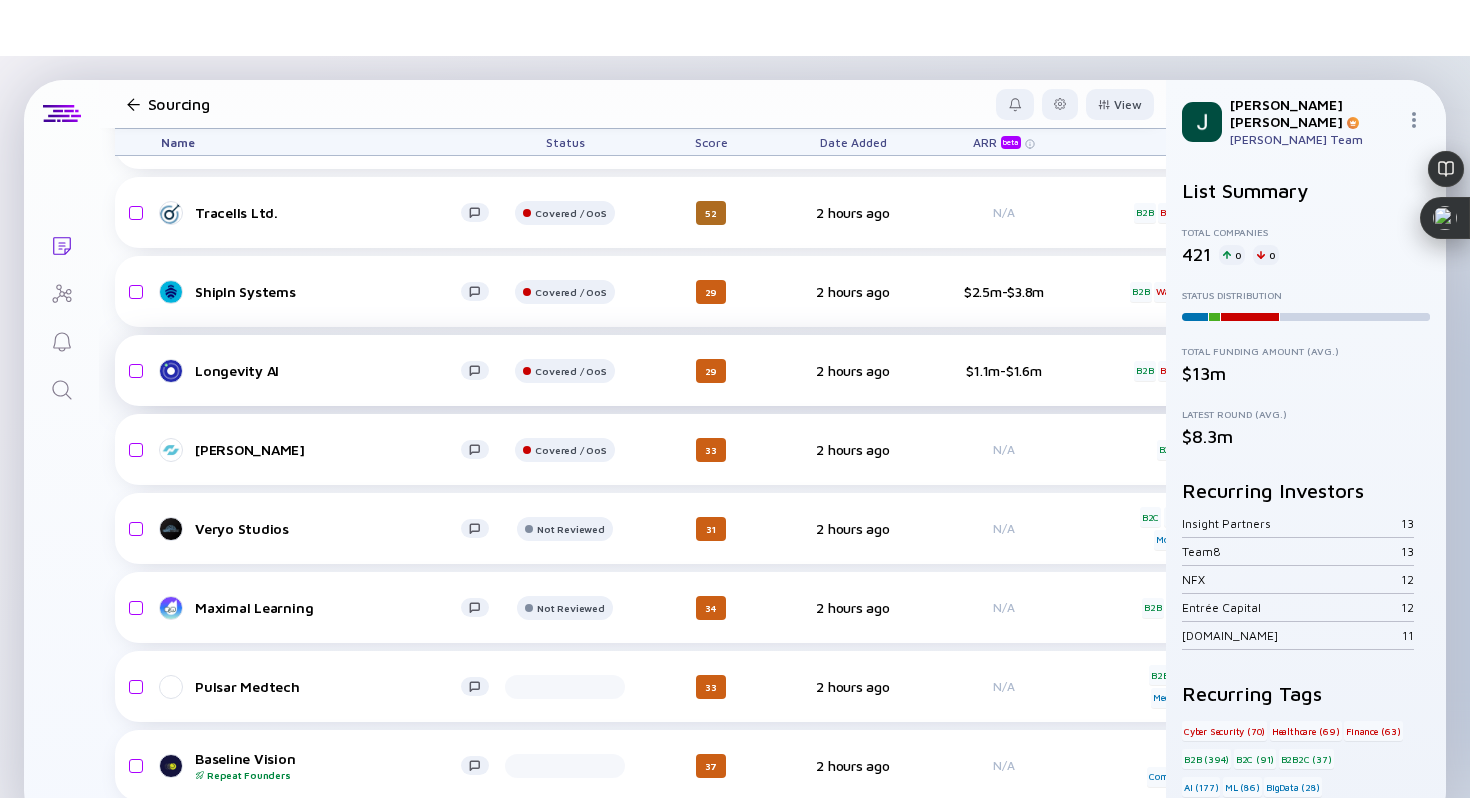 scroll, scrollTop: 6908, scrollLeft: 0, axis: vertical 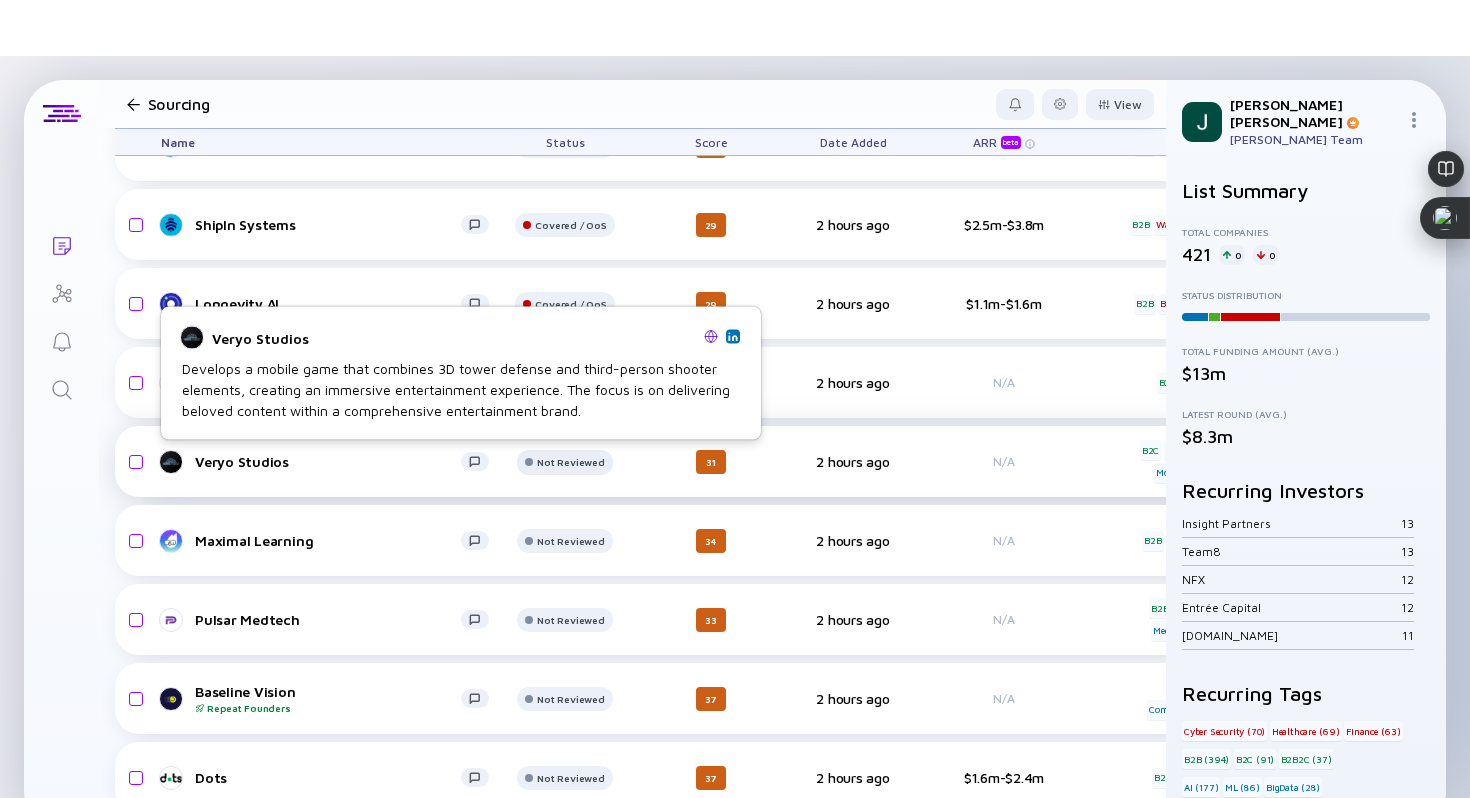 click at bounding box center (564, 75) 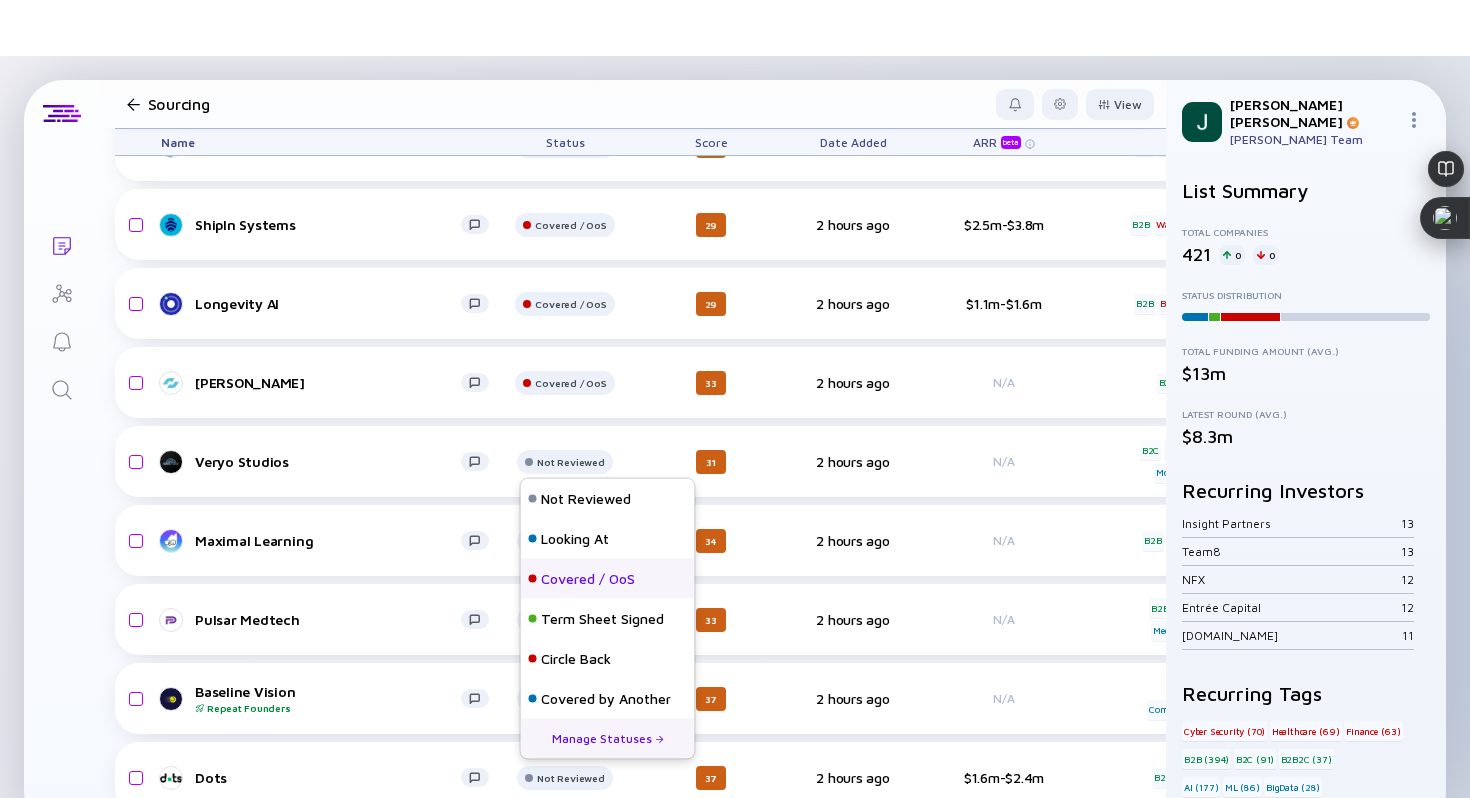click on "Covered / OoS" at bounding box center (608, 579) 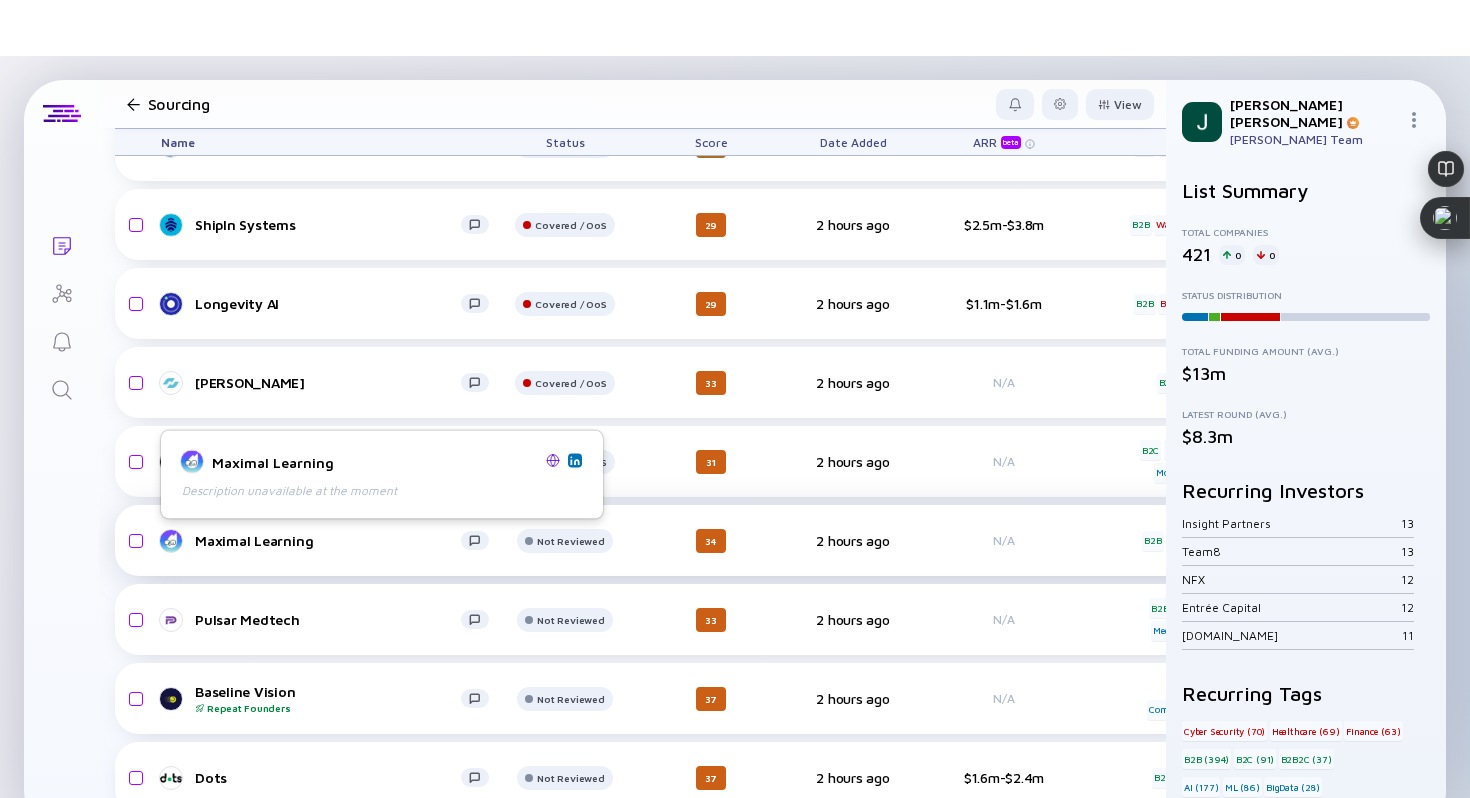 click on "Maximal Learning" at bounding box center (328, 540) 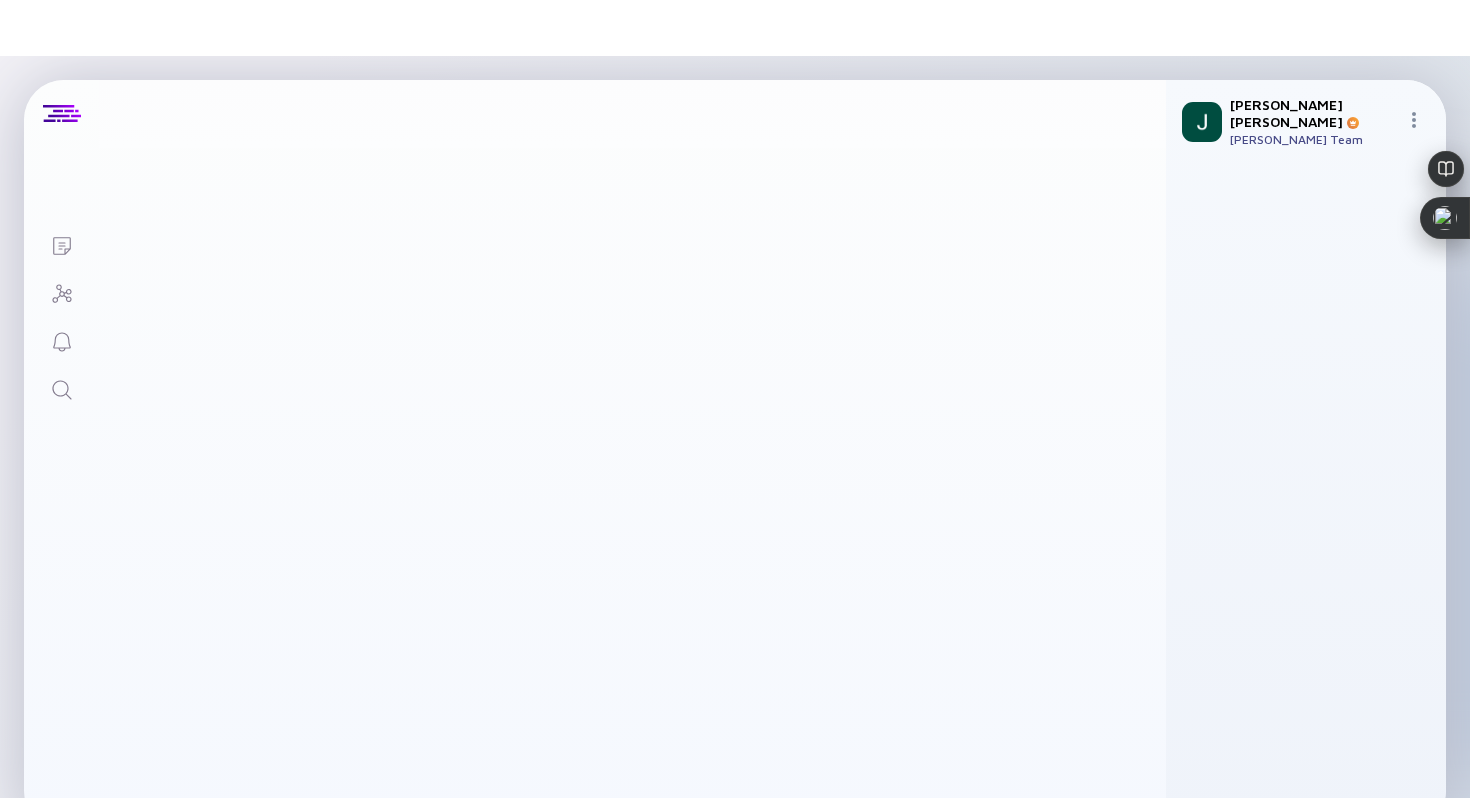 scroll, scrollTop: 0, scrollLeft: 0, axis: both 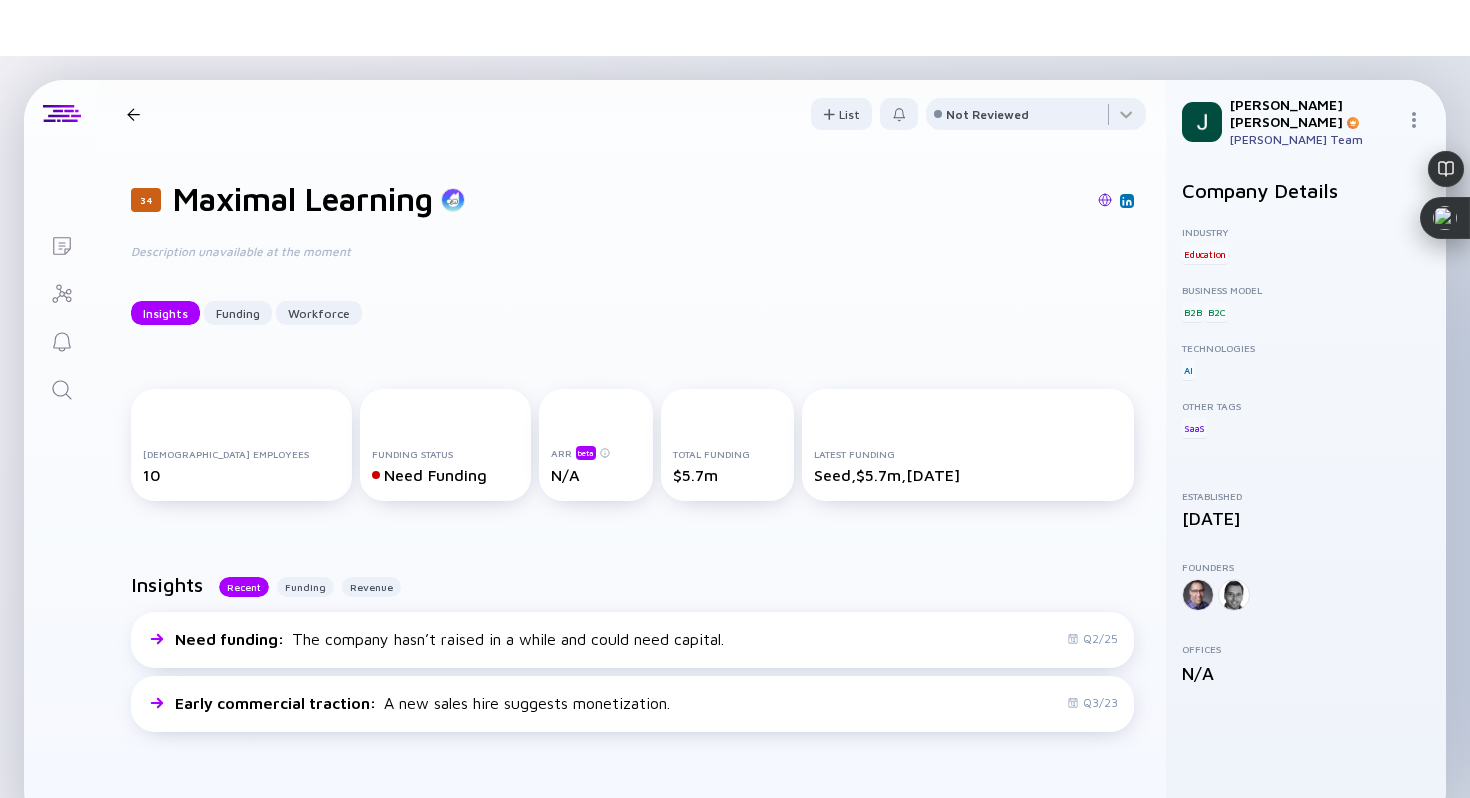 click at bounding box center (1105, 200) 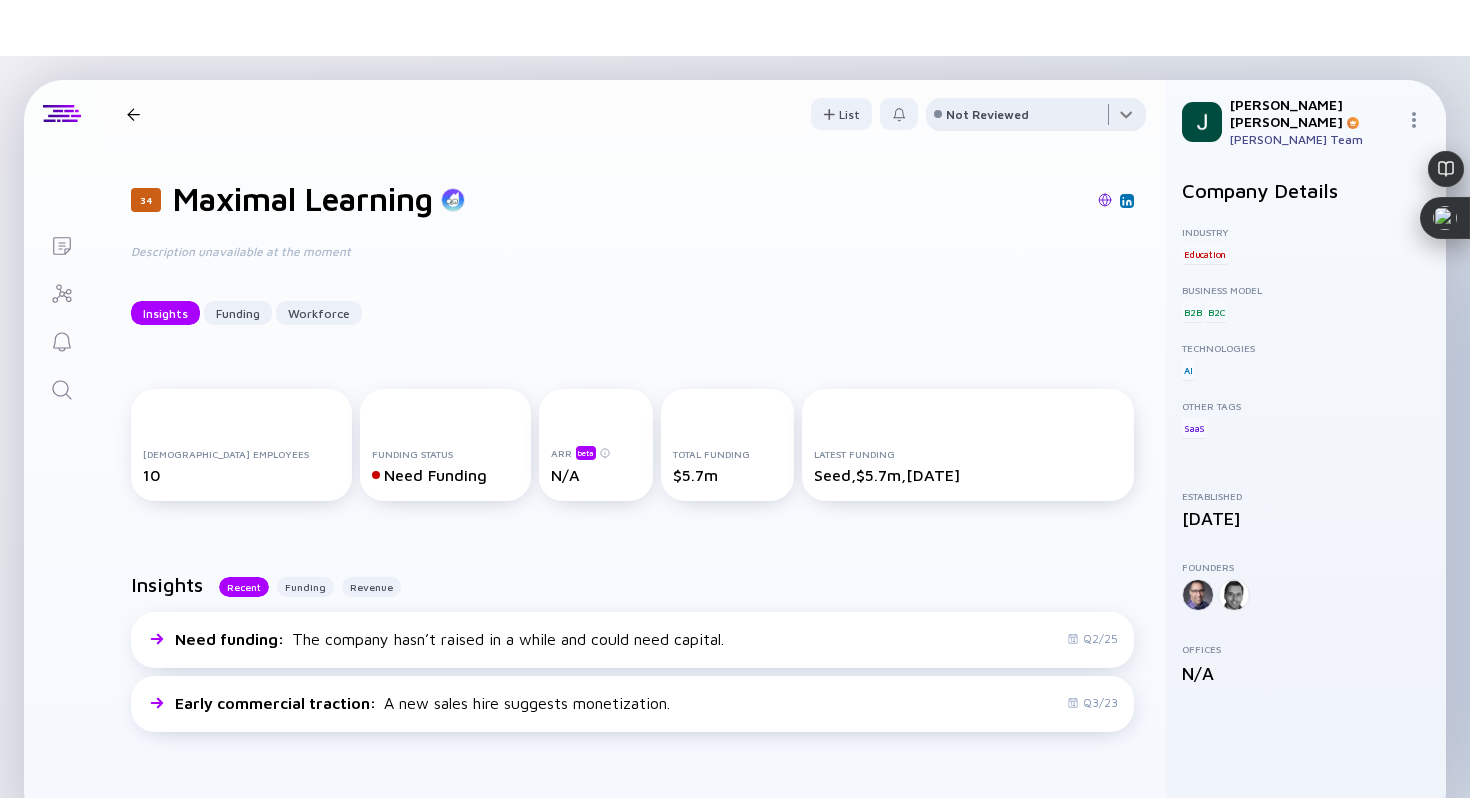 click at bounding box center [1036, 118] 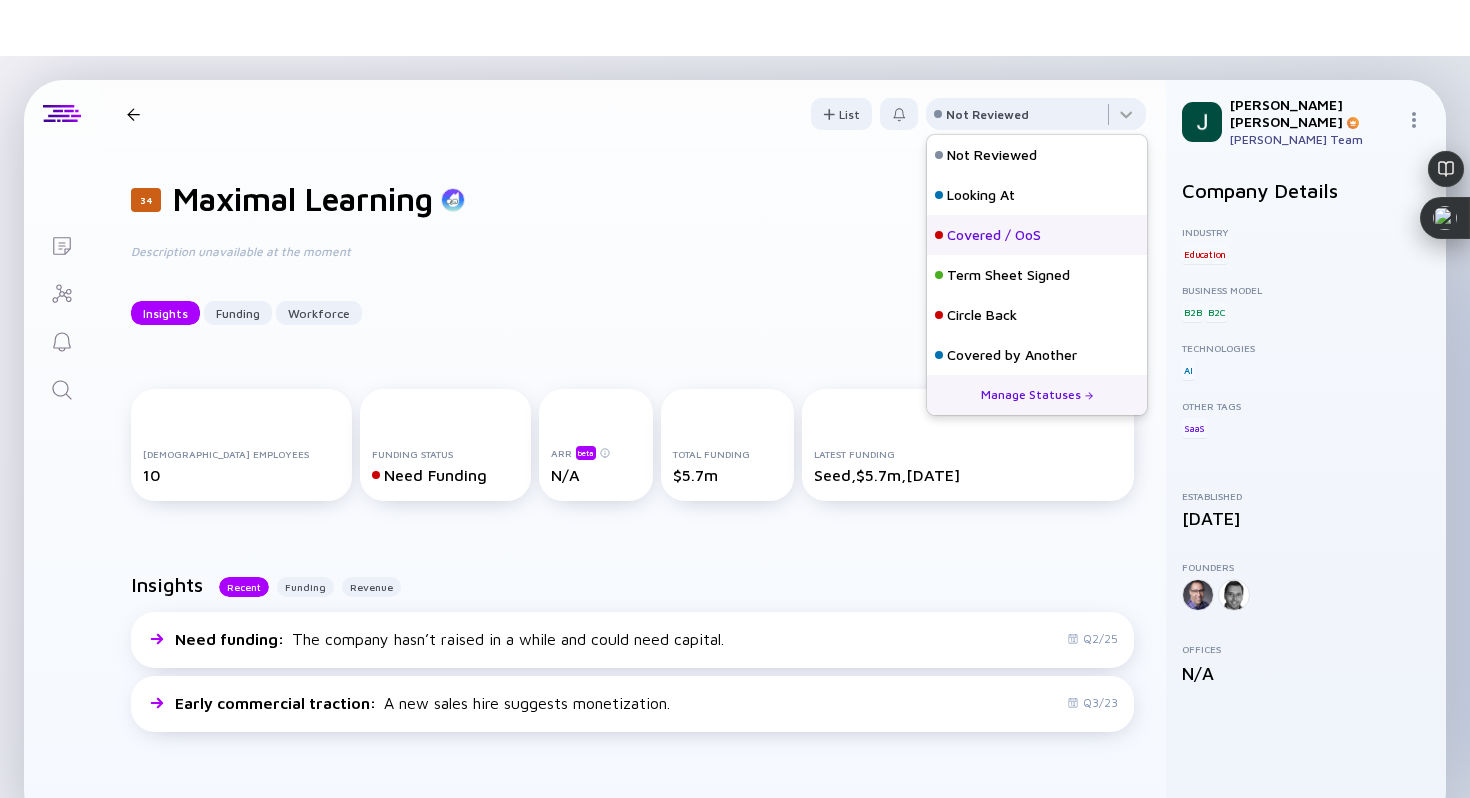 click on "Covered / OoS" at bounding box center (994, 235) 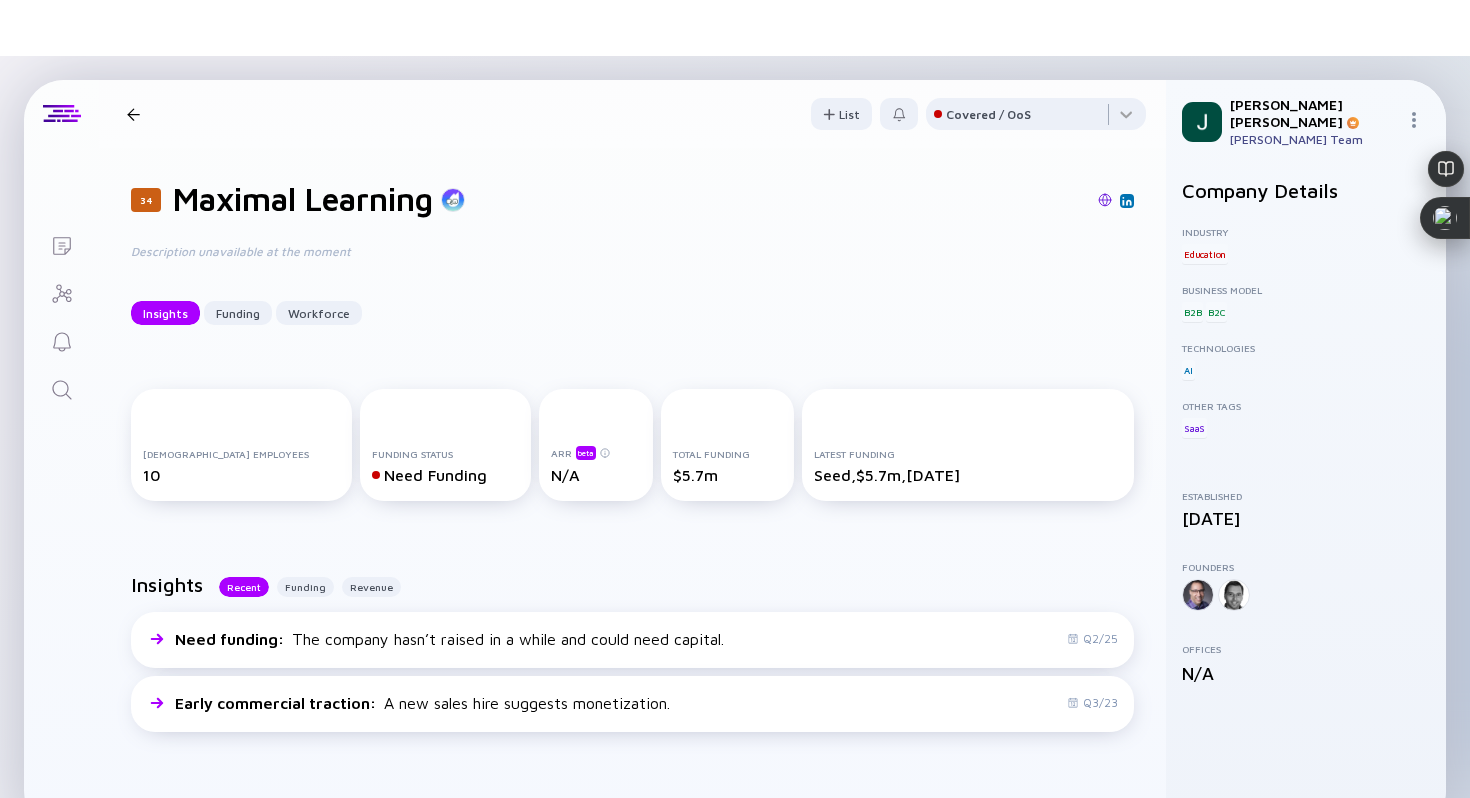 click at bounding box center (133, 114) 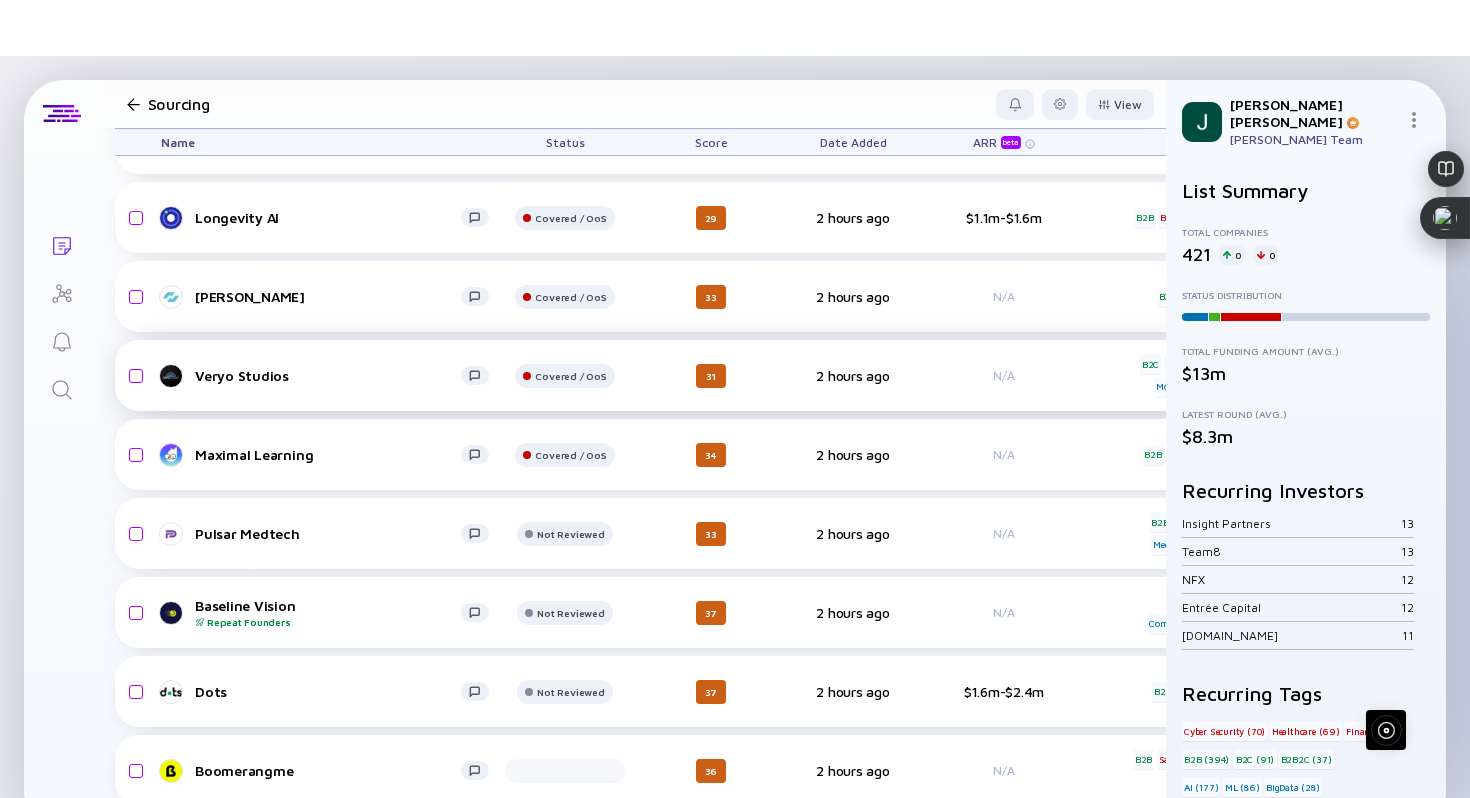 scroll, scrollTop: 7025, scrollLeft: 0, axis: vertical 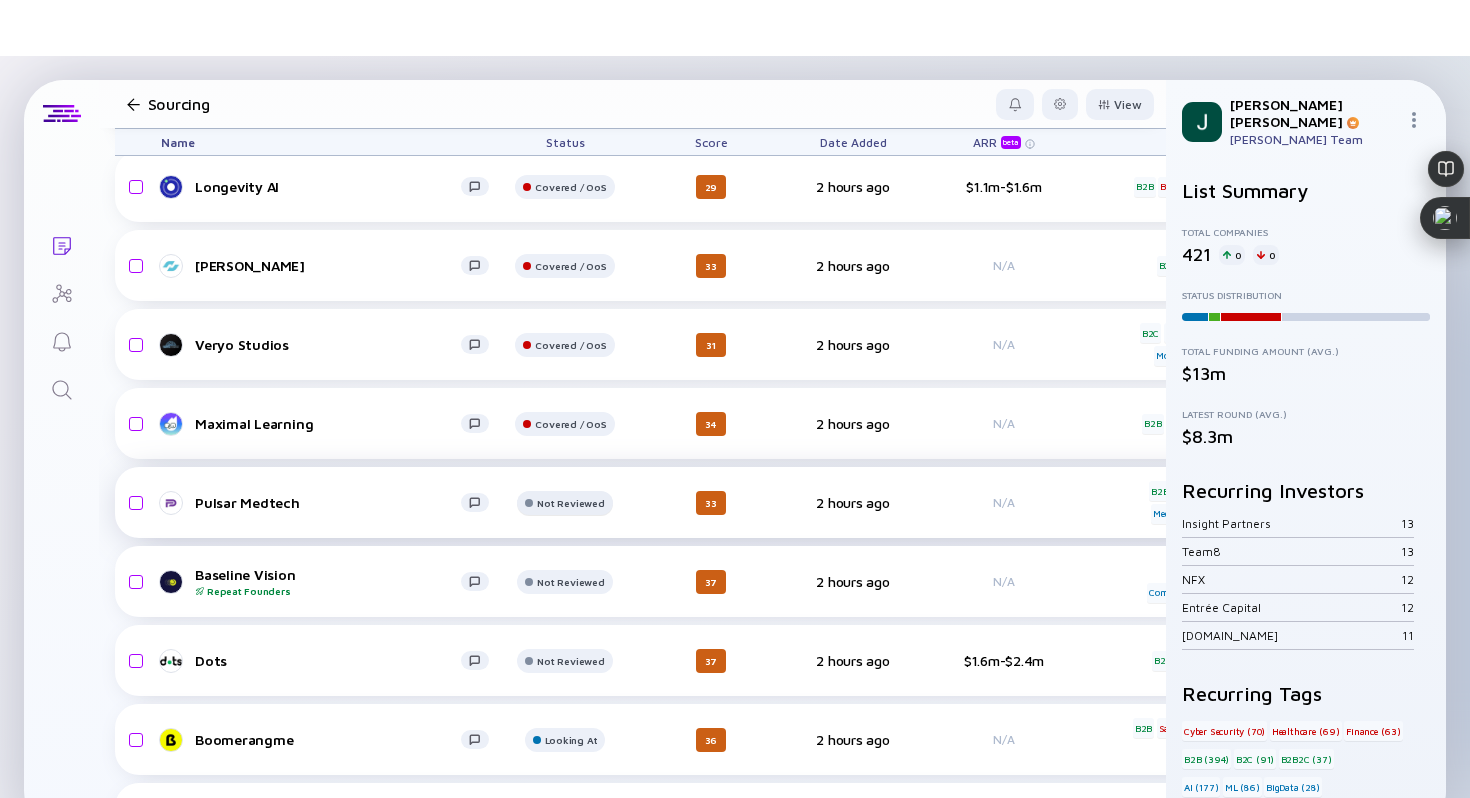 click on "Not Reviewed" at bounding box center (570, 108) 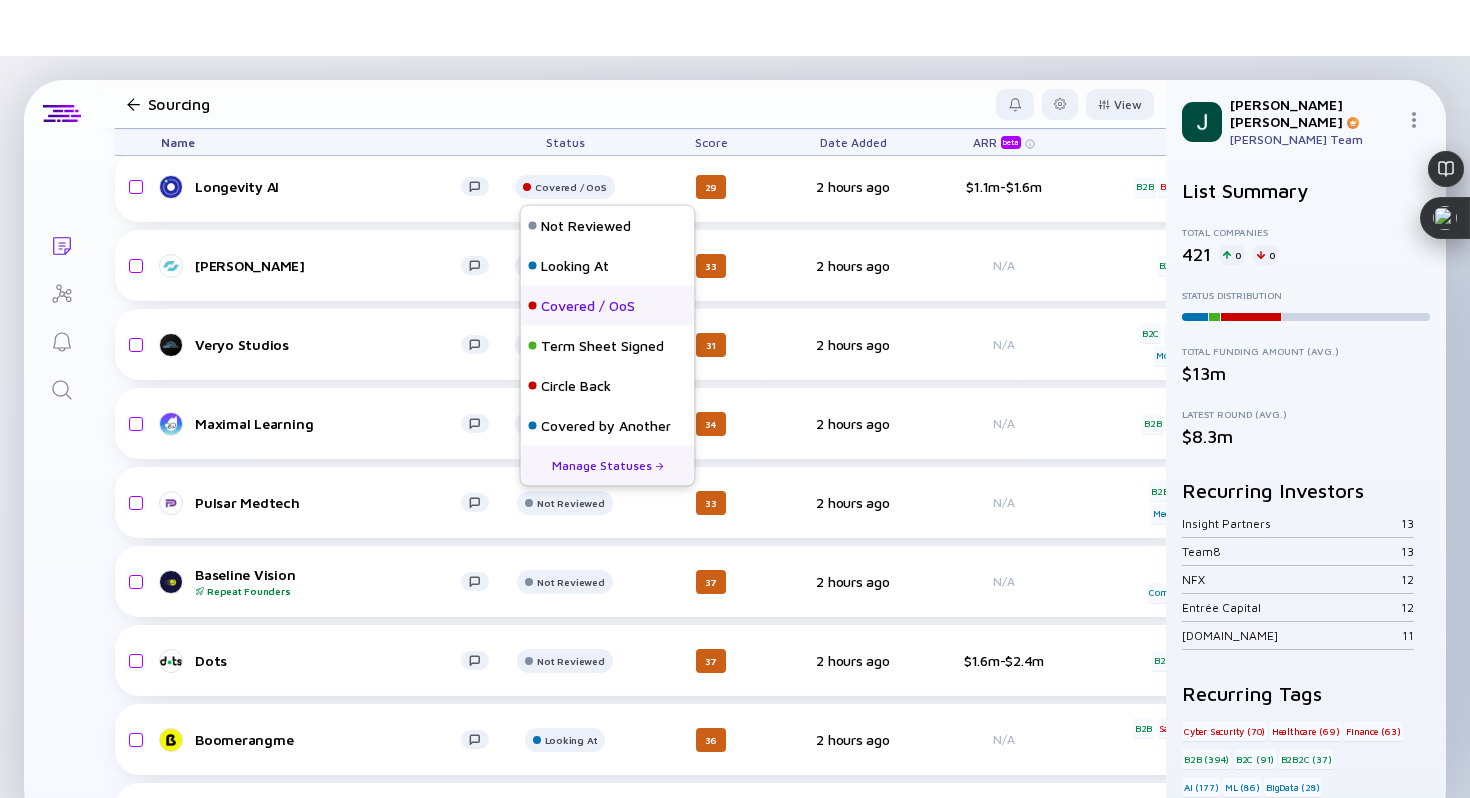 click on "Covered / OoS" at bounding box center (588, 306) 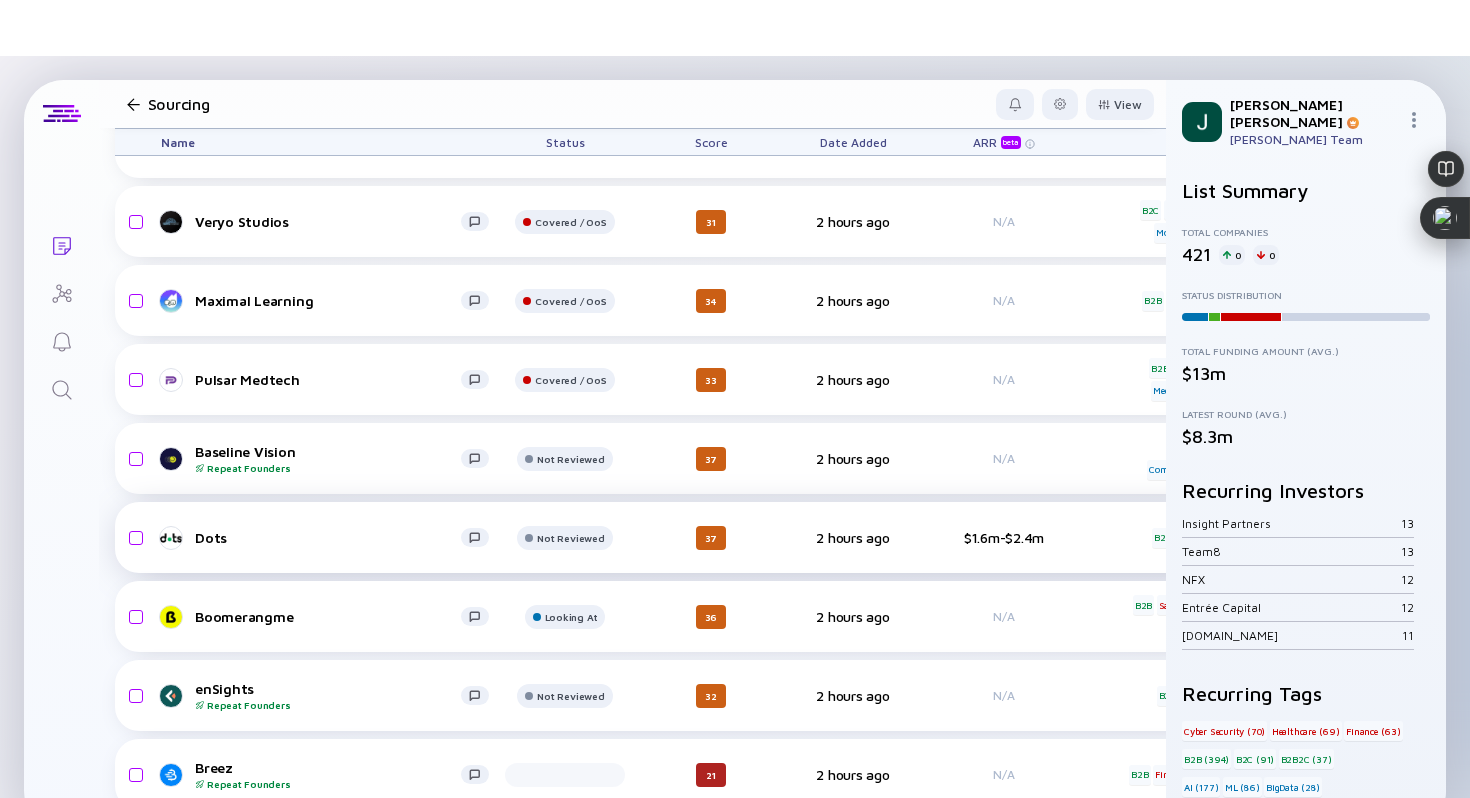 scroll, scrollTop: 7150, scrollLeft: 0, axis: vertical 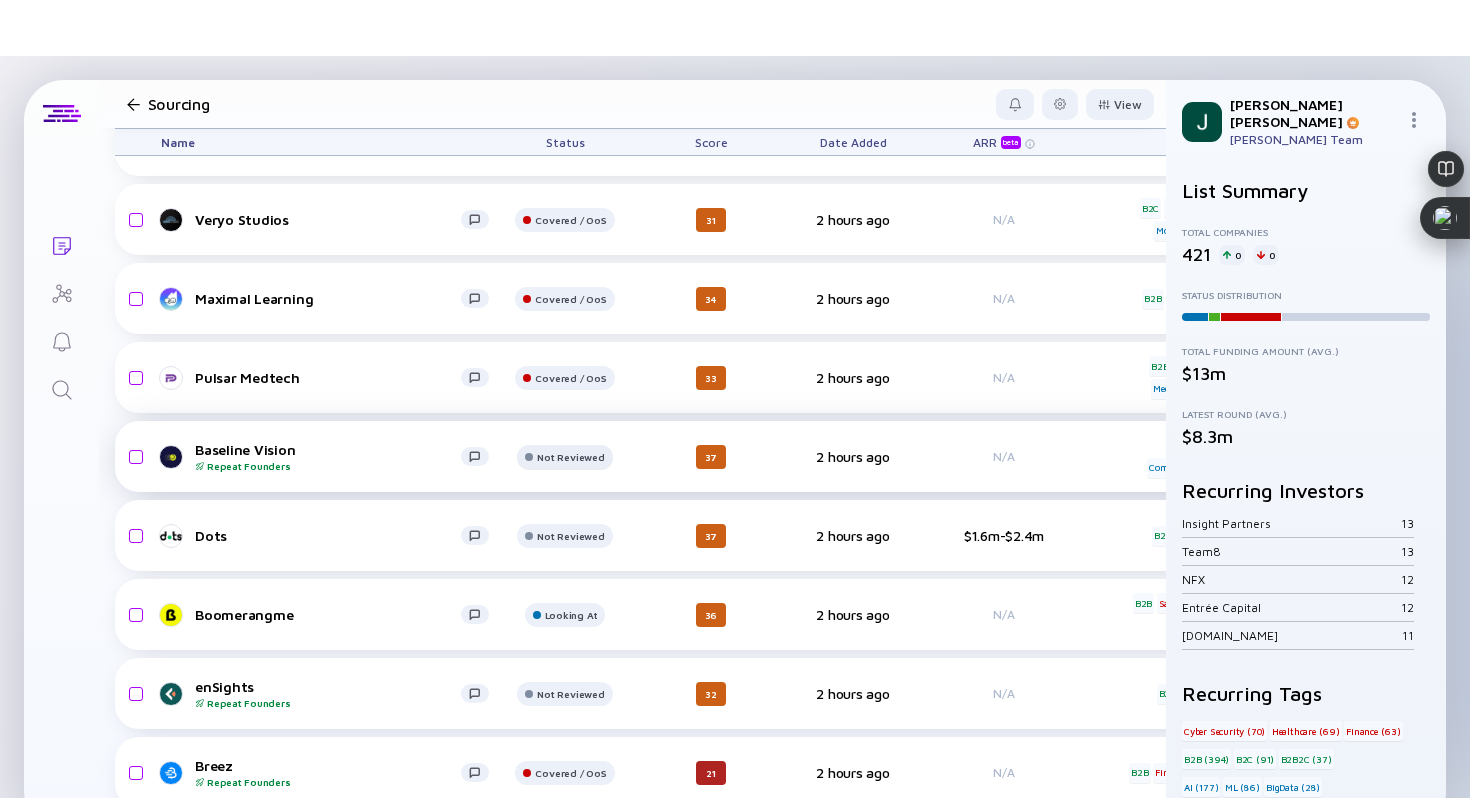 click at bounding box center (564, 70) 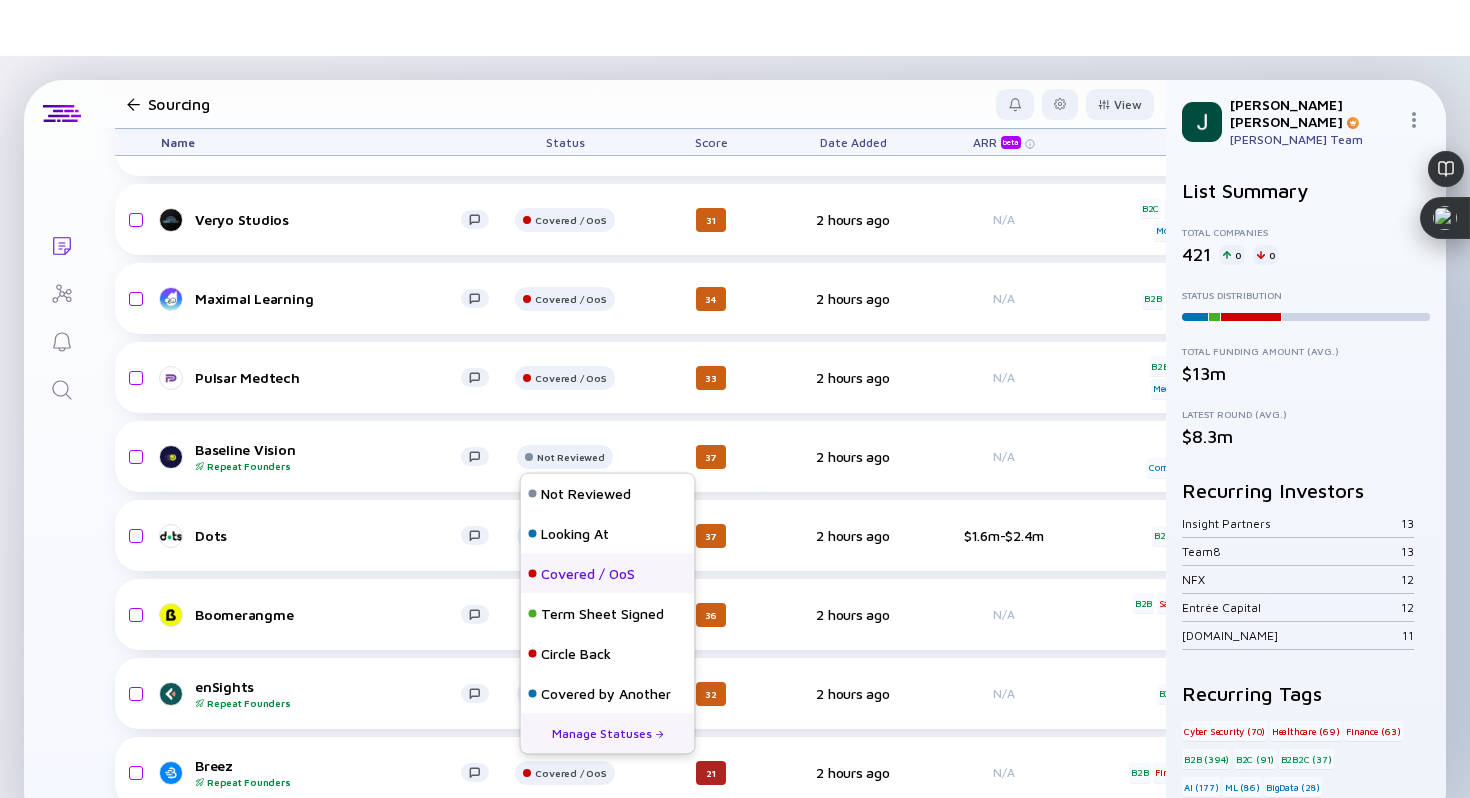 click on "Covered / OoS" at bounding box center (588, 574) 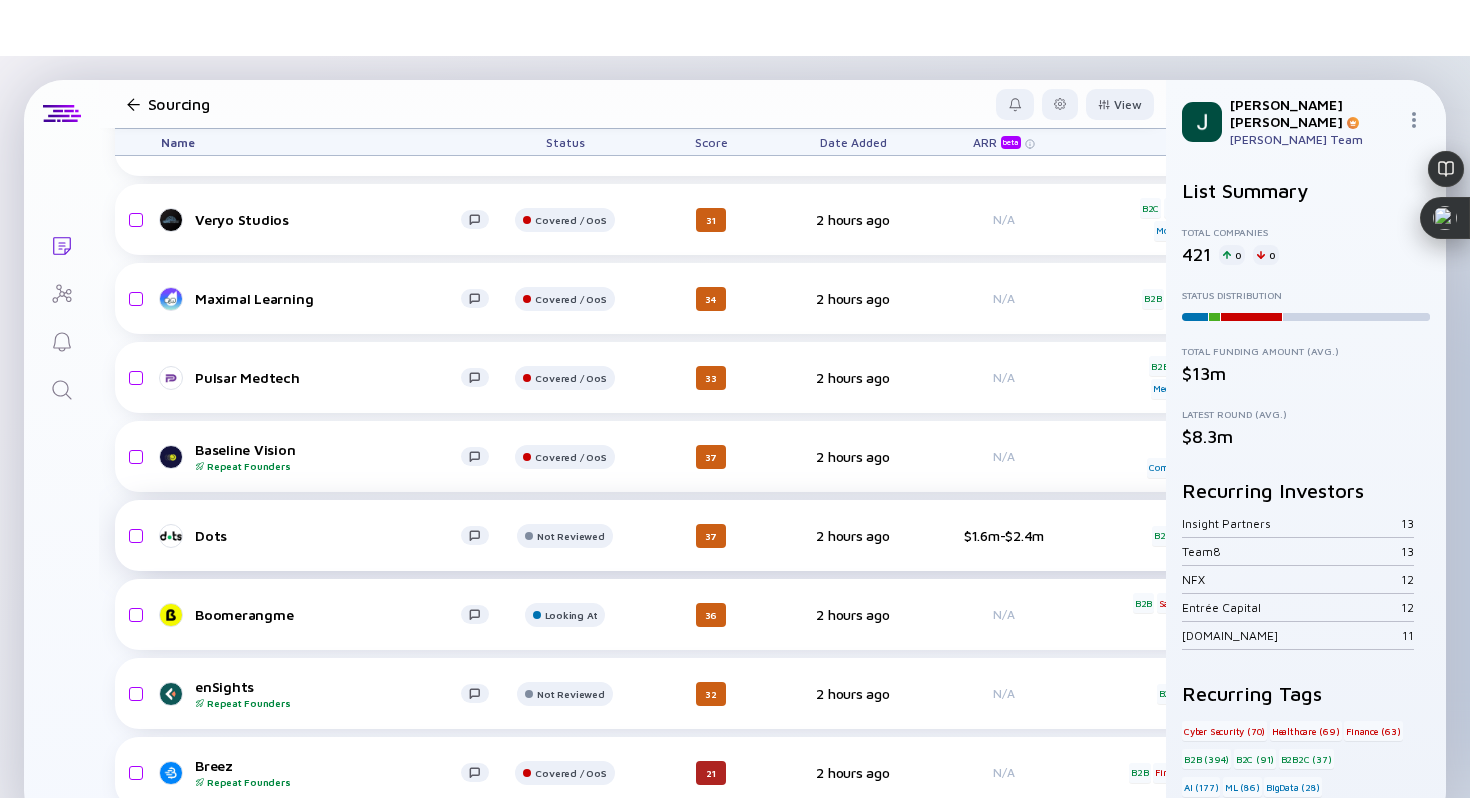 click on "Dots" at bounding box center [328, 535] 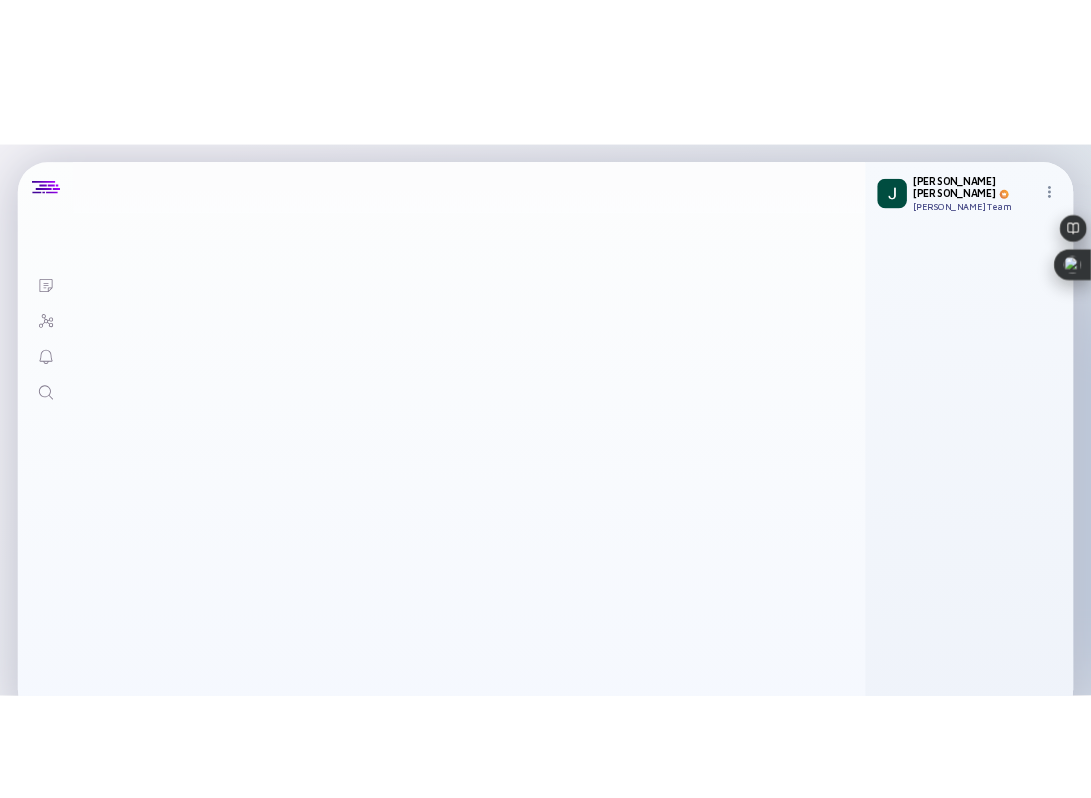scroll, scrollTop: 0, scrollLeft: 0, axis: both 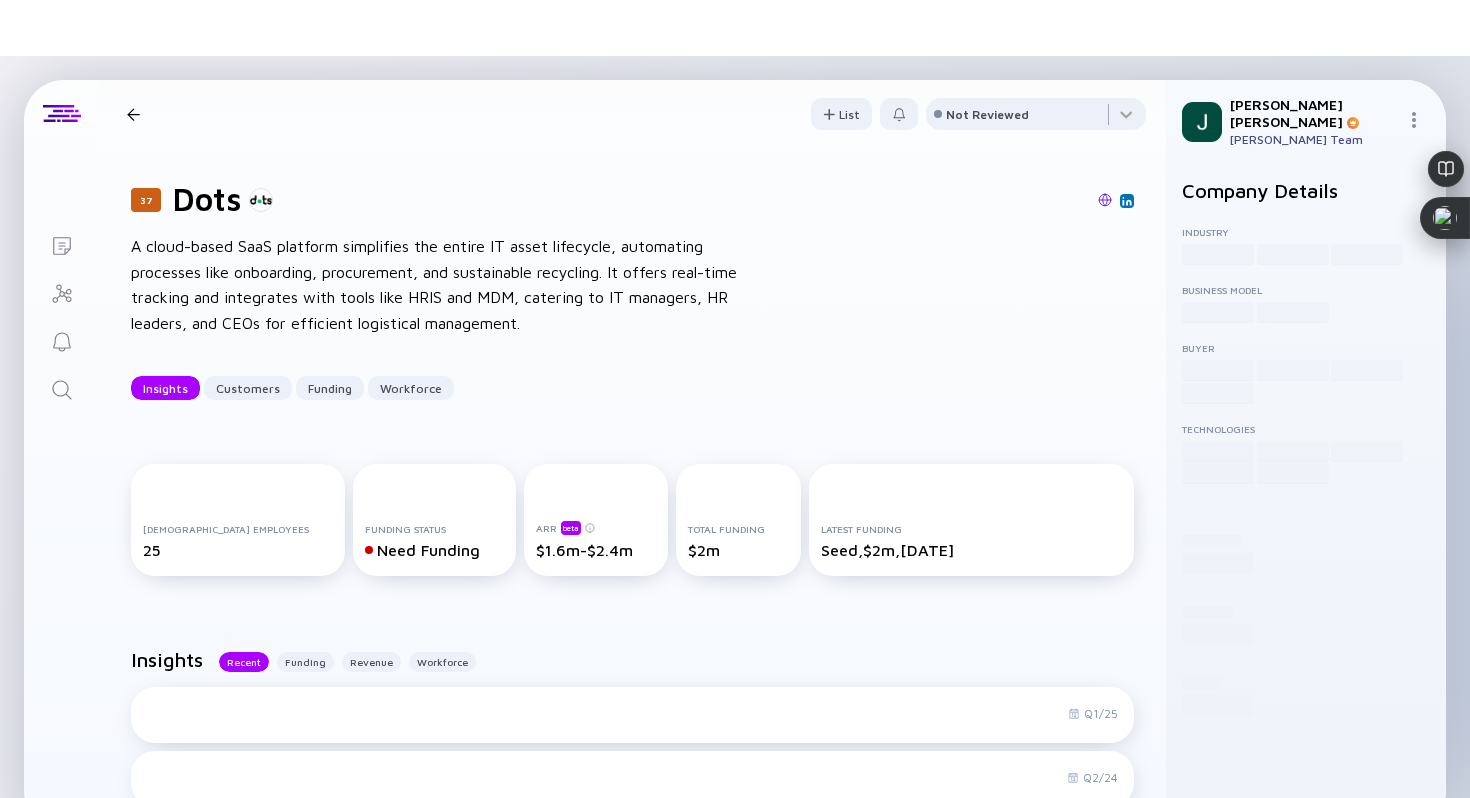 click at bounding box center (1105, 200) 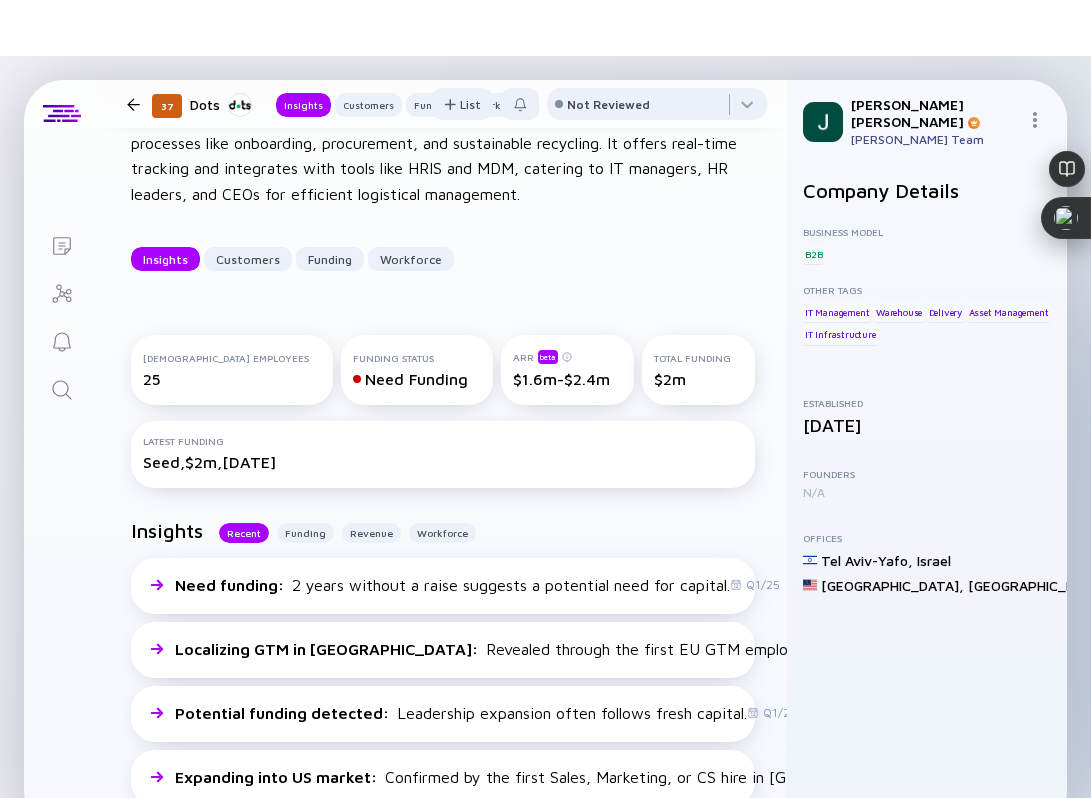 scroll, scrollTop: 141, scrollLeft: 0, axis: vertical 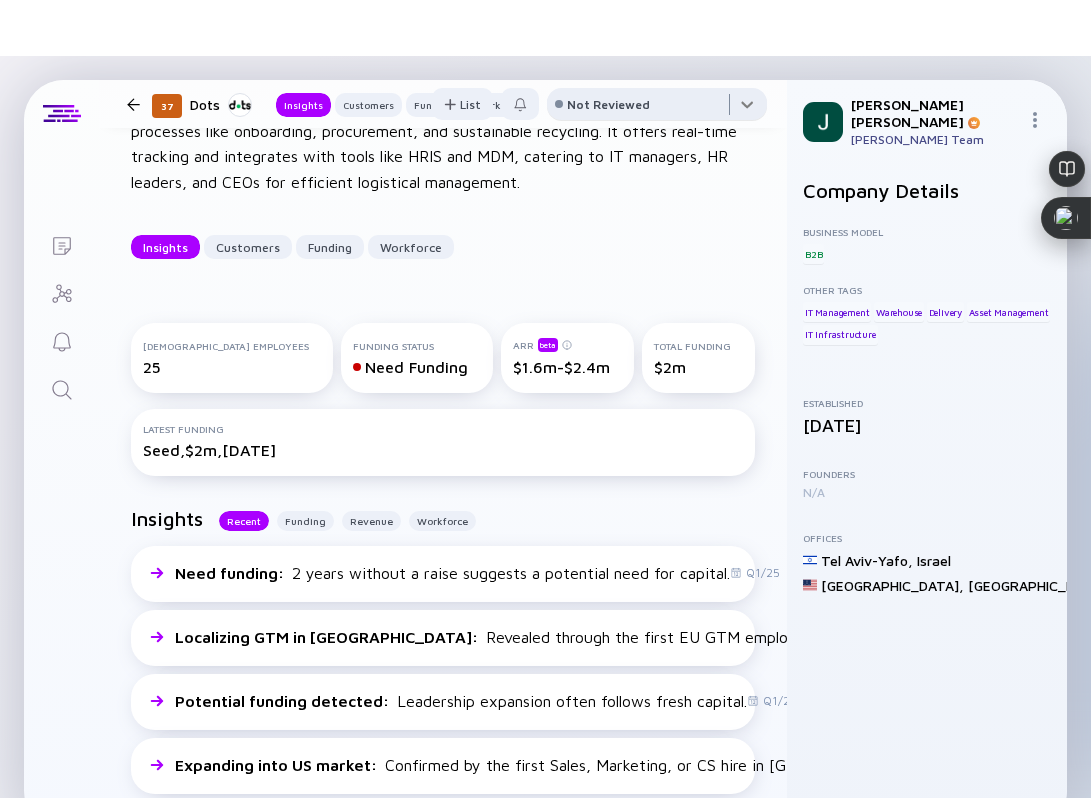 click at bounding box center [657, 108] 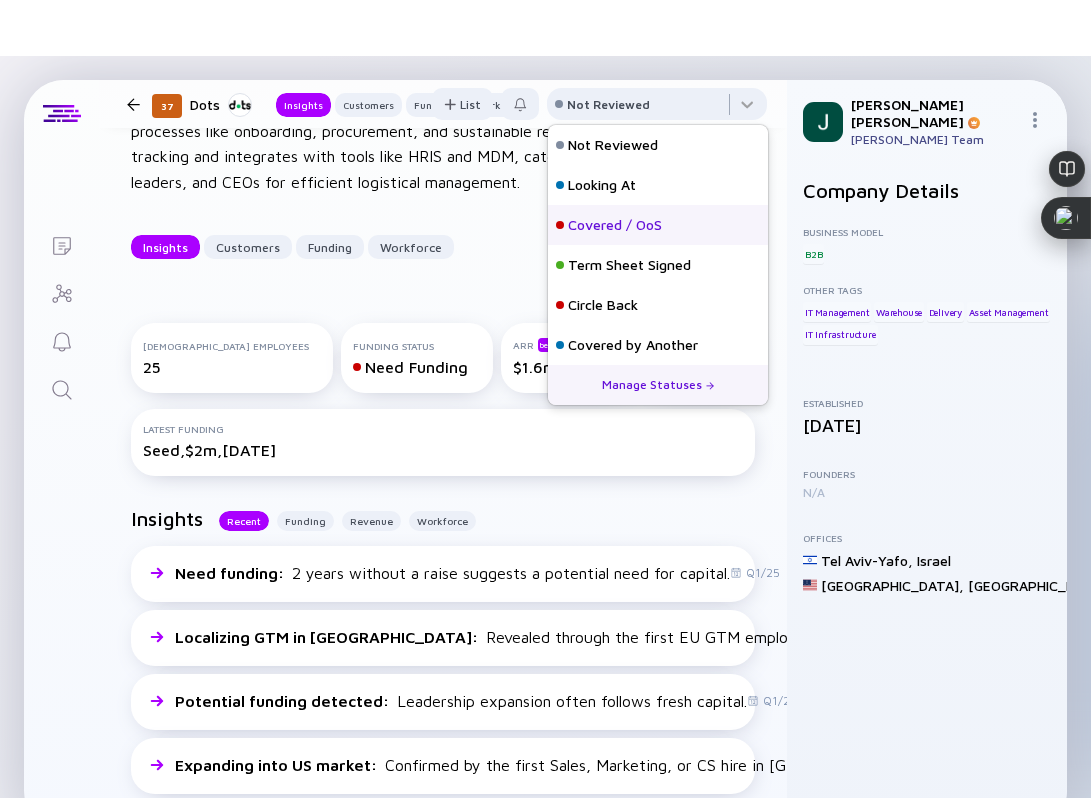 click on "Covered / OoS" at bounding box center (615, 225) 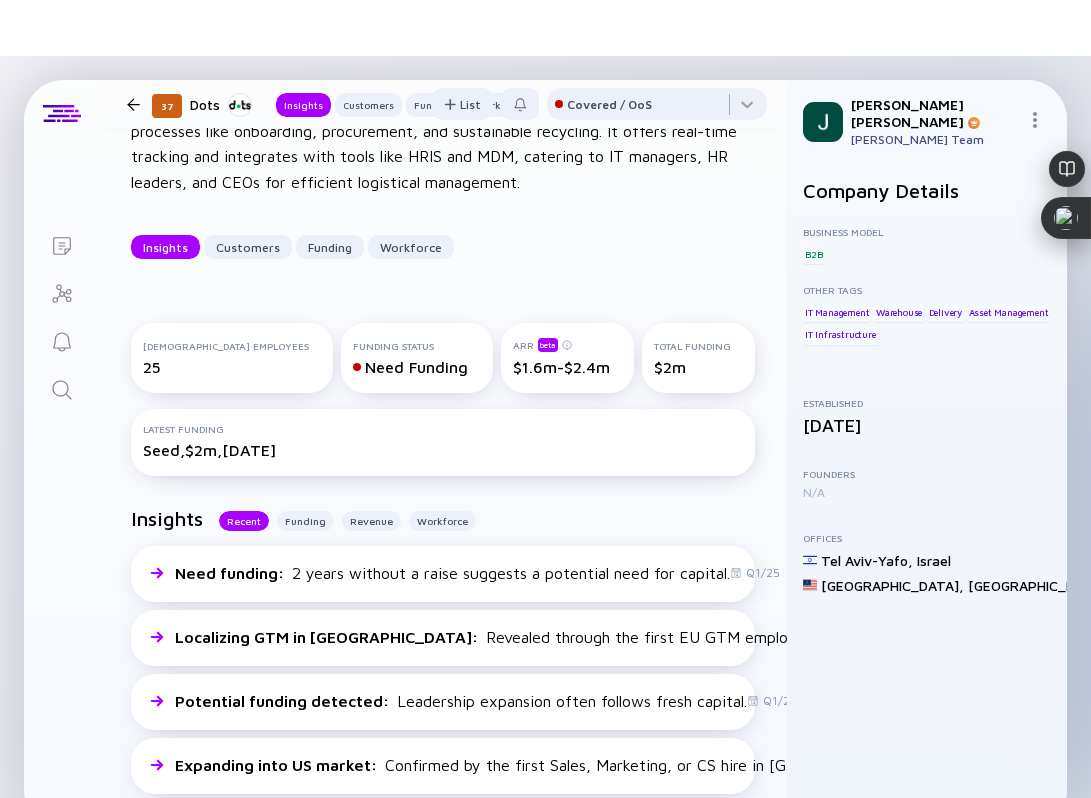 click at bounding box center (133, 104) 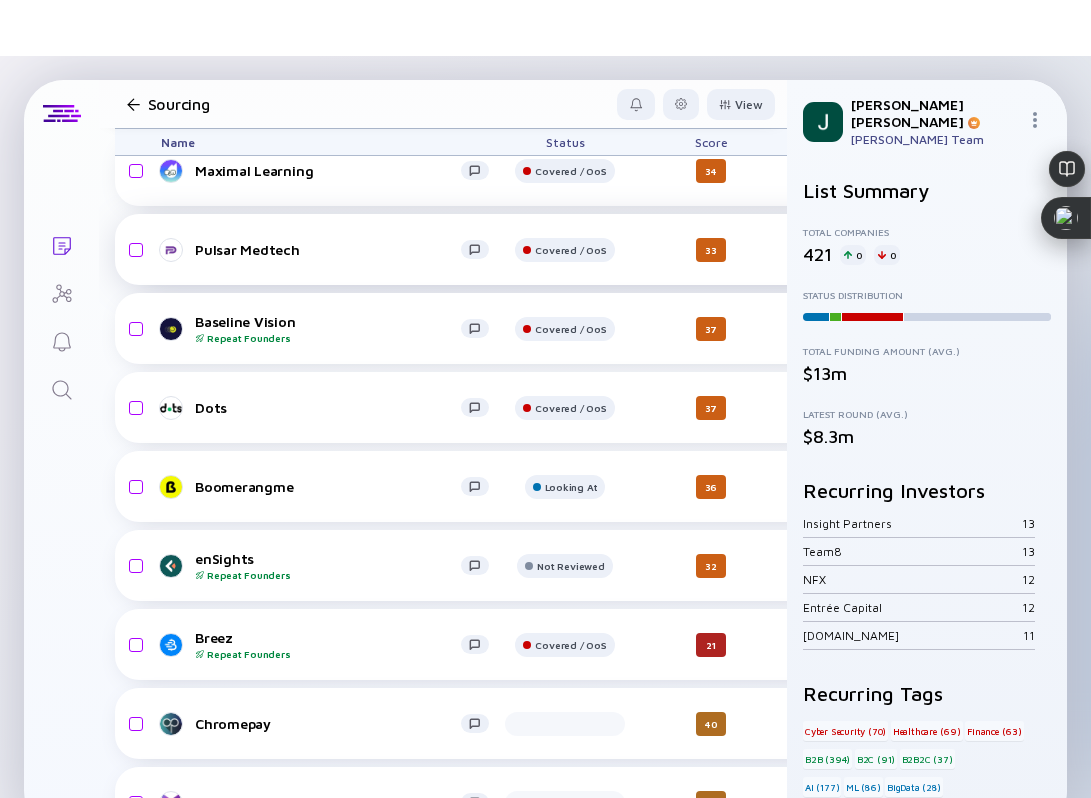 scroll, scrollTop: 7308, scrollLeft: 0, axis: vertical 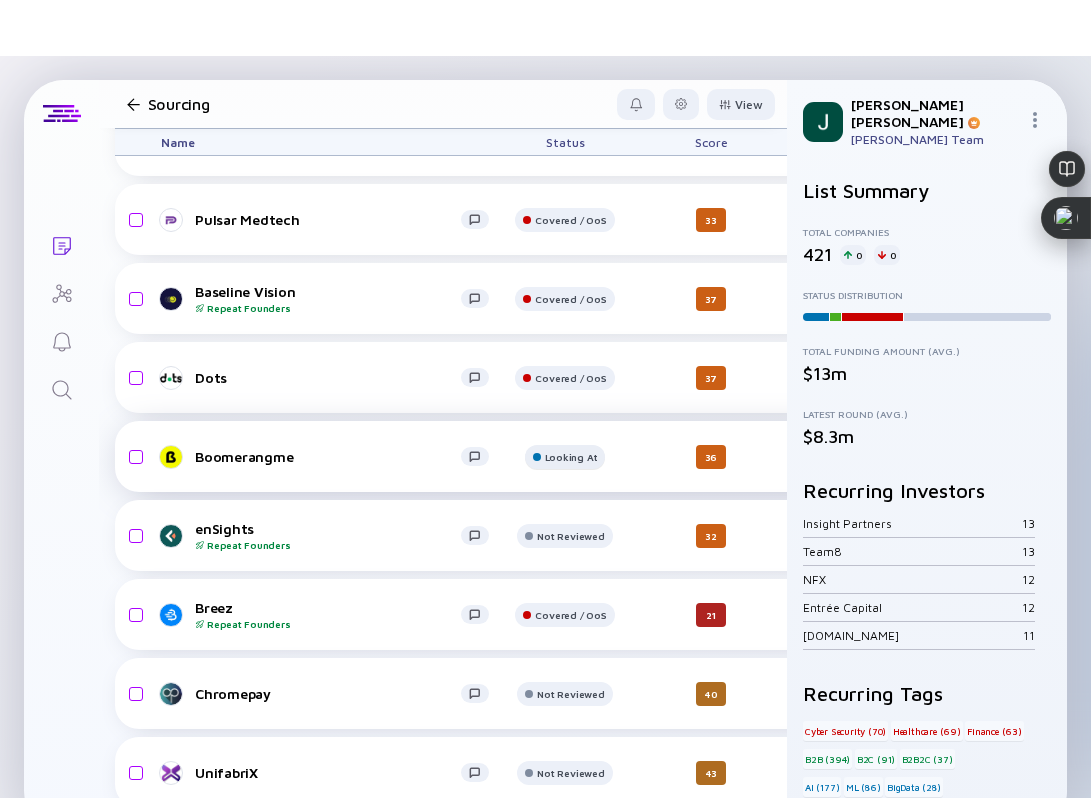 click on "Looking At" at bounding box center (570, 62) 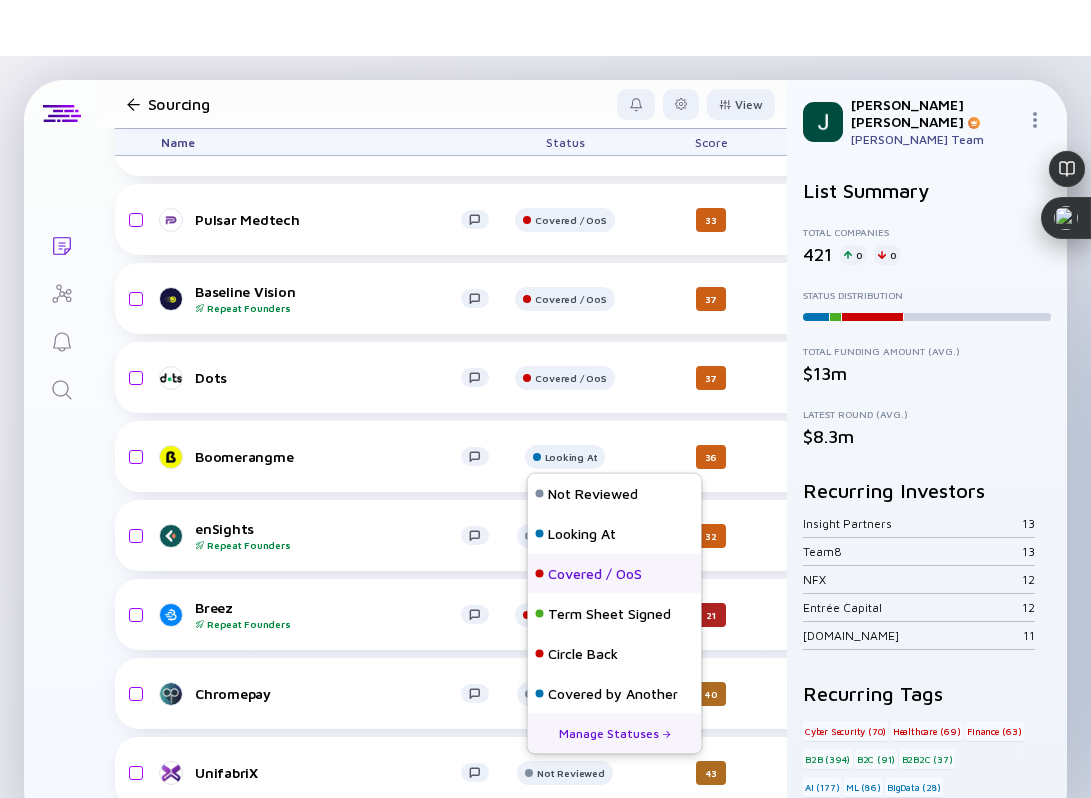 click on "Covered / OoS" at bounding box center [595, 574] 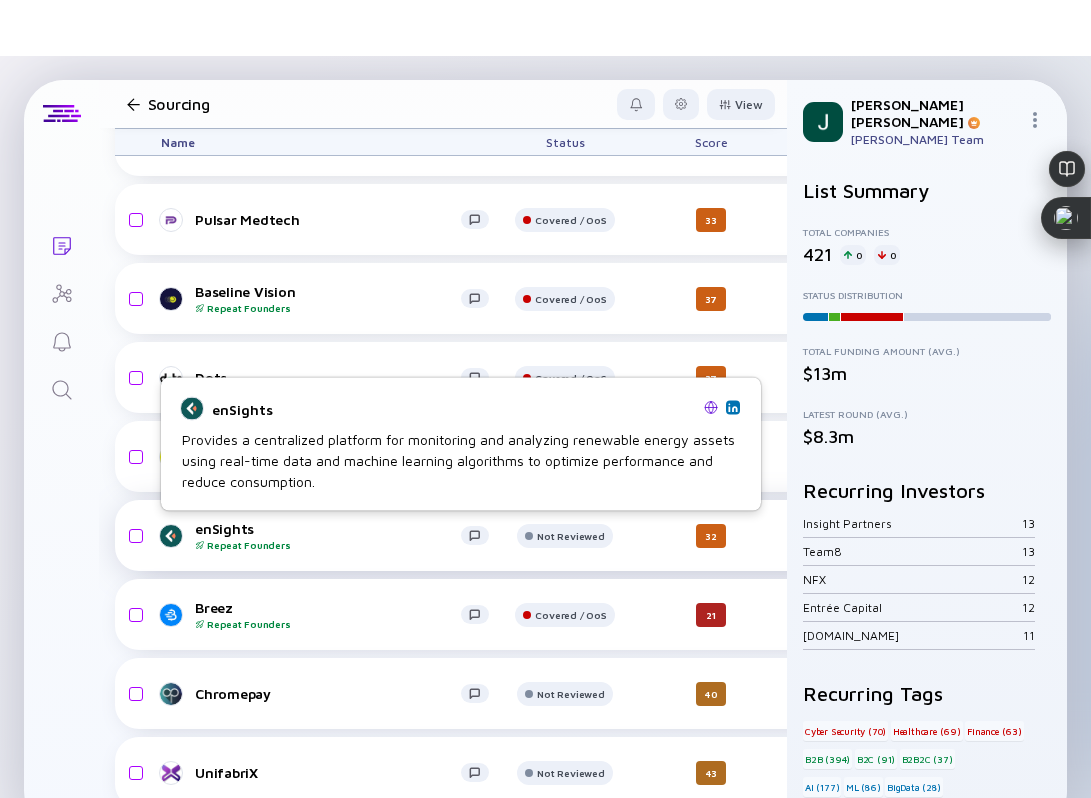 click on "enSights Repeat Founders" at bounding box center (328, 535) 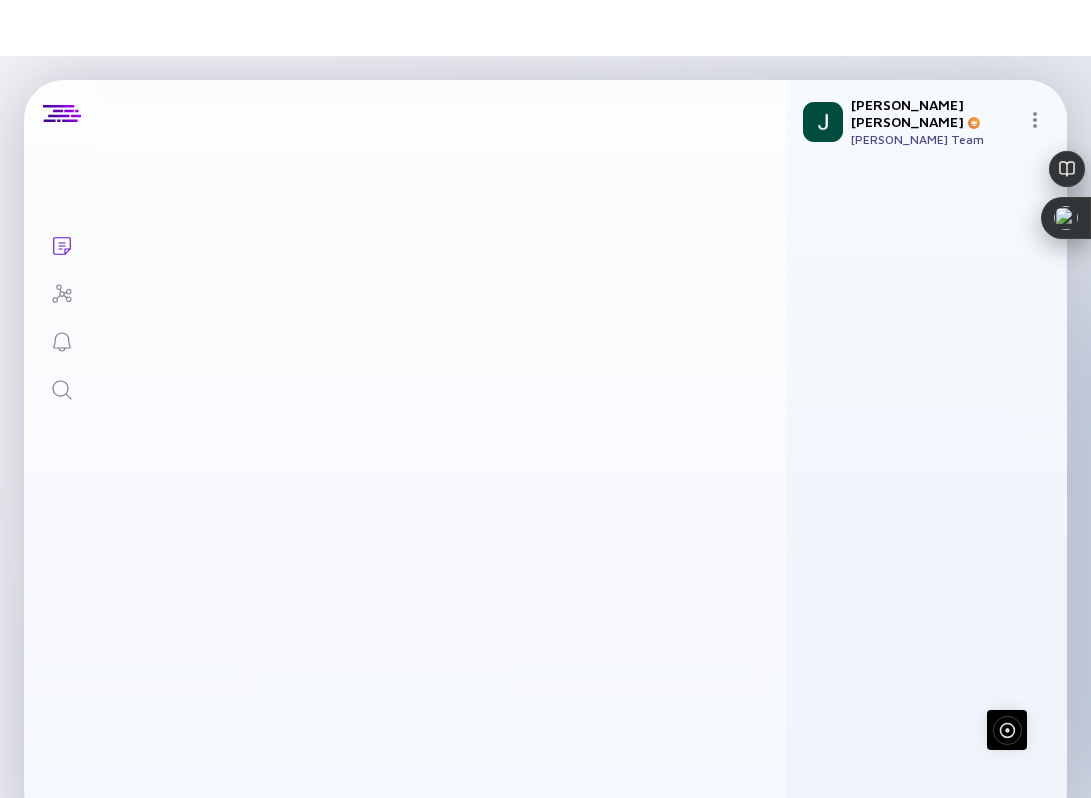 scroll, scrollTop: 0, scrollLeft: 0, axis: both 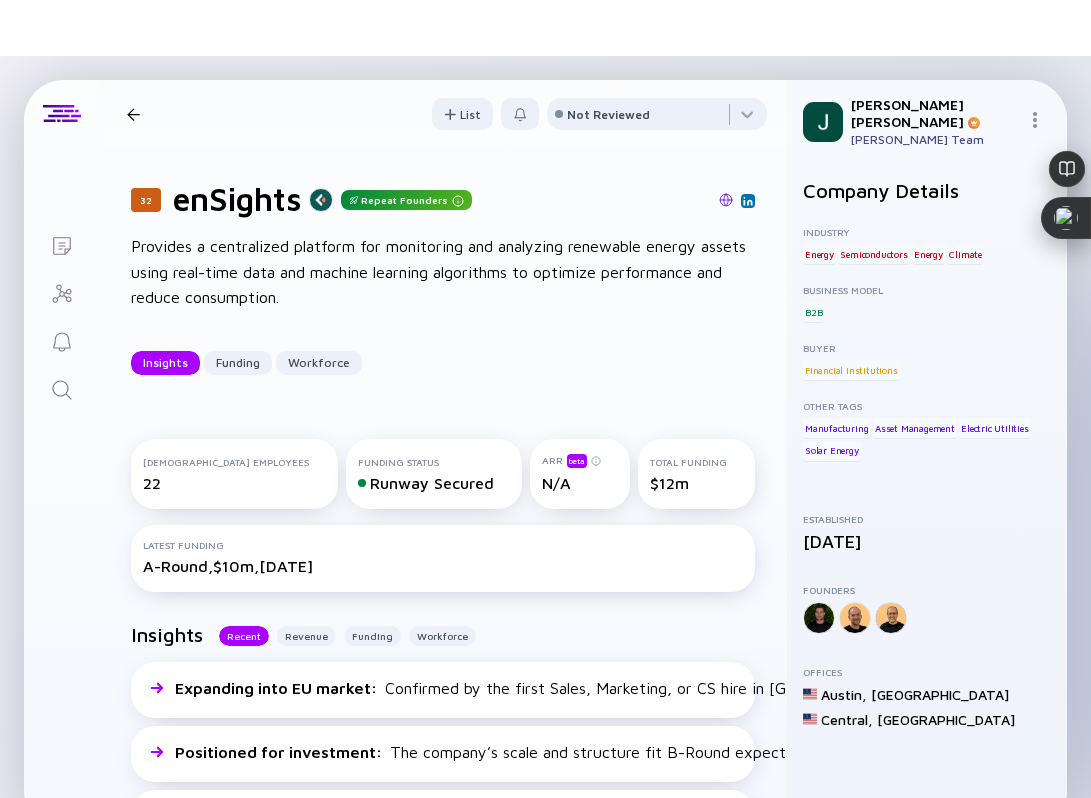 click at bounding box center [726, 201] 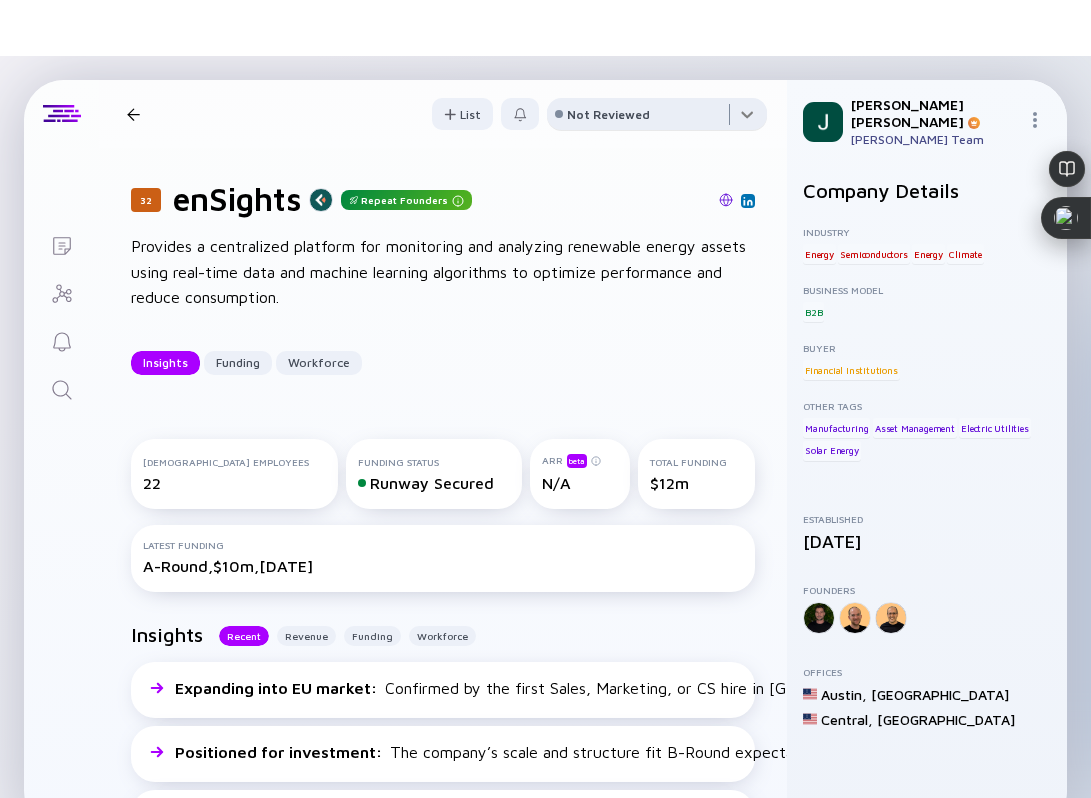 click at bounding box center [657, 118] 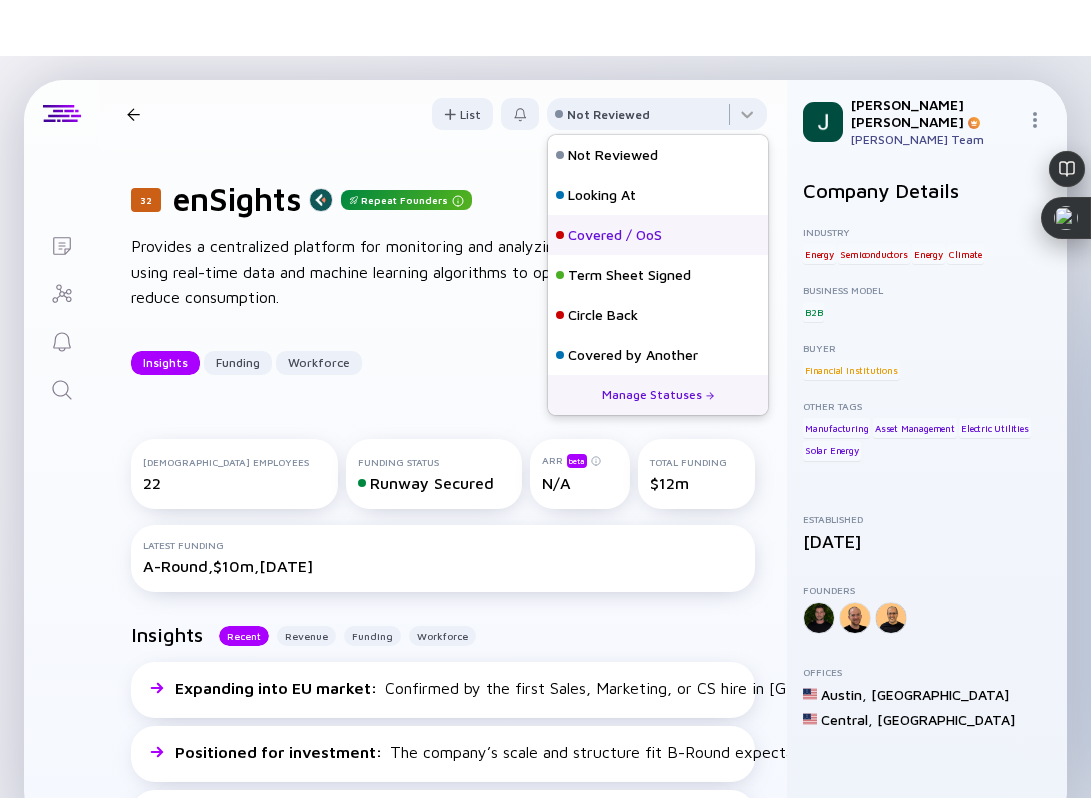 click on "Covered / OoS" at bounding box center [658, 235] 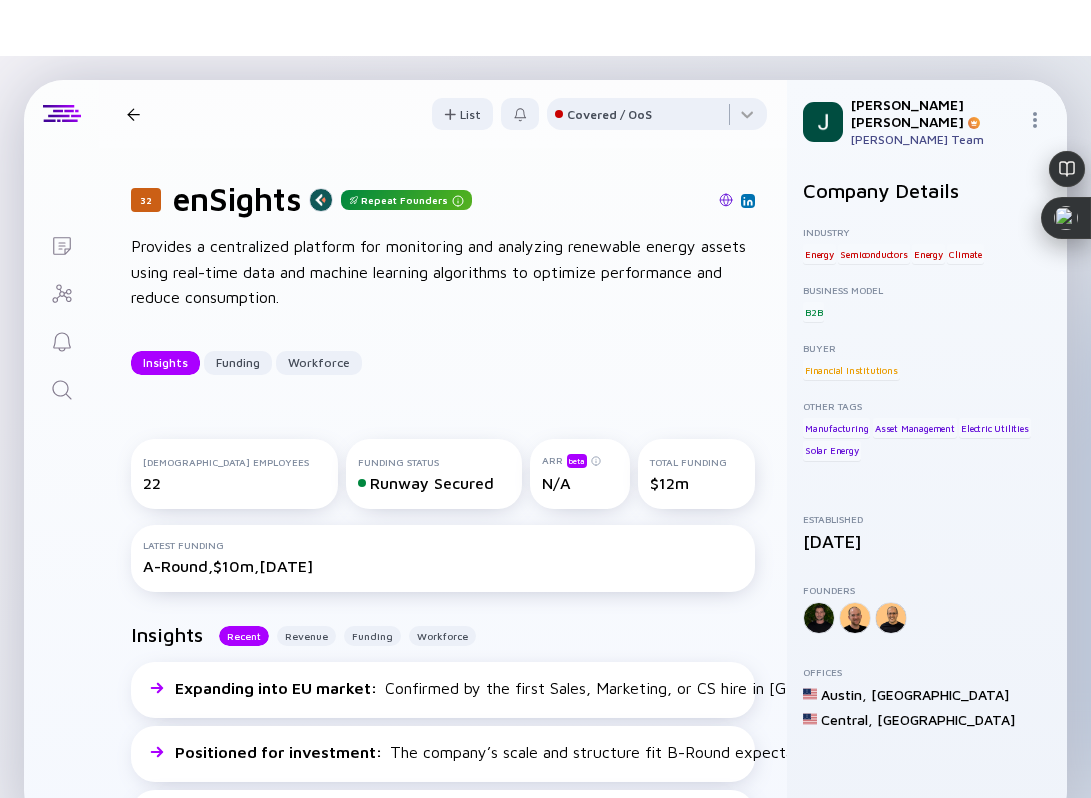 click at bounding box center (133, 114) 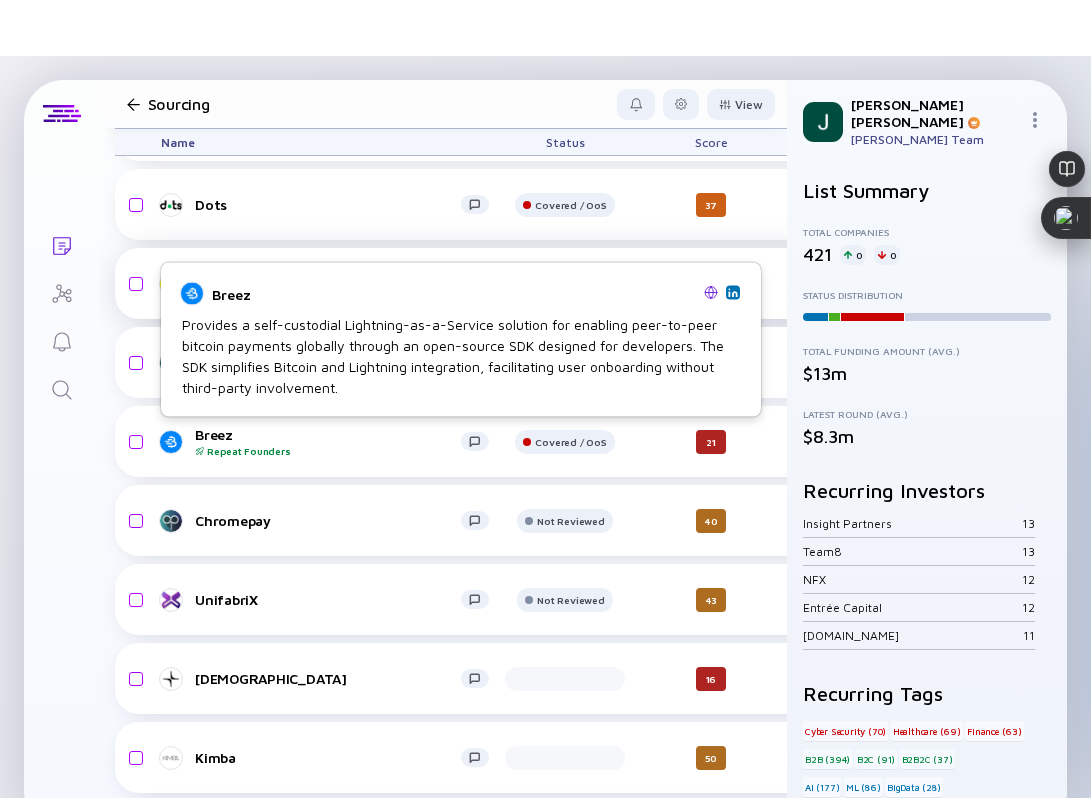 scroll, scrollTop: 7482, scrollLeft: 0, axis: vertical 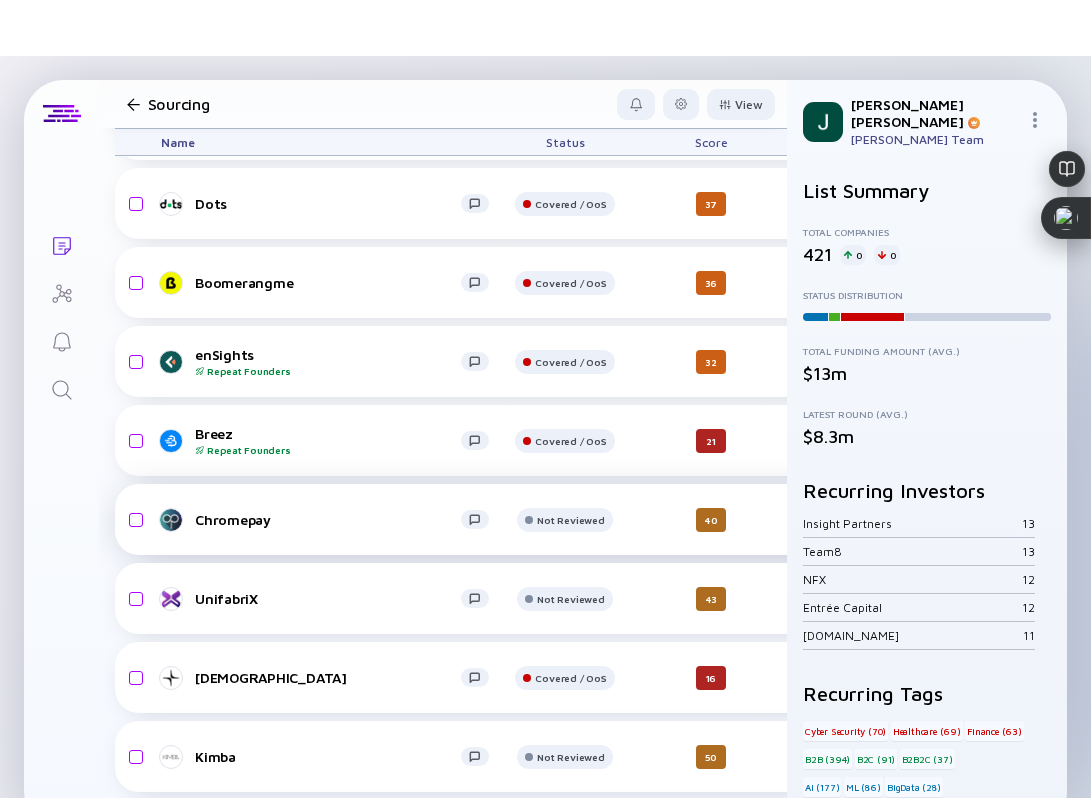 click on "Chromepay" at bounding box center [328, 519] 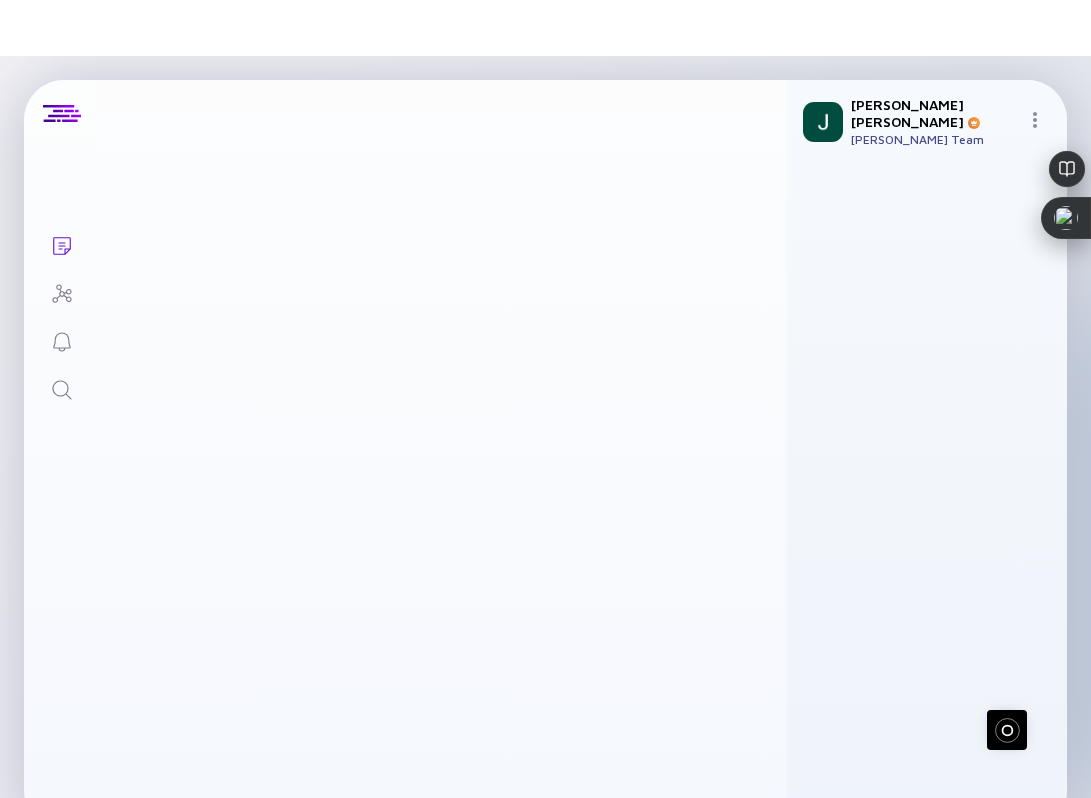 scroll, scrollTop: 0, scrollLeft: 0, axis: both 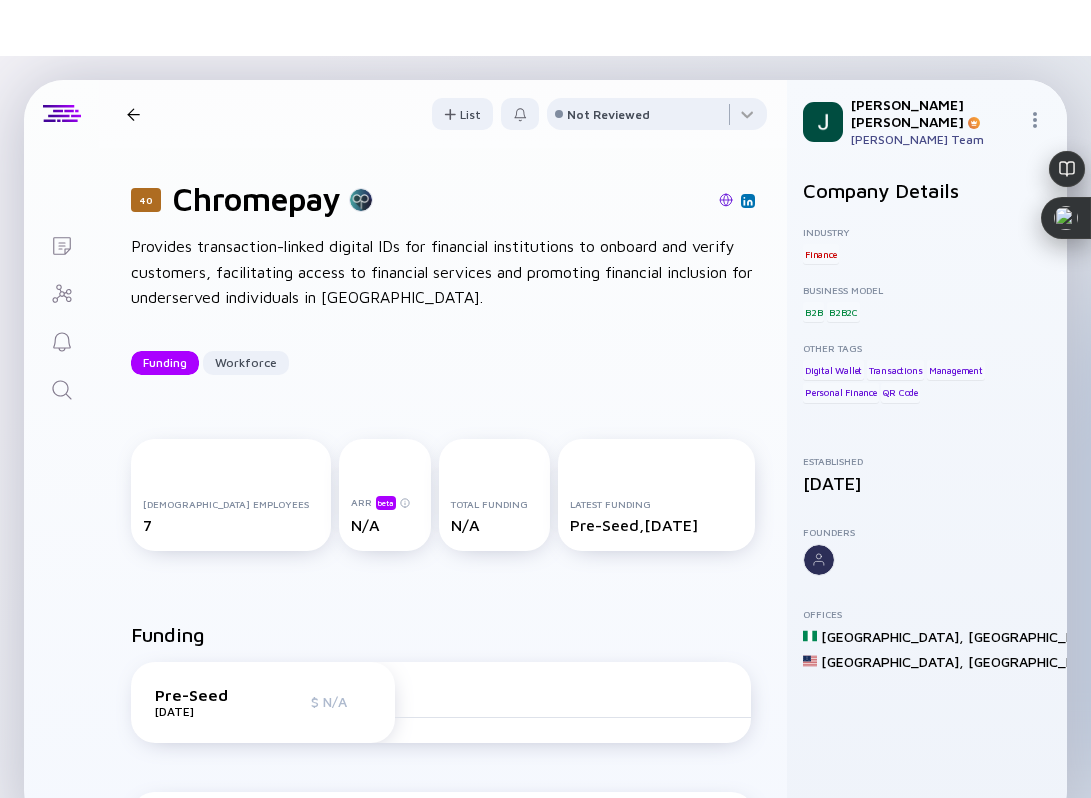 click at bounding box center (726, 200) 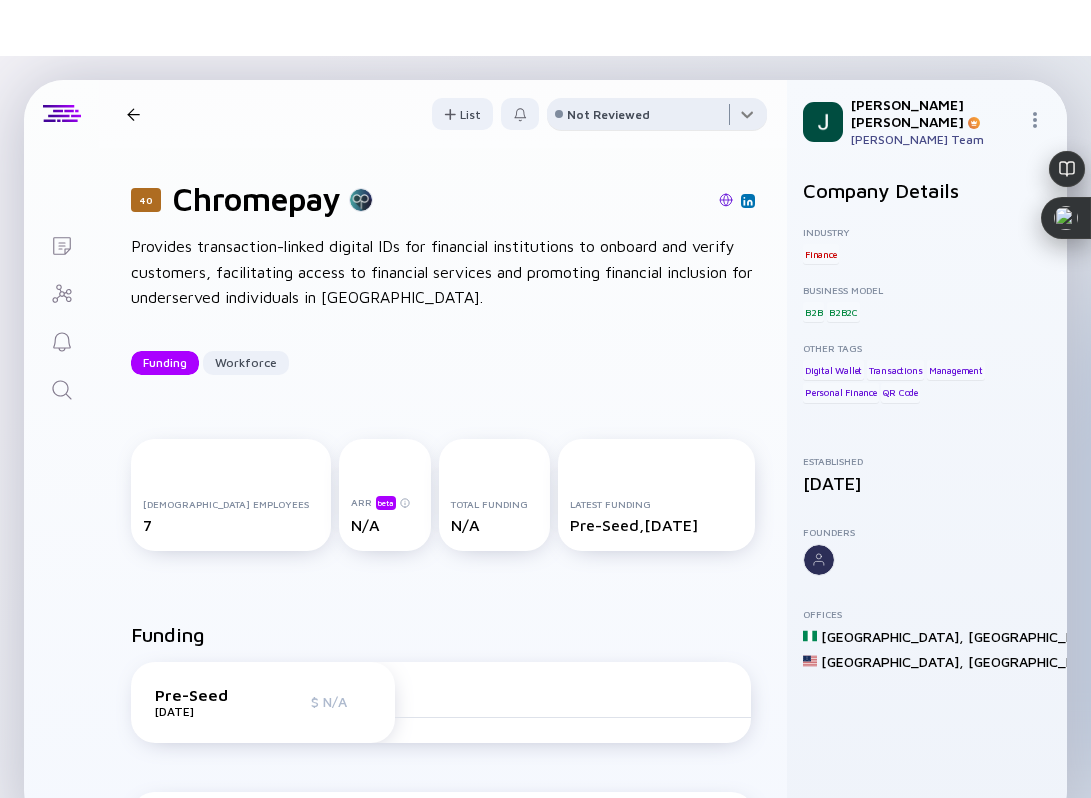 click at bounding box center [657, 118] 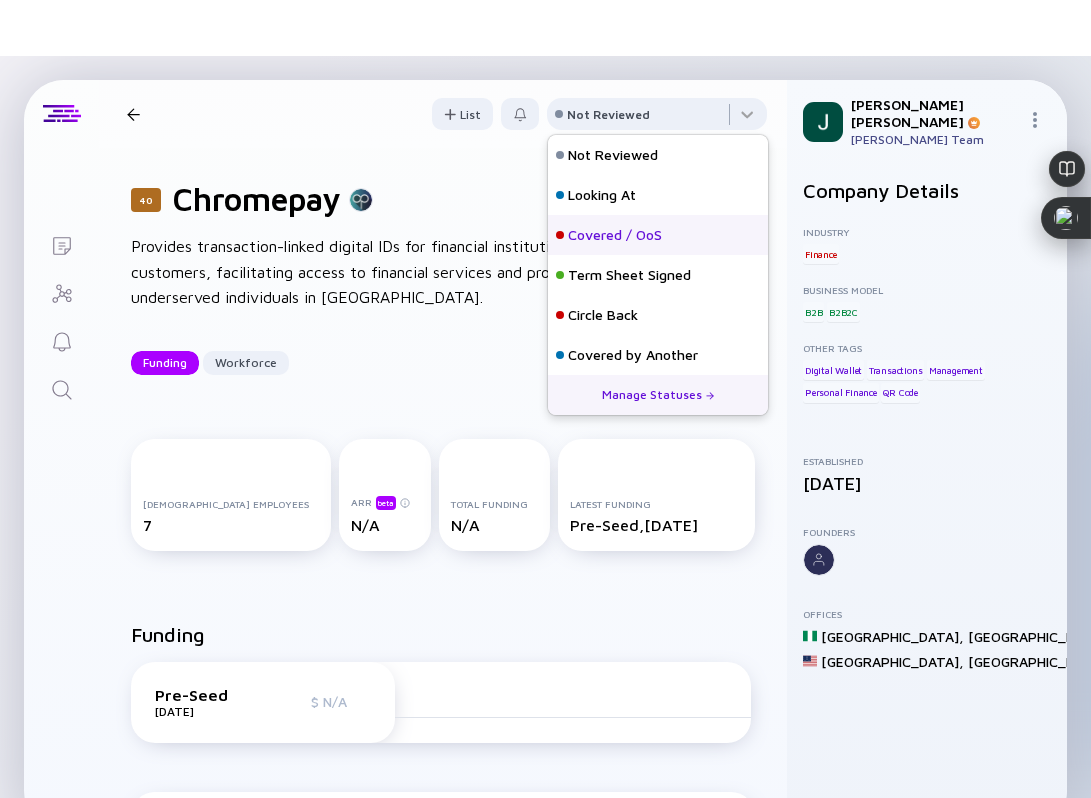 click on "Covered / OoS" at bounding box center [615, 235] 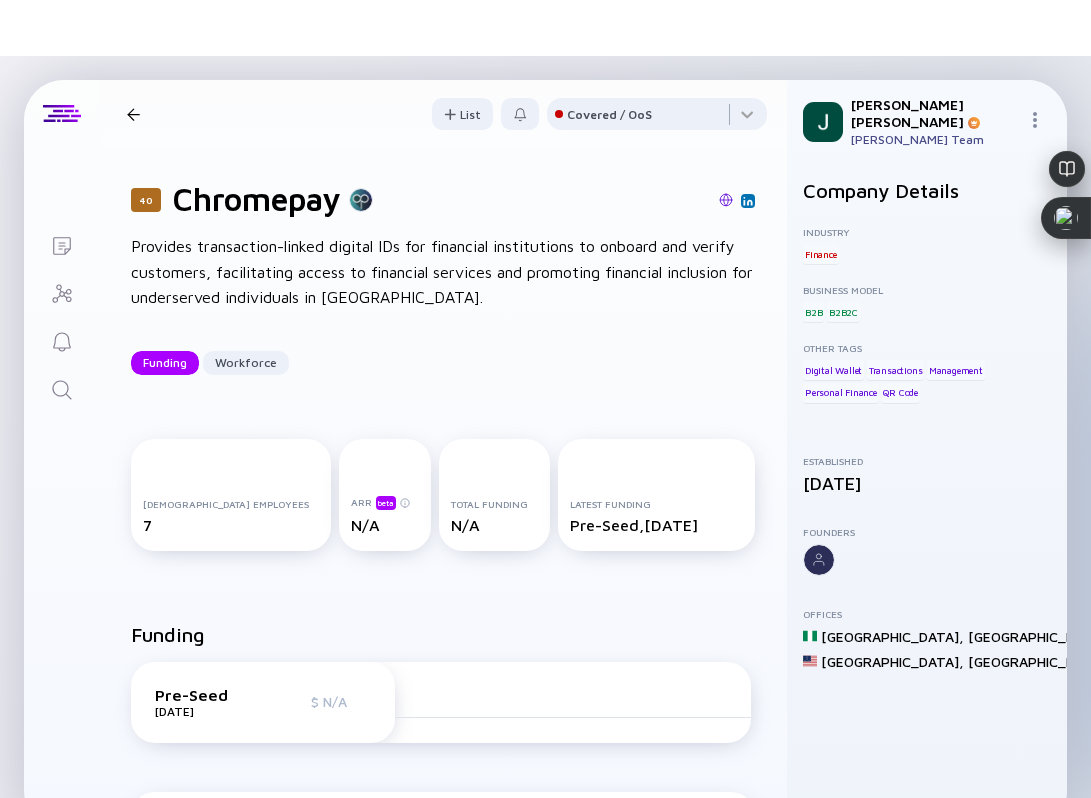 click at bounding box center [133, 114] 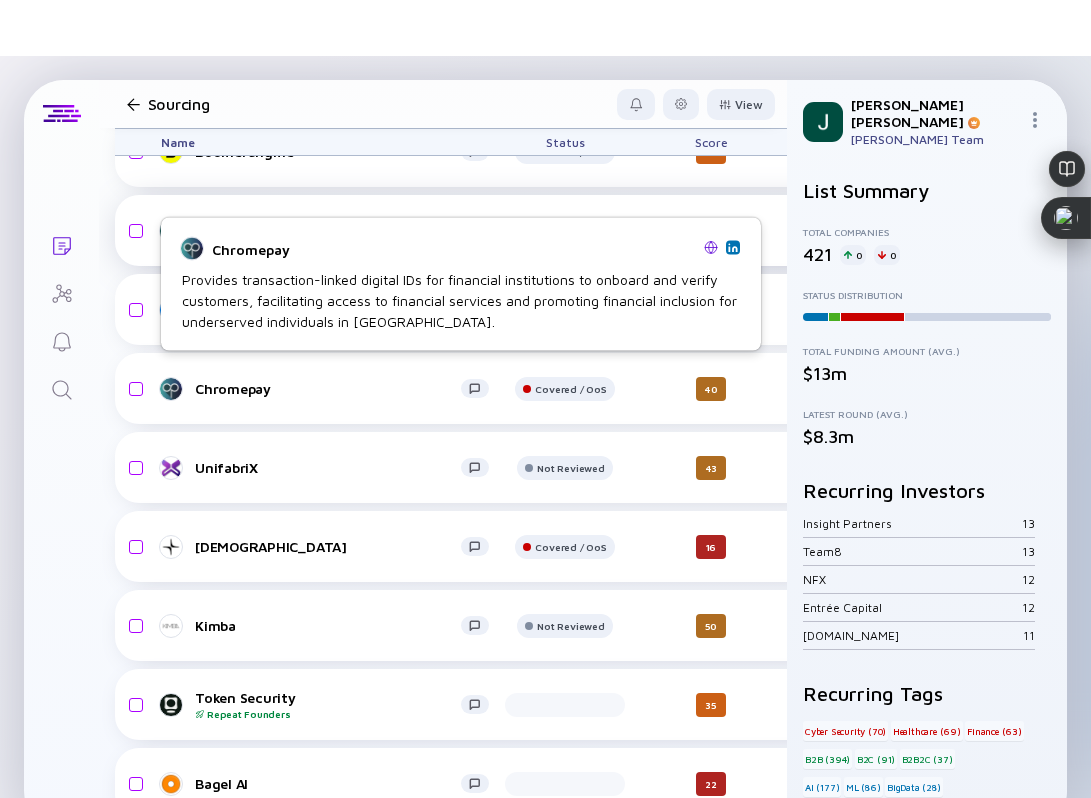 scroll, scrollTop: 7631, scrollLeft: 0, axis: vertical 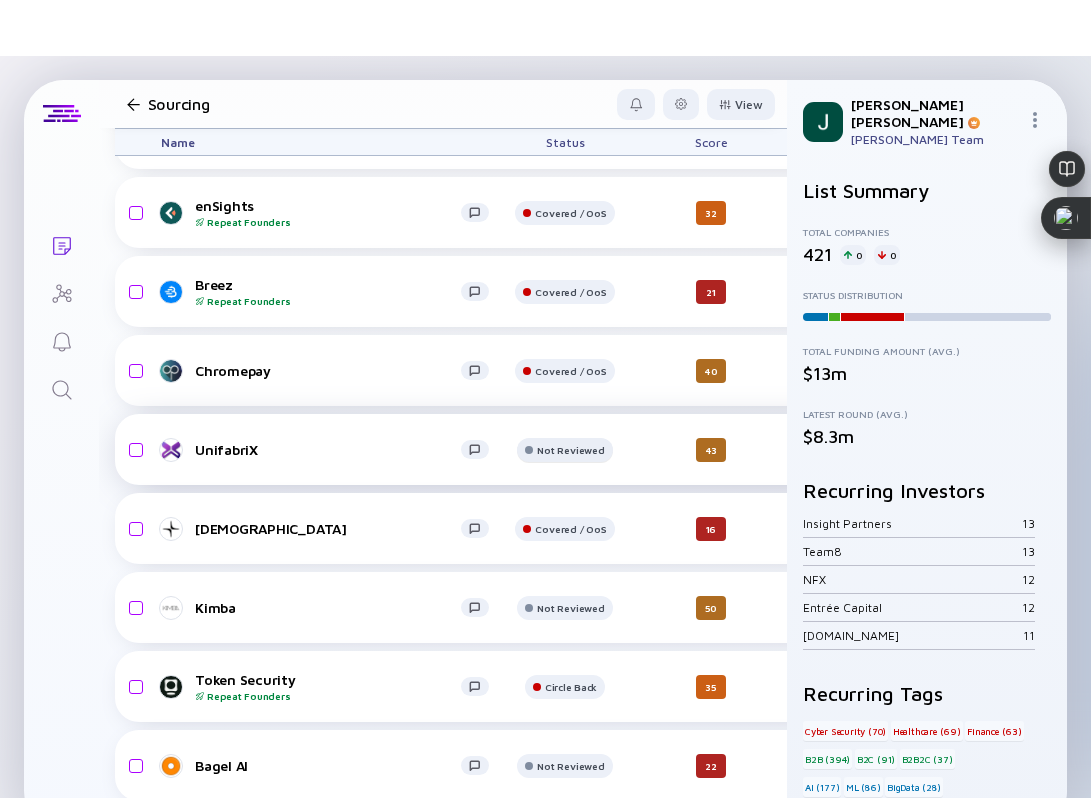 click on "Not Reviewed" at bounding box center [570, 55] 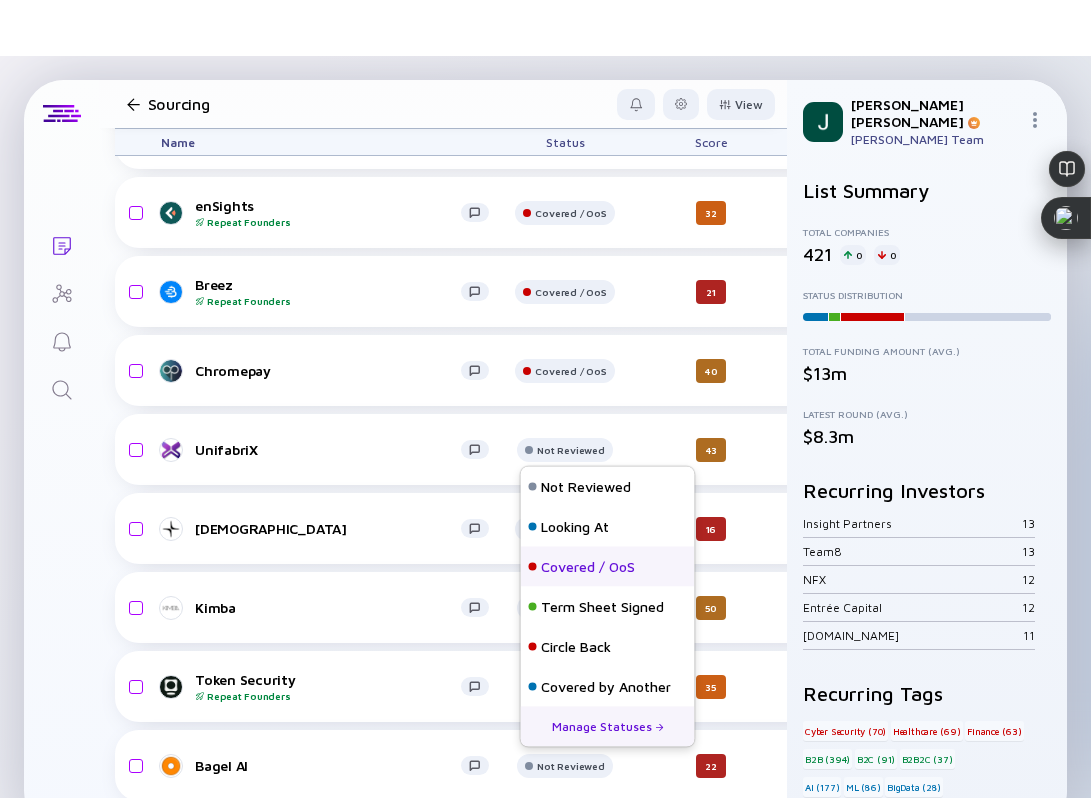 click on "Covered / OoS" at bounding box center (588, 567) 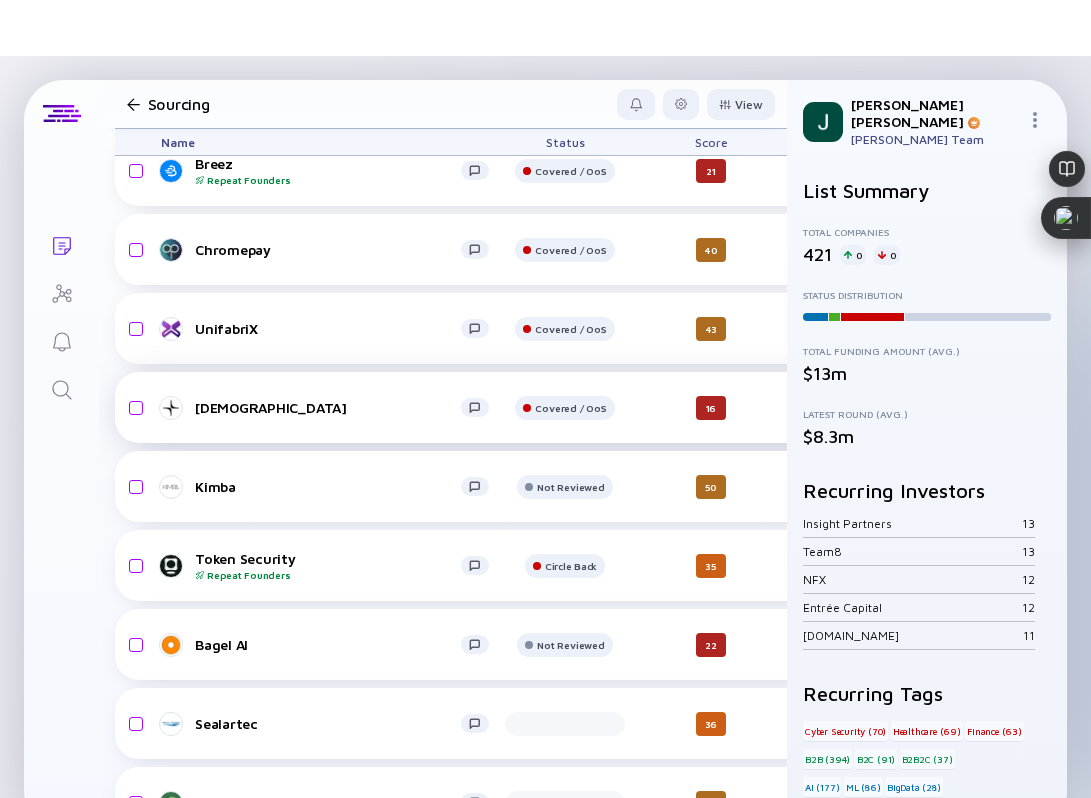 scroll, scrollTop: 7753, scrollLeft: 0, axis: vertical 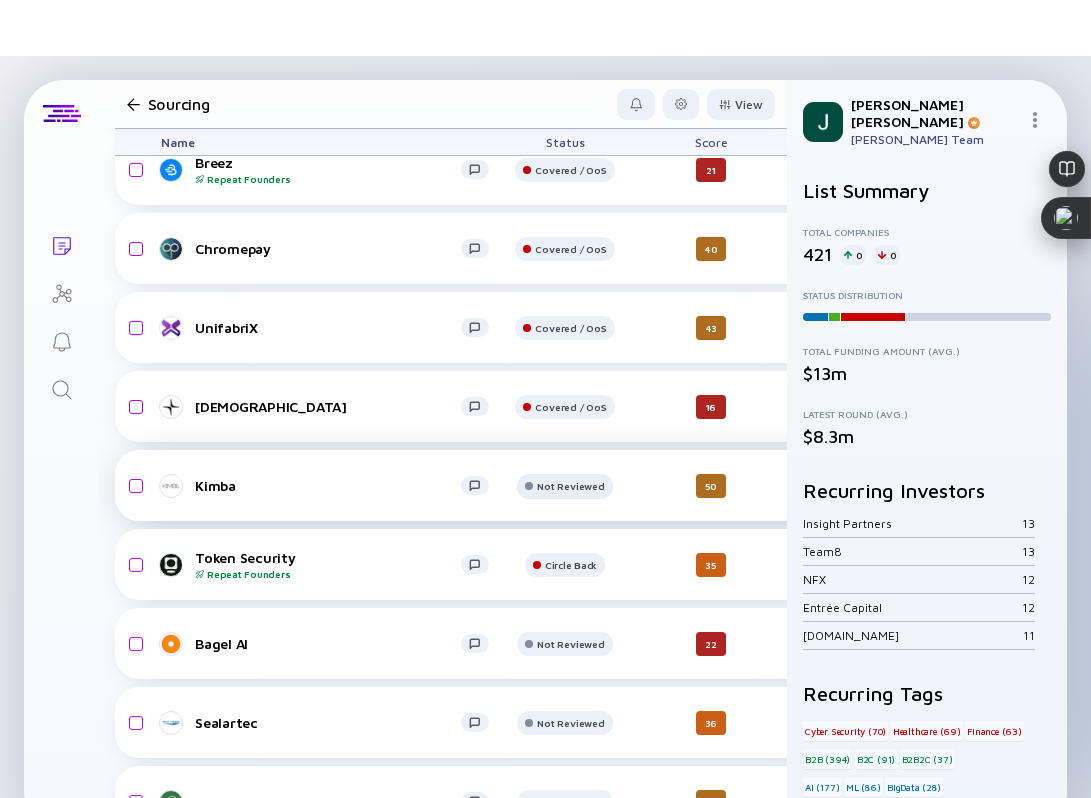 click at bounding box center (564, 99) 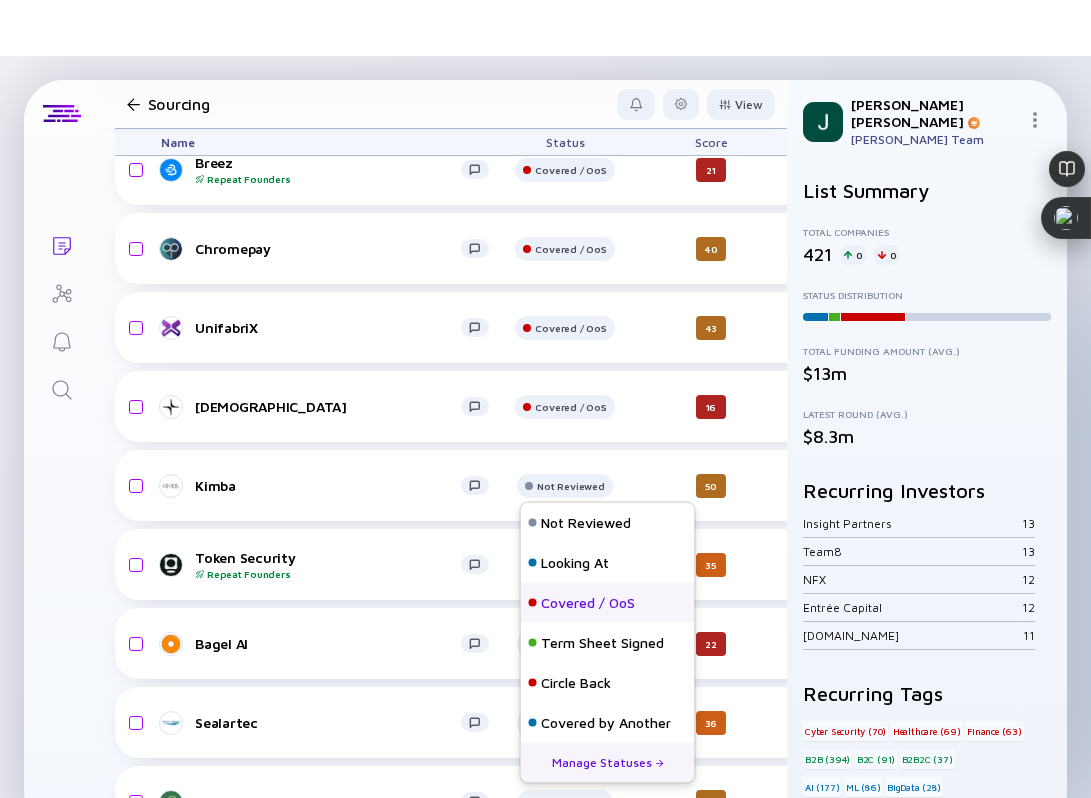 click on "Covered / OoS" at bounding box center [608, 603] 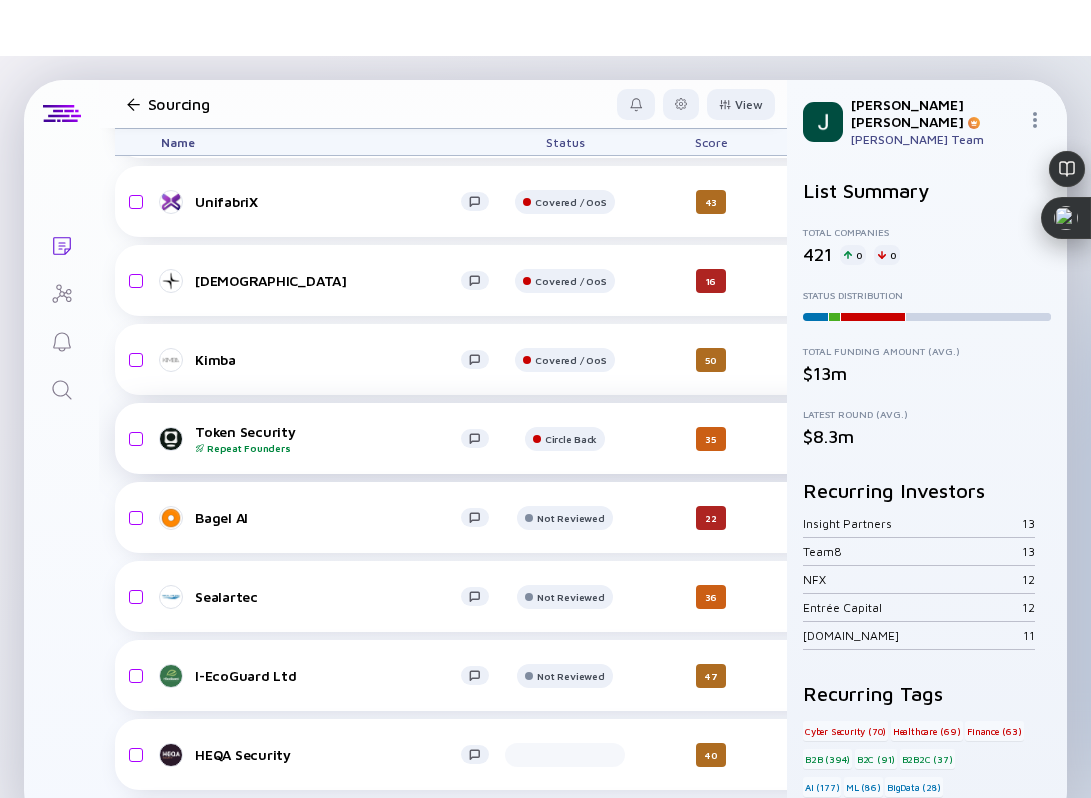 scroll, scrollTop: 7883, scrollLeft: 0, axis: vertical 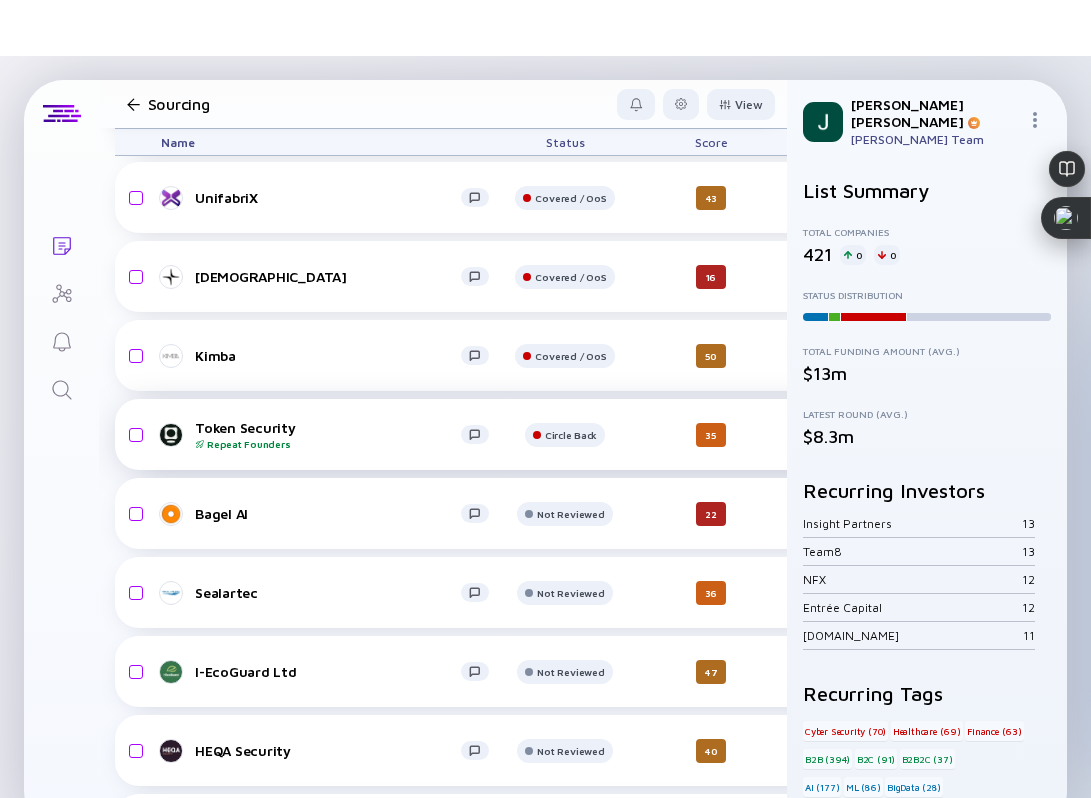 click on "Token Security Repeat Founders Circle Back 35 2 hours ago $1.7m-$2.5m
B2B Cyber Security headcount-token-security 34 2 Headcount salesColumn-token-security 5 ( 16% ) Sales marketingColumn-token-security 2 ( 6% ) 1 Marketing A-Round $20m,
[DATE]" at bounding box center [1036, 434] 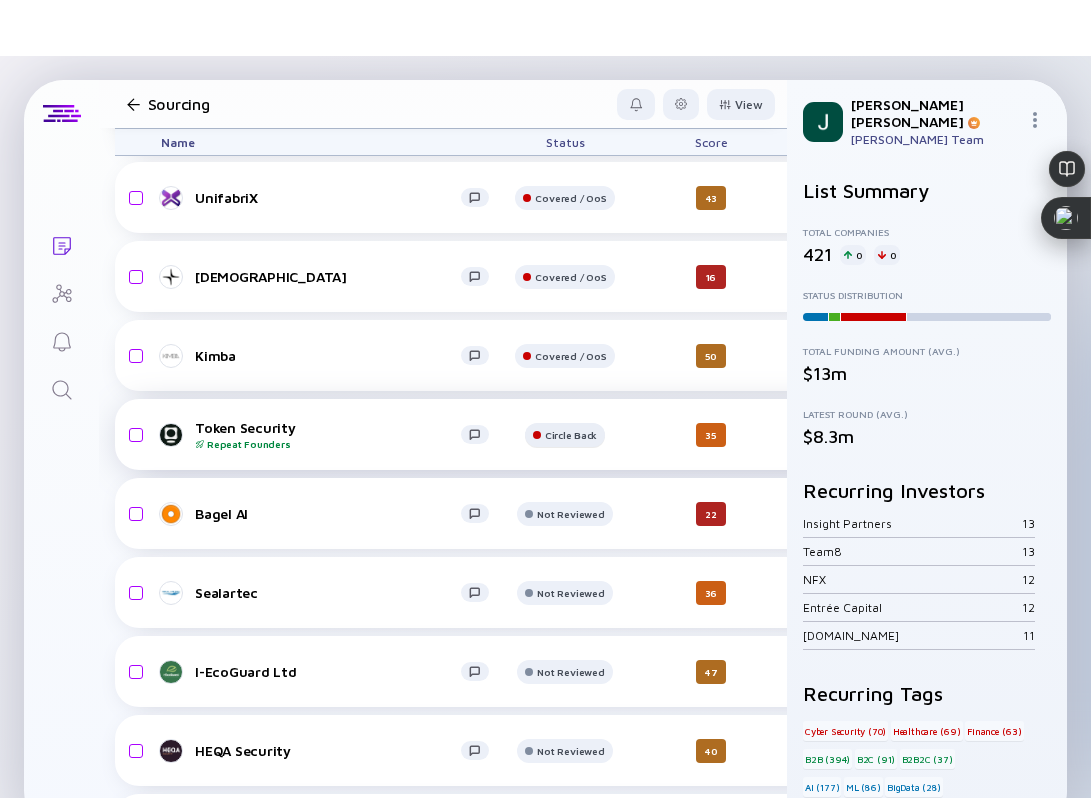 click on "Circle Back" at bounding box center [570, 119] 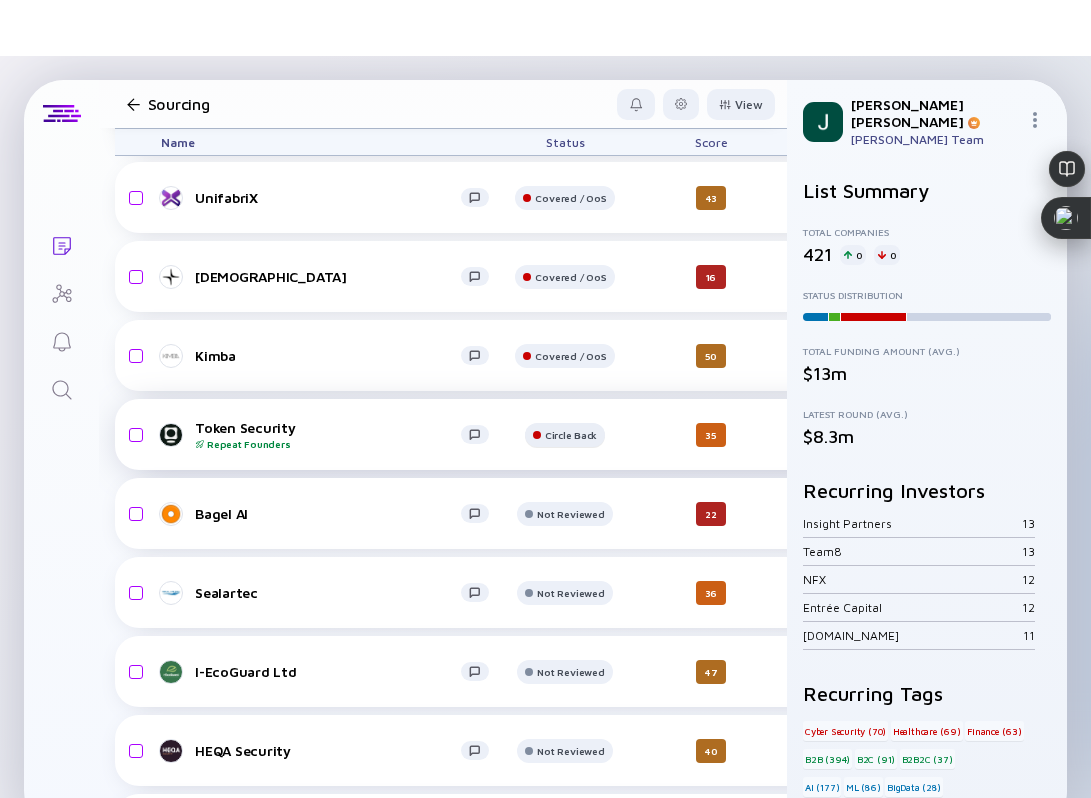 click on "Circle Back" at bounding box center [570, 119] 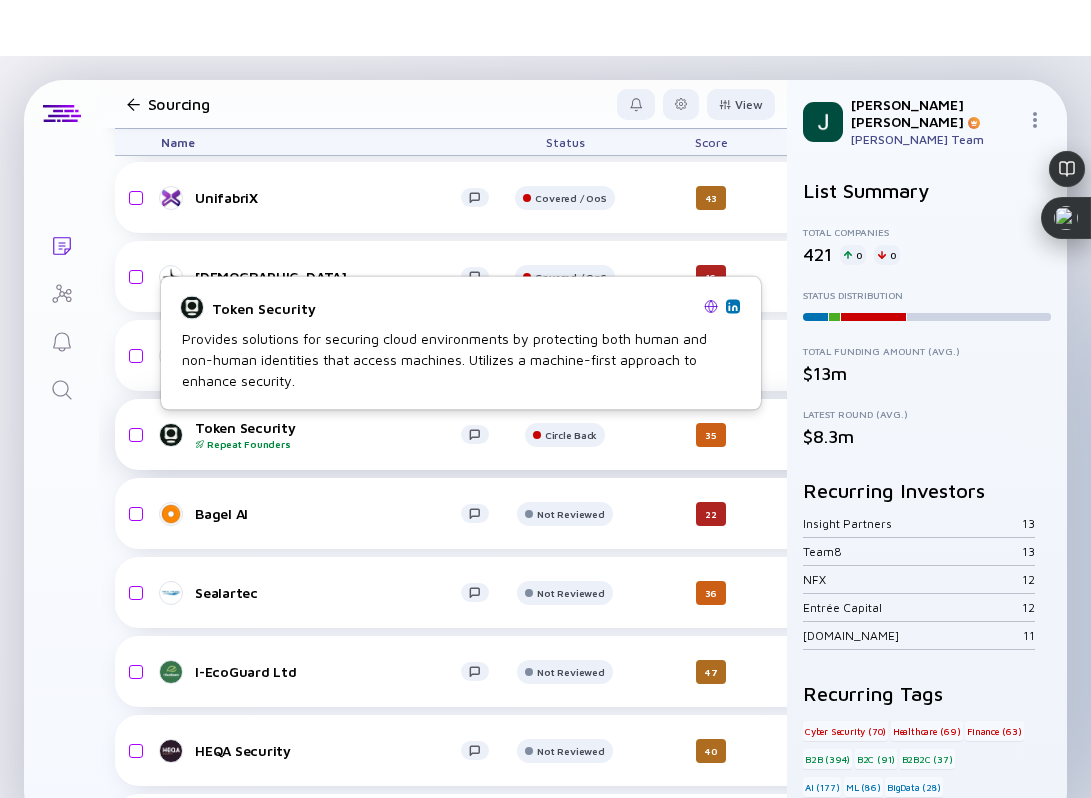 click on "Token Security Repeat Founders" at bounding box center [328, 434] 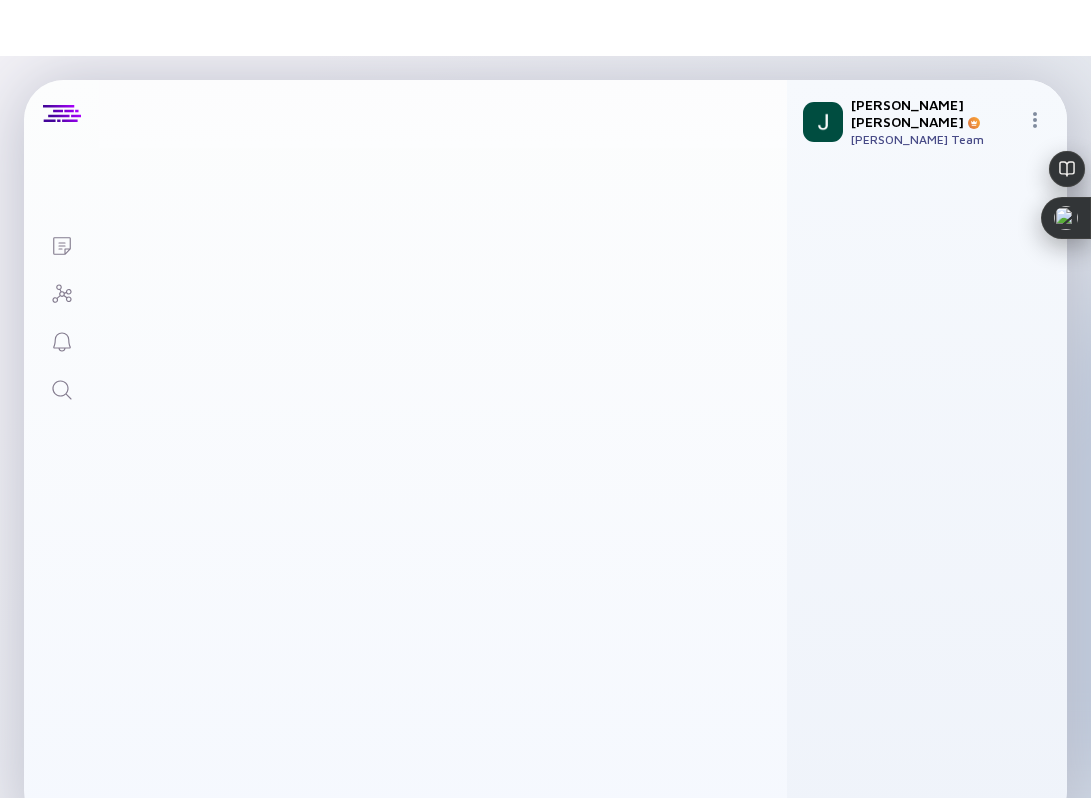 scroll, scrollTop: 0, scrollLeft: 0, axis: both 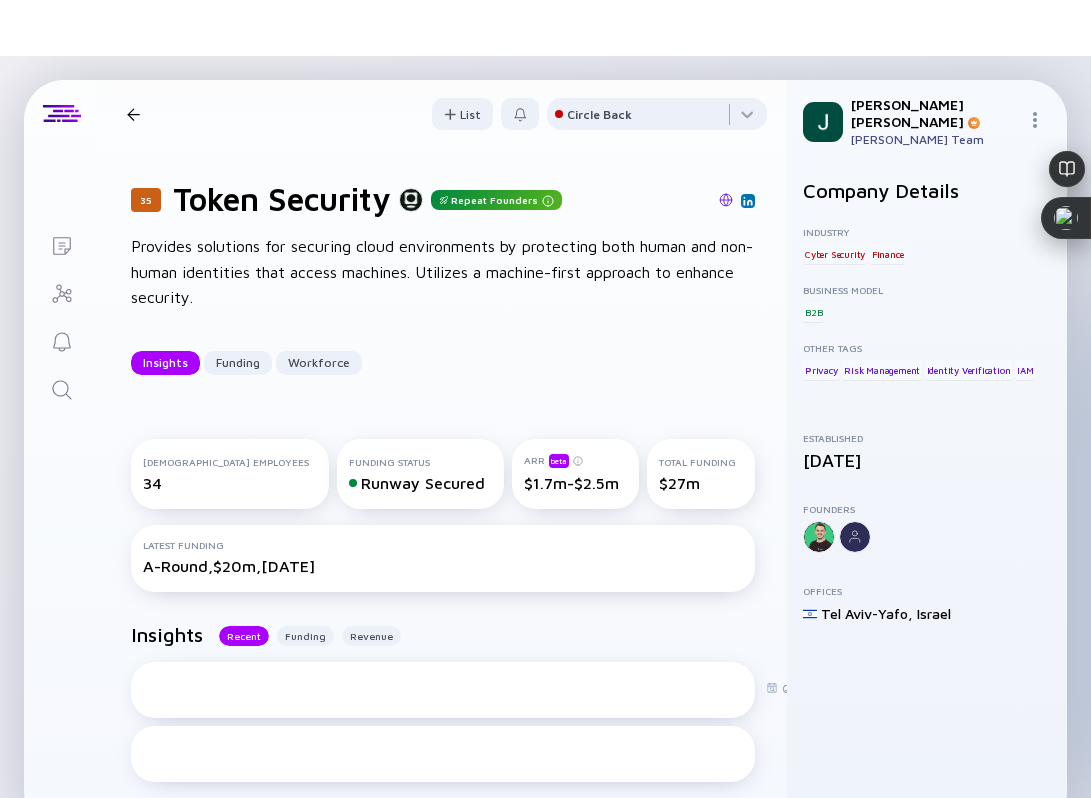 click at bounding box center (726, 200) 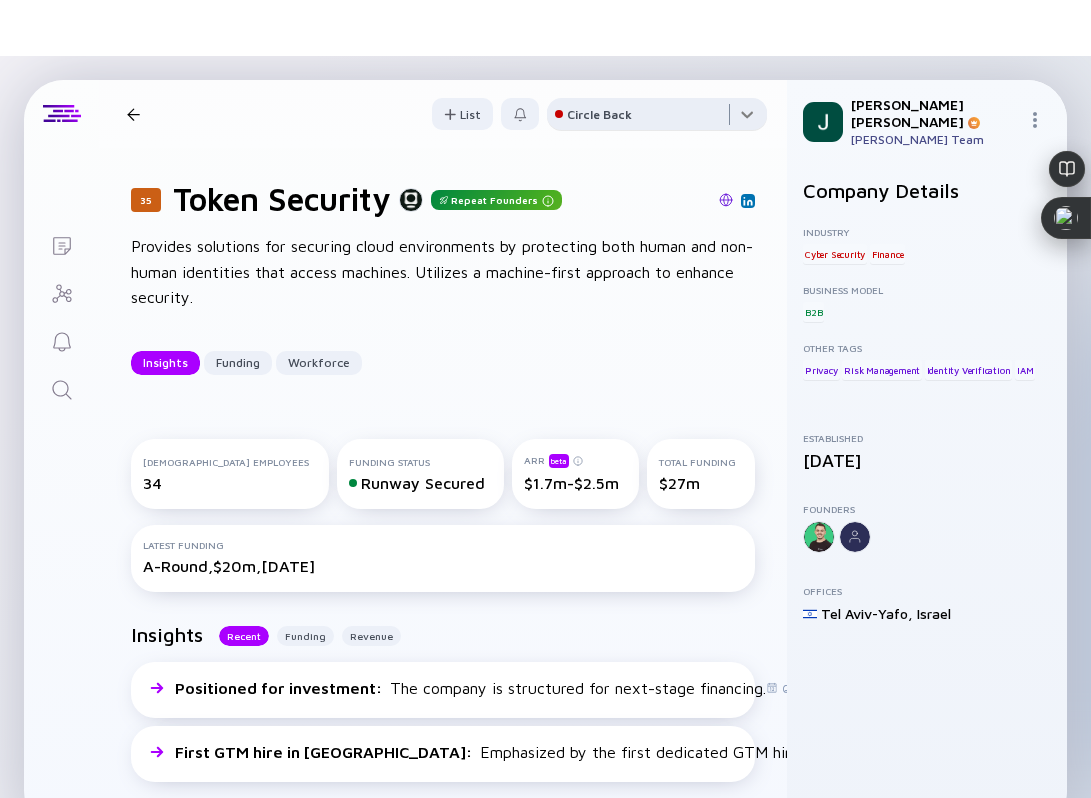 click at bounding box center [657, 118] 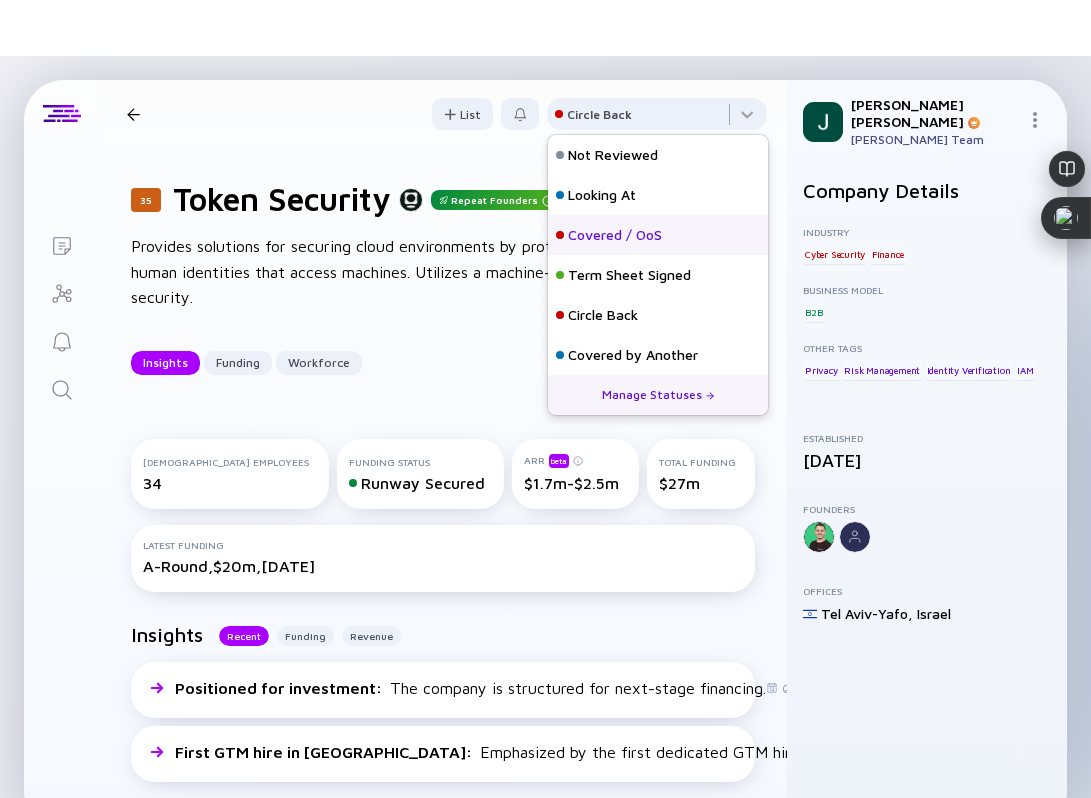 click on "Covered / OoS" at bounding box center [615, 235] 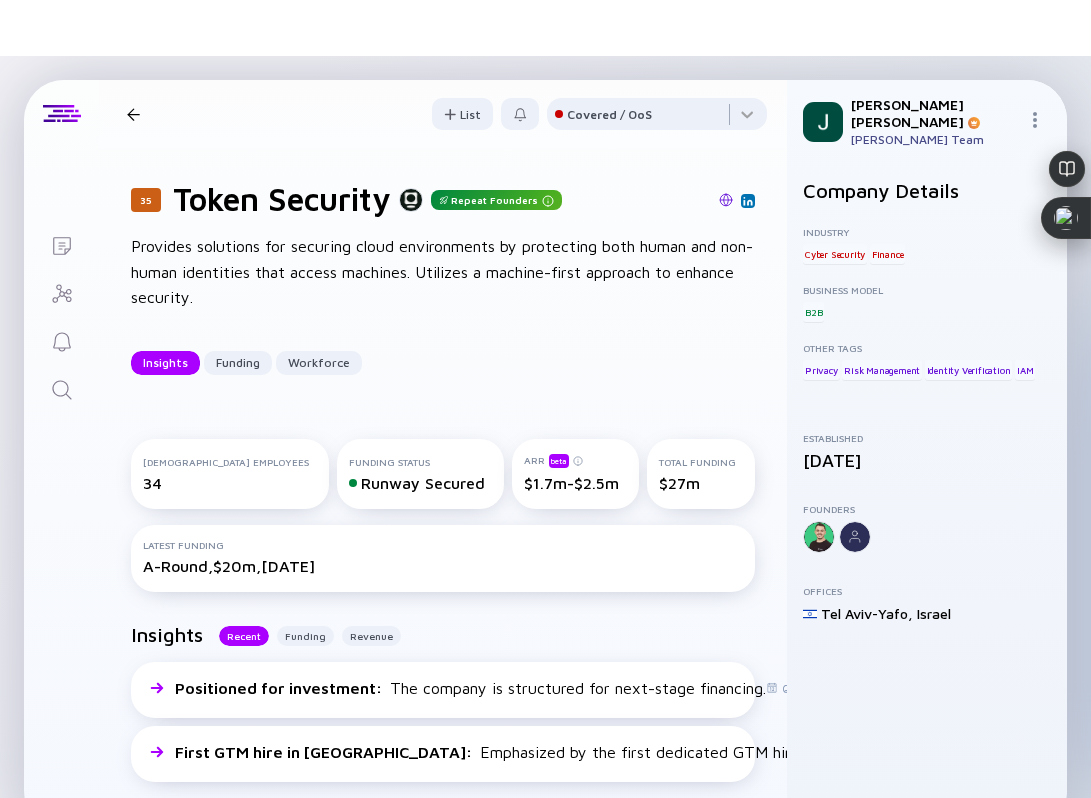click at bounding box center [133, 114] 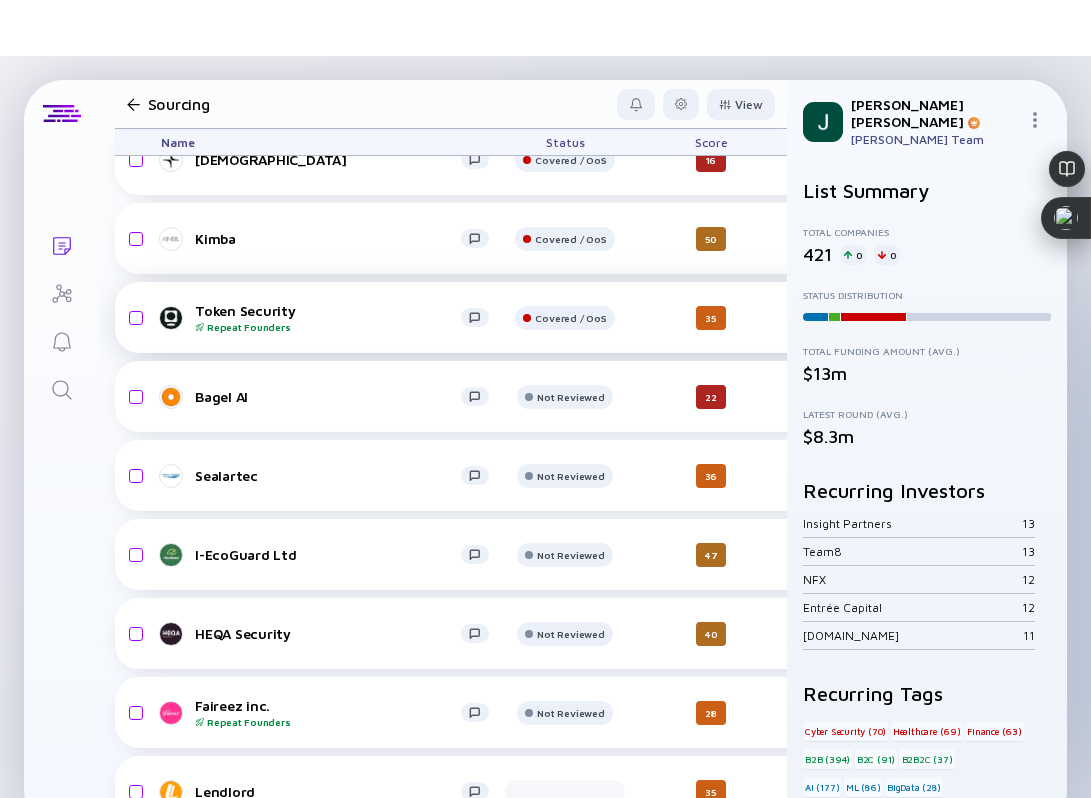 scroll, scrollTop: 8001, scrollLeft: 0, axis: vertical 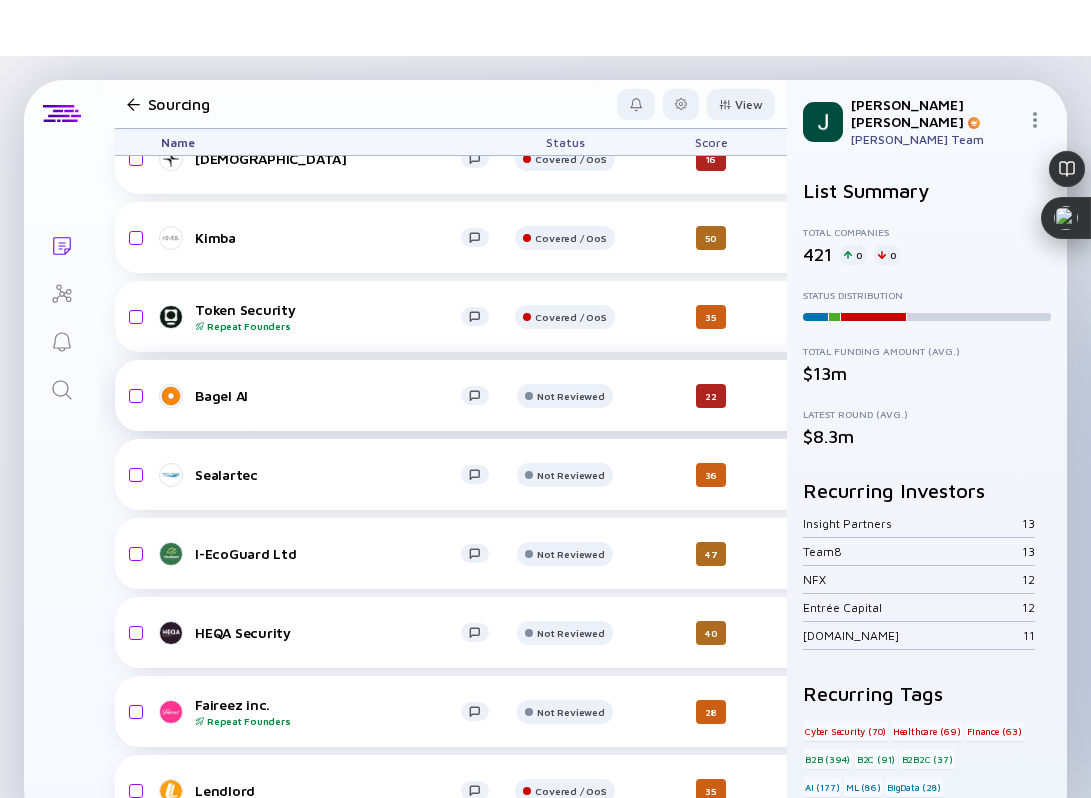 click on "Bagel AI" at bounding box center [328, 395] 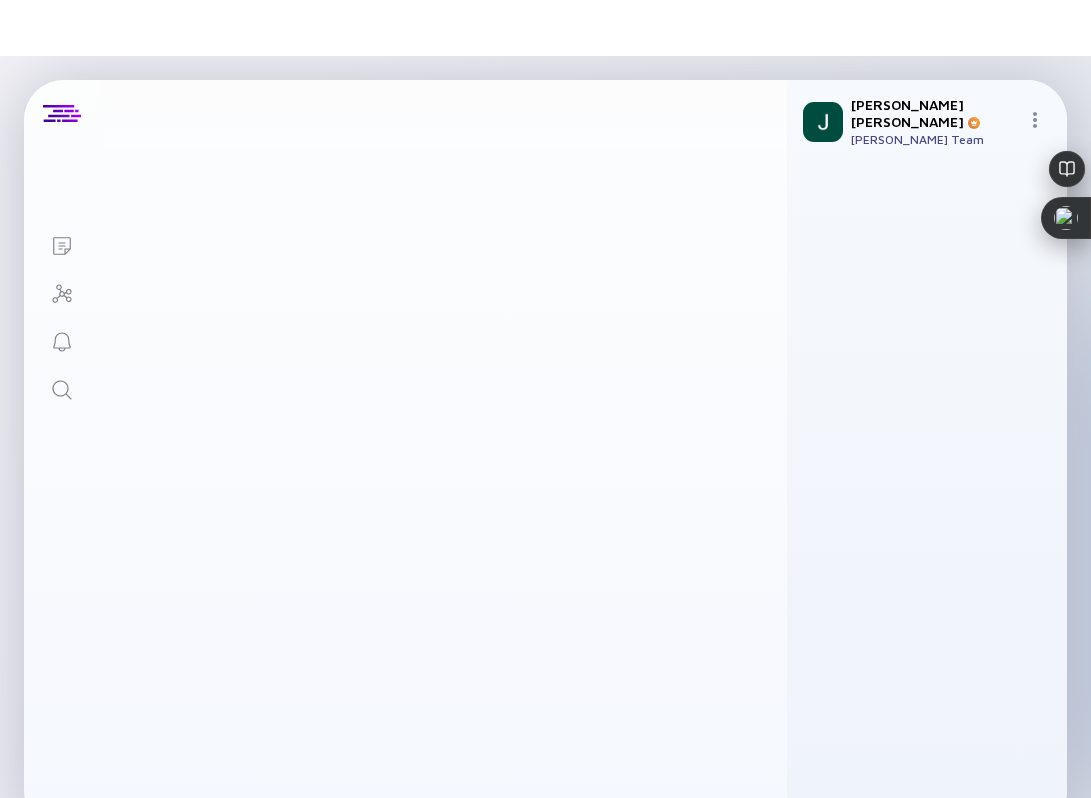scroll, scrollTop: 0, scrollLeft: 0, axis: both 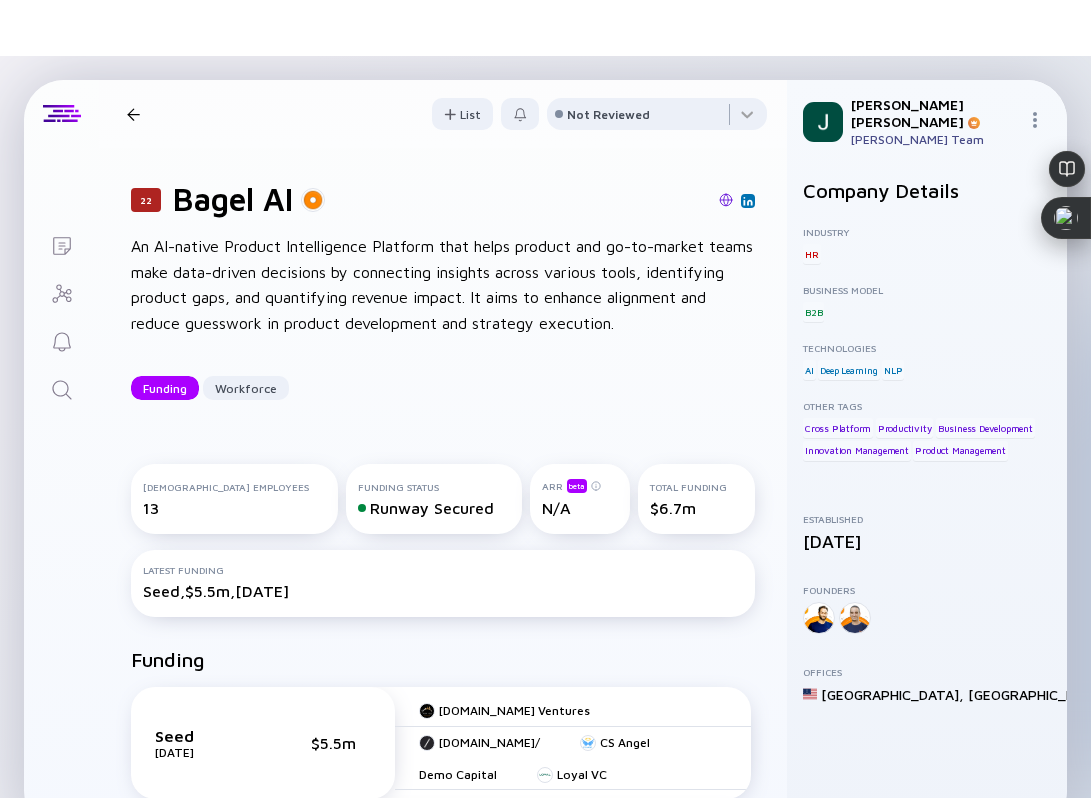 click at bounding box center [726, 200] 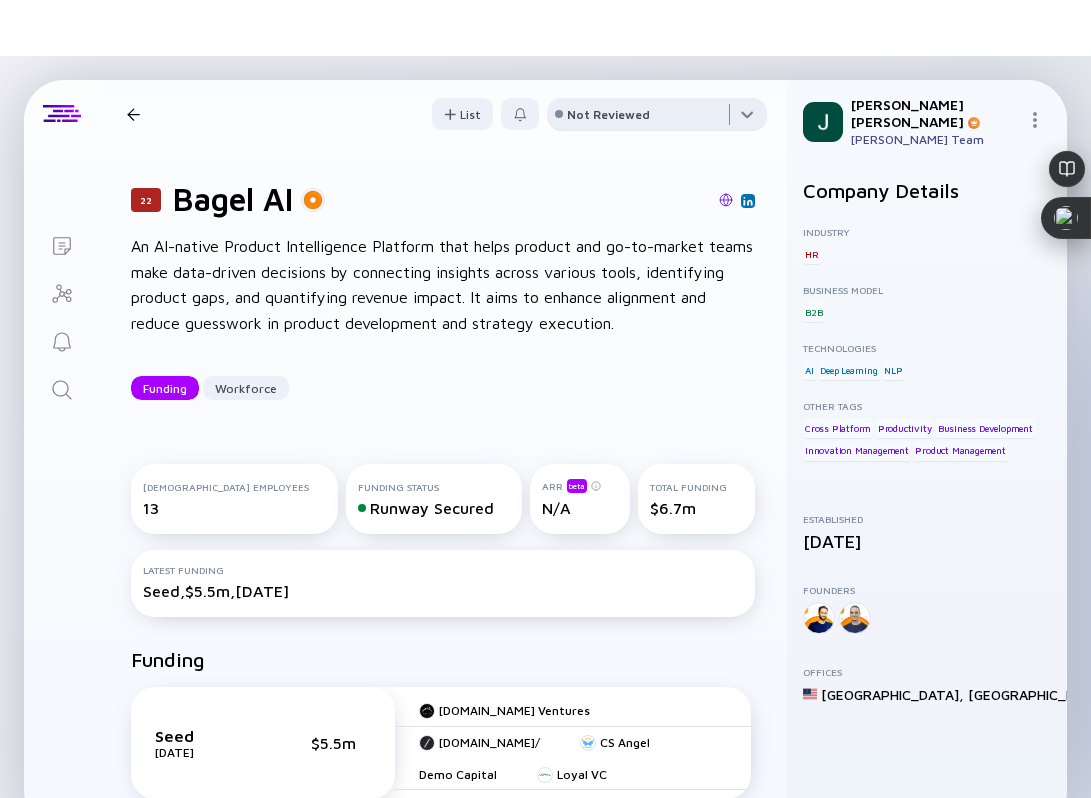 click at bounding box center (657, 118) 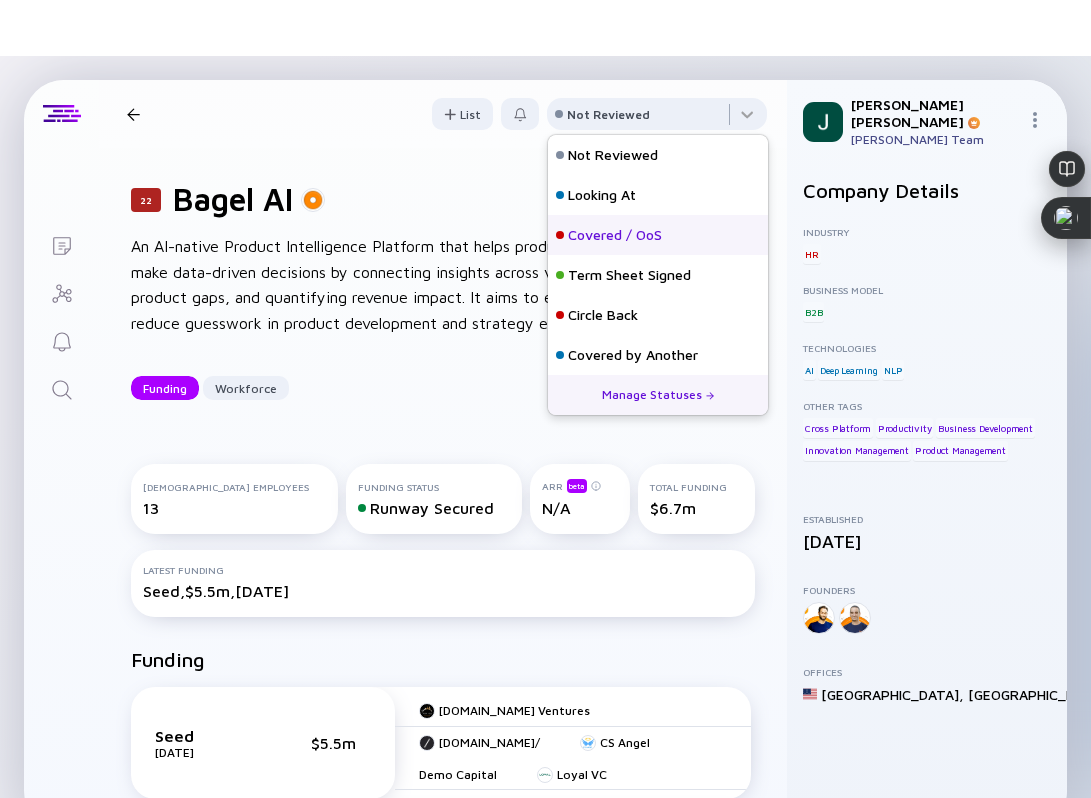 click on "Covered / OoS" at bounding box center (615, 235) 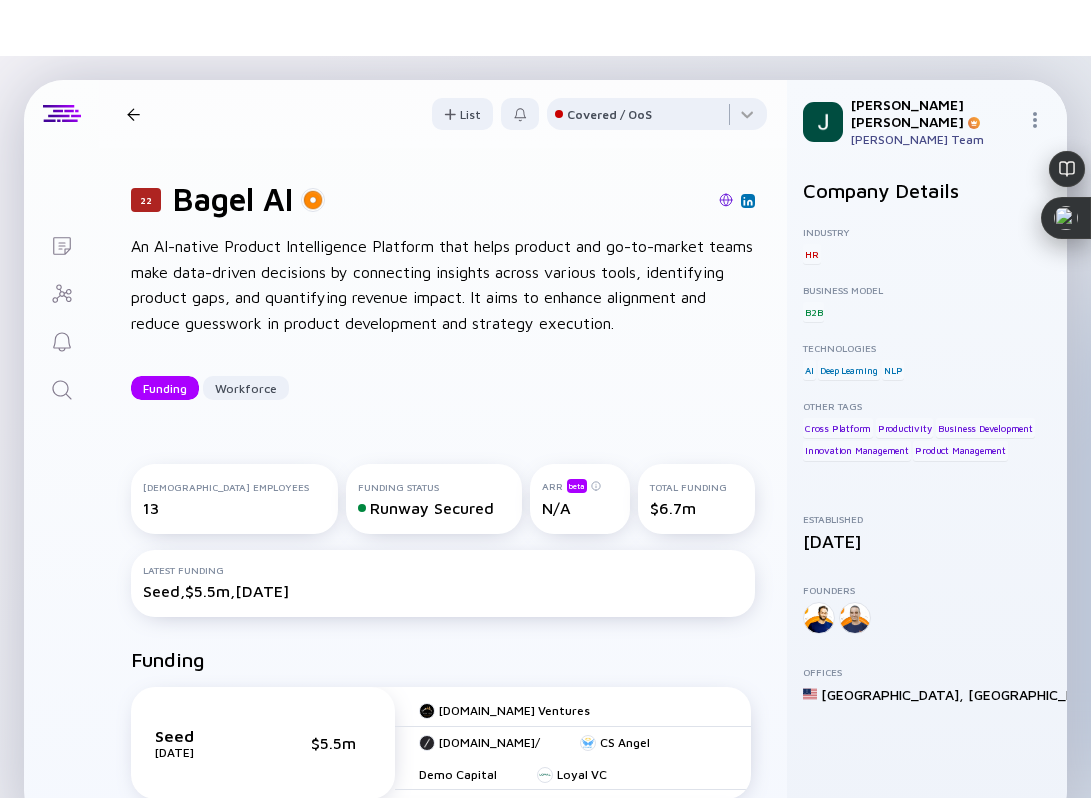click at bounding box center [133, 114] 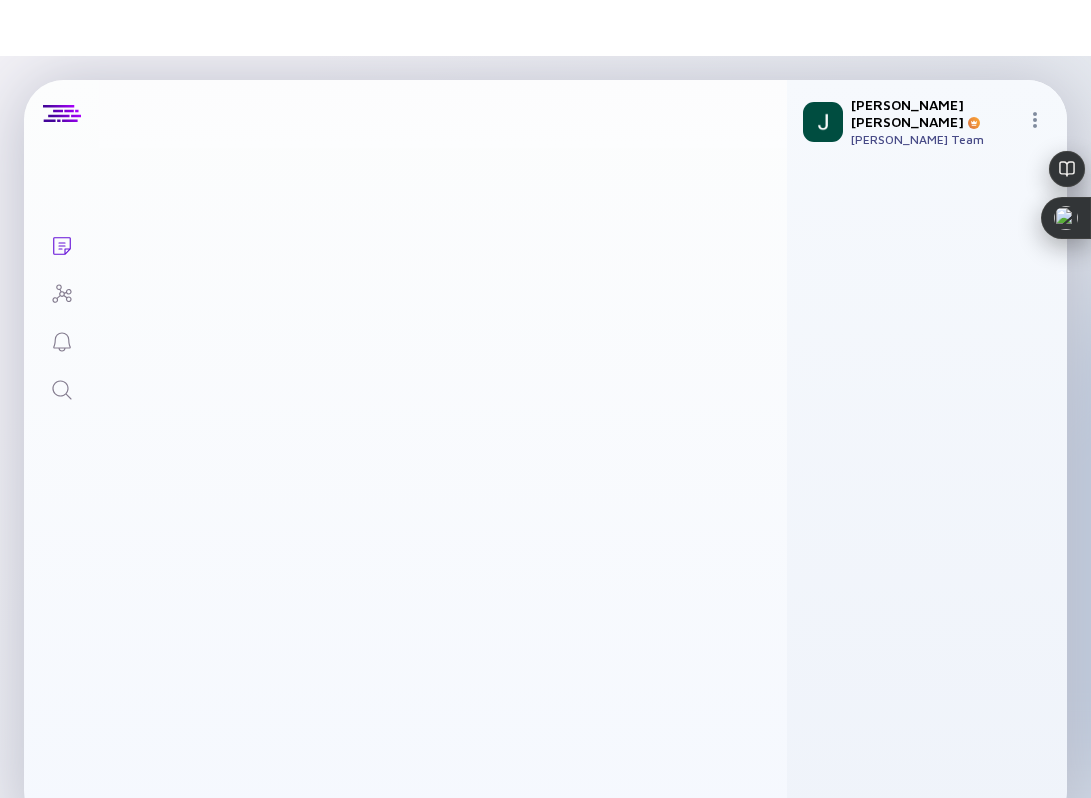 scroll, scrollTop: 8001, scrollLeft: 0, axis: vertical 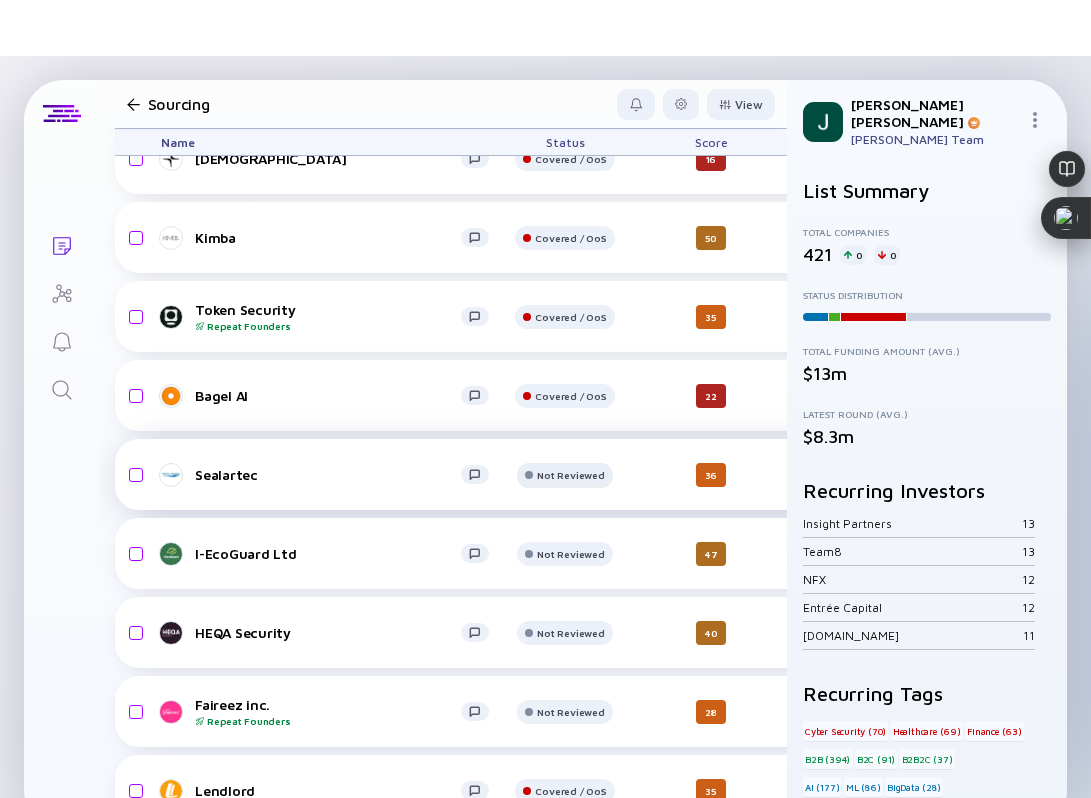 click at bounding box center [564, 88] 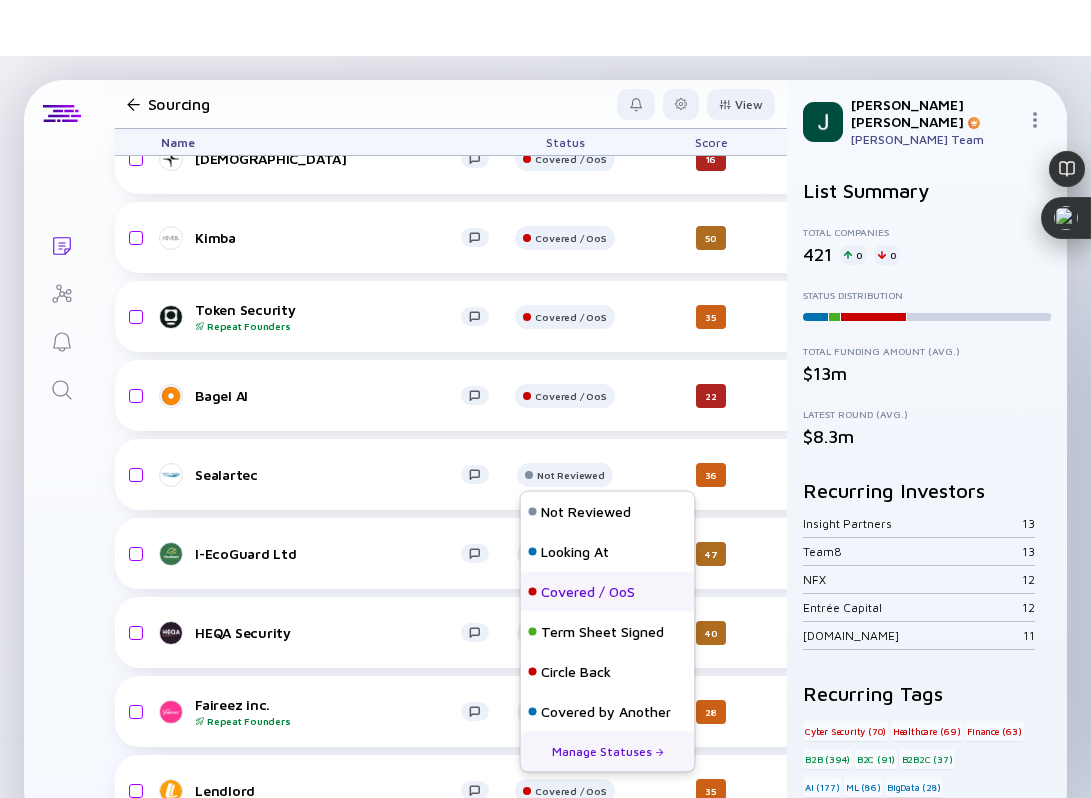 click on "Covered / OoS" at bounding box center (588, 592) 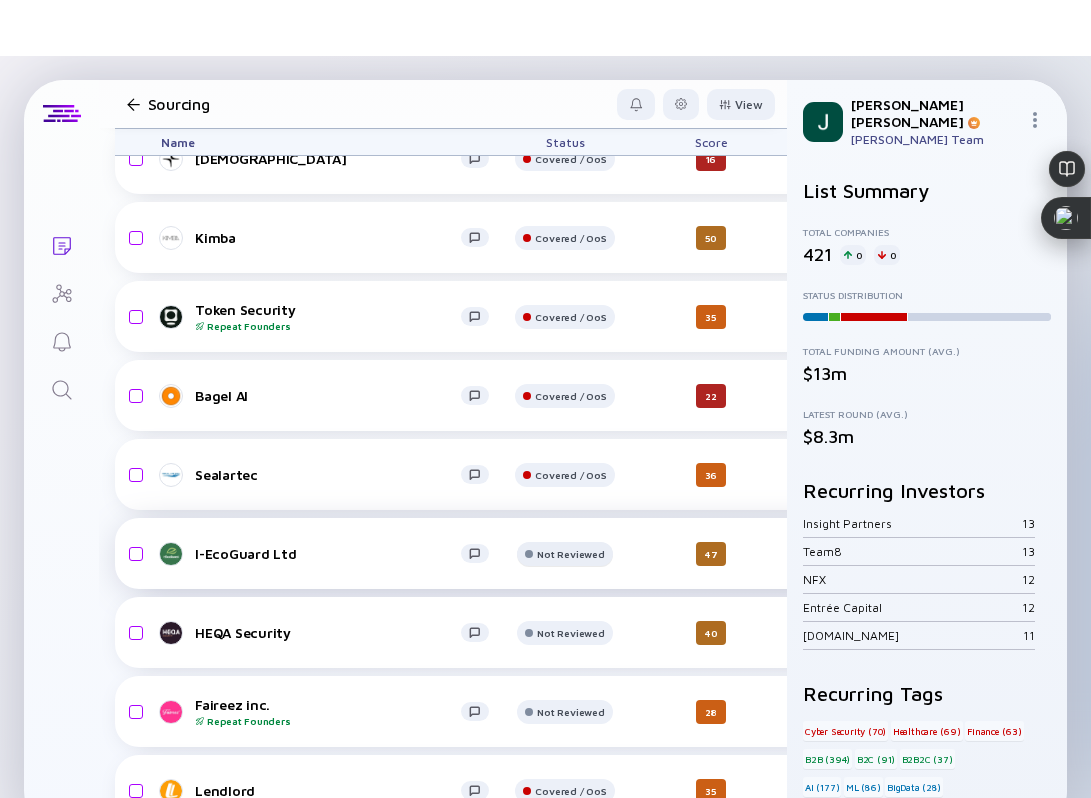 click at bounding box center (564, 88) 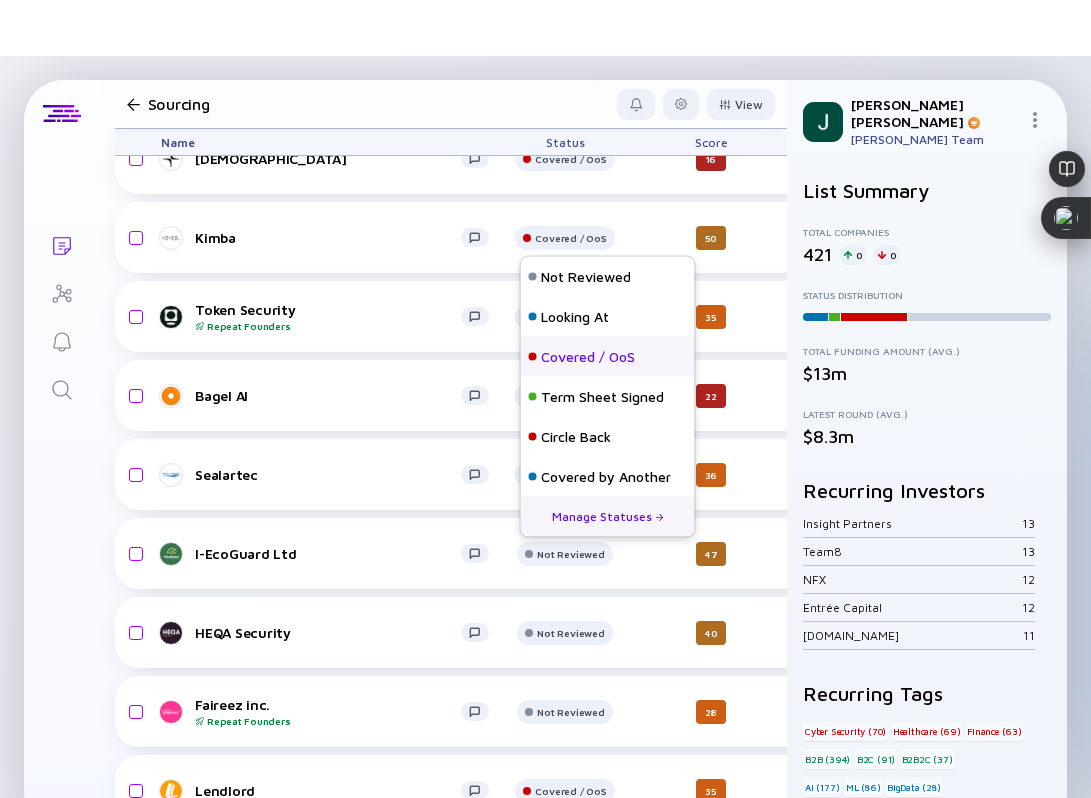 click on "Covered / OoS" at bounding box center [588, 357] 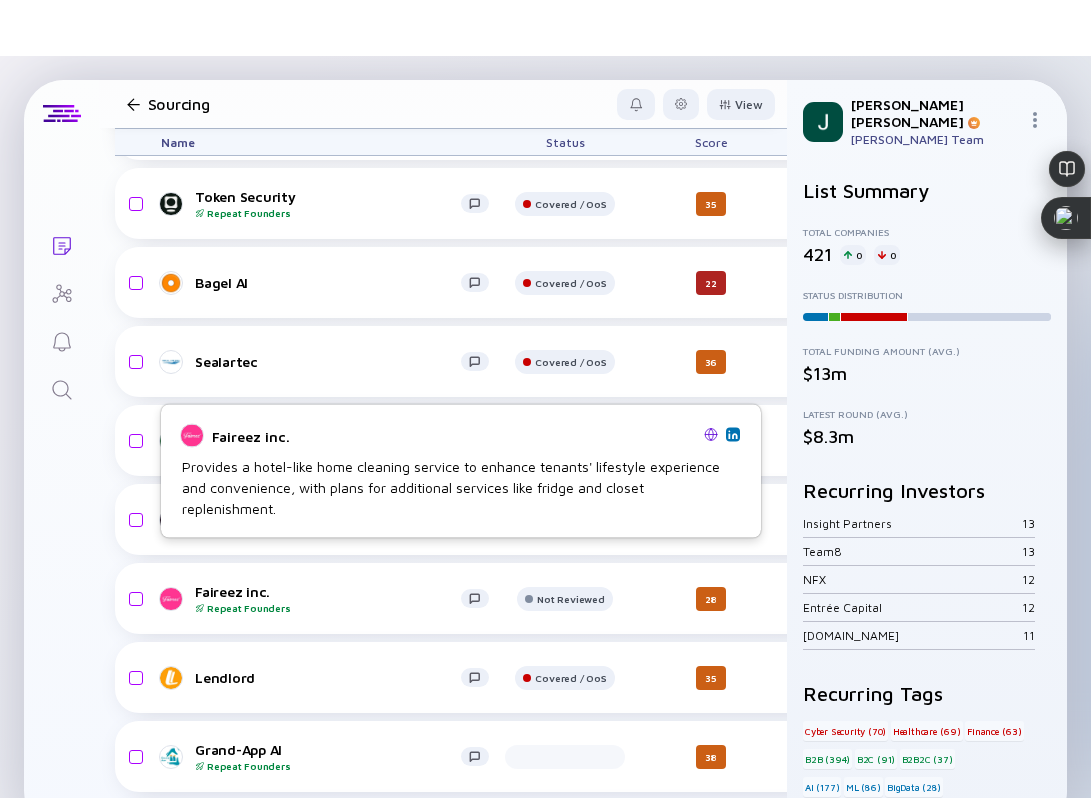 scroll, scrollTop: 8175, scrollLeft: 0, axis: vertical 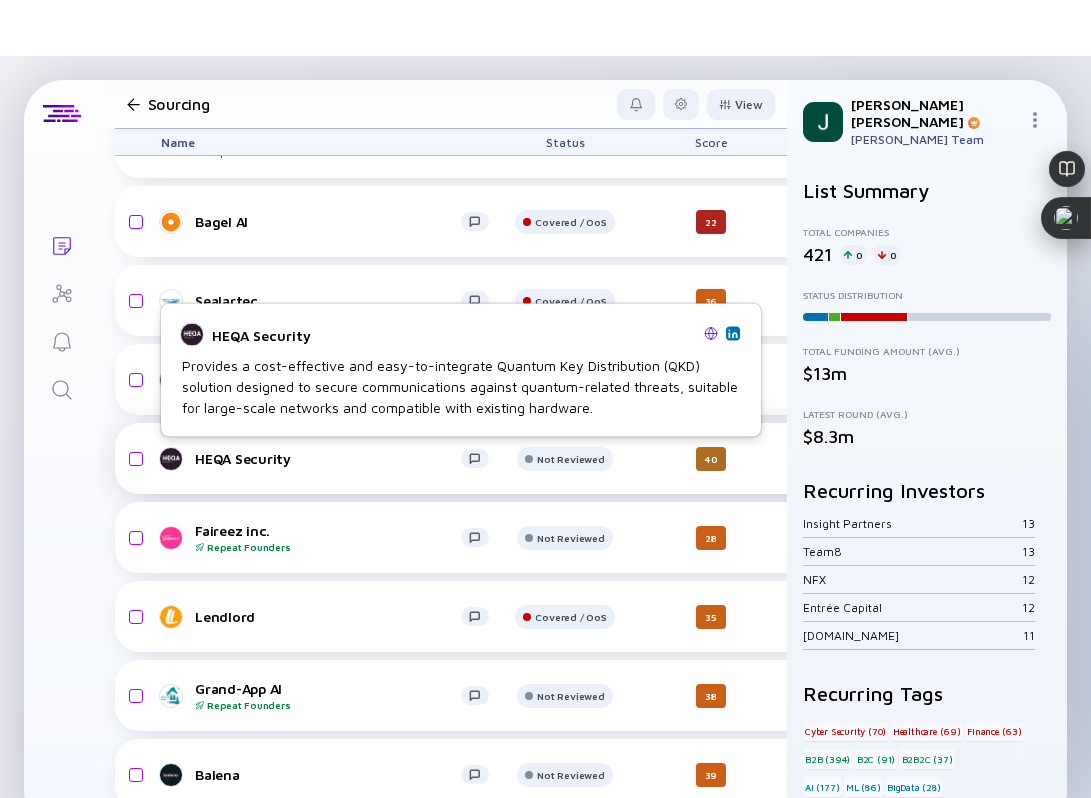 click on "HEQA Security" at bounding box center (328, 458) 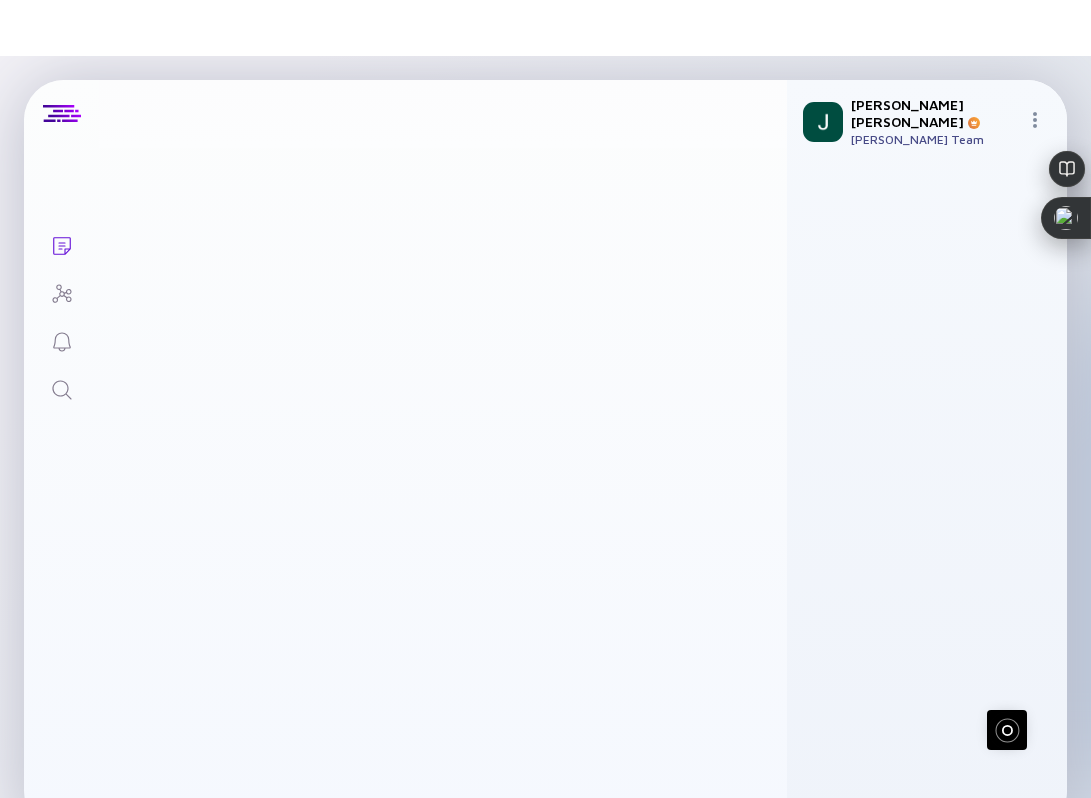scroll, scrollTop: 0, scrollLeft: 0, axis: both 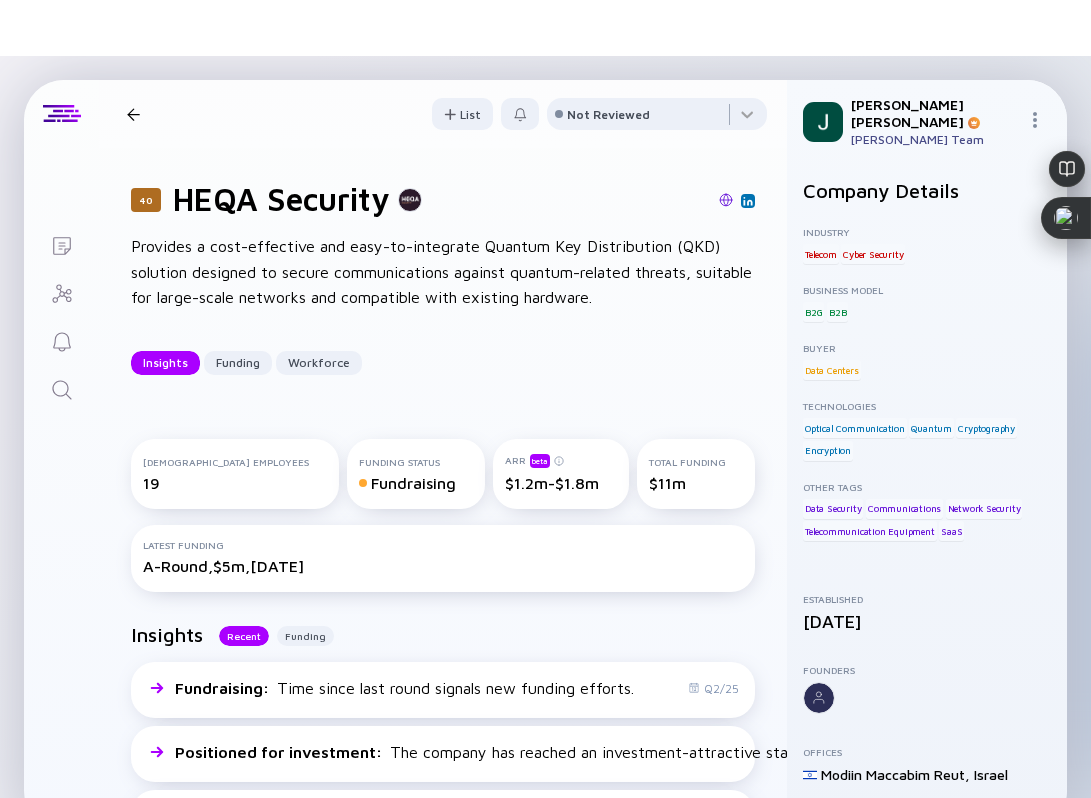 click at bounding box center (726, 200) 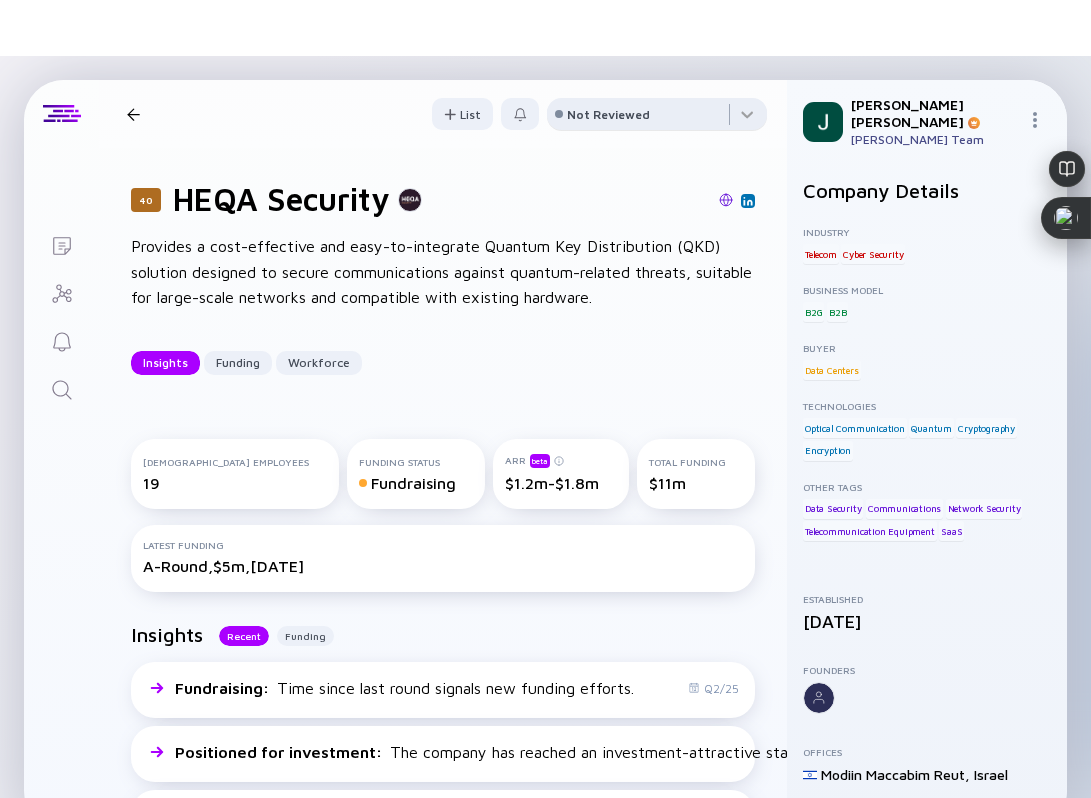 click on "Not Reviewed" at bounding box center [608, 114] 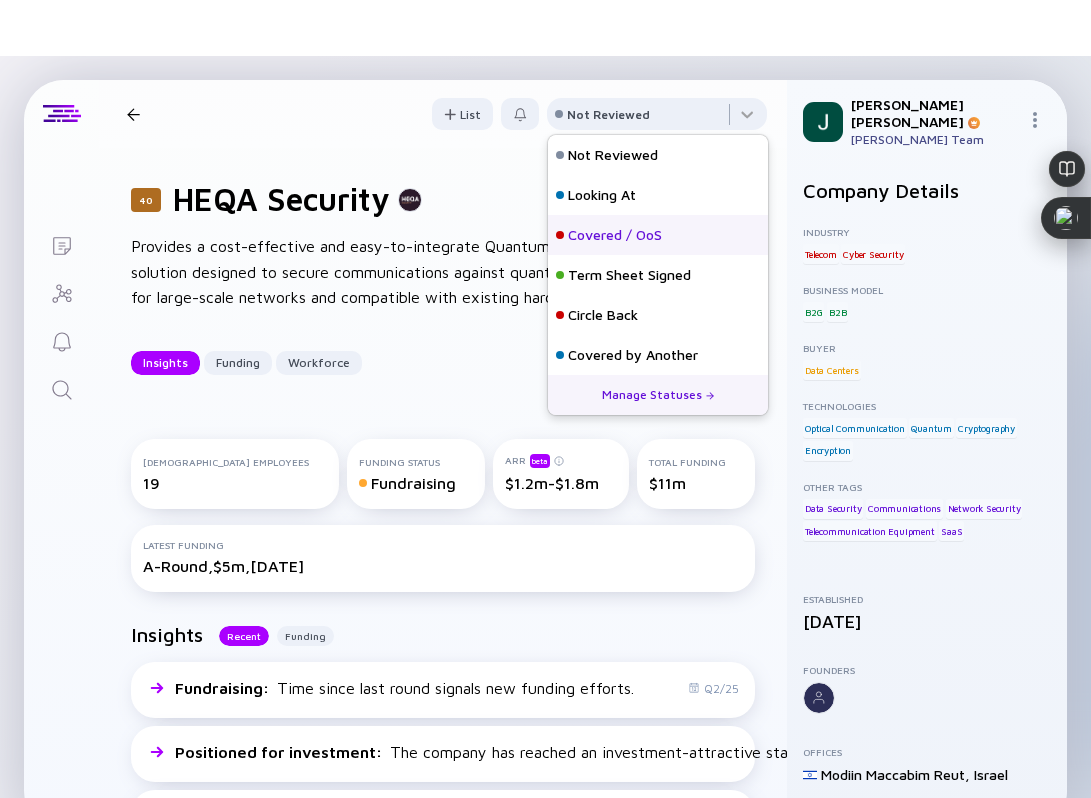 click on "Covered / OoS" at bounding box center [615, 235] 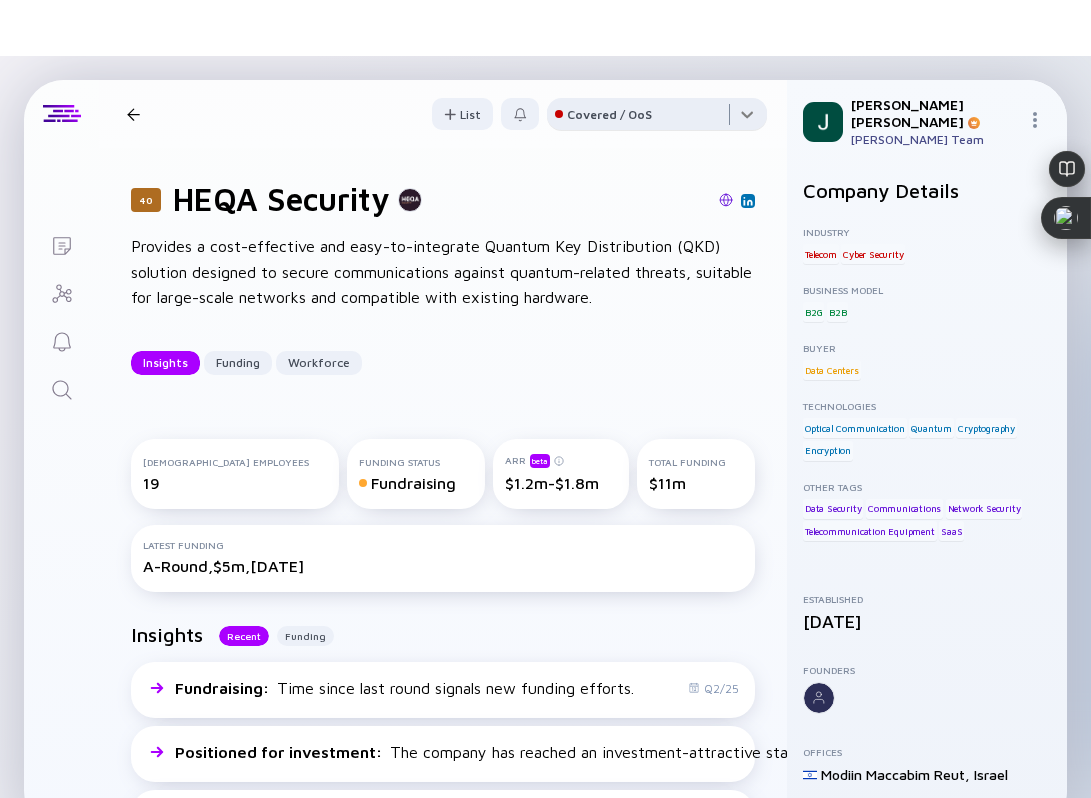 click at bounding box center (657, 118) 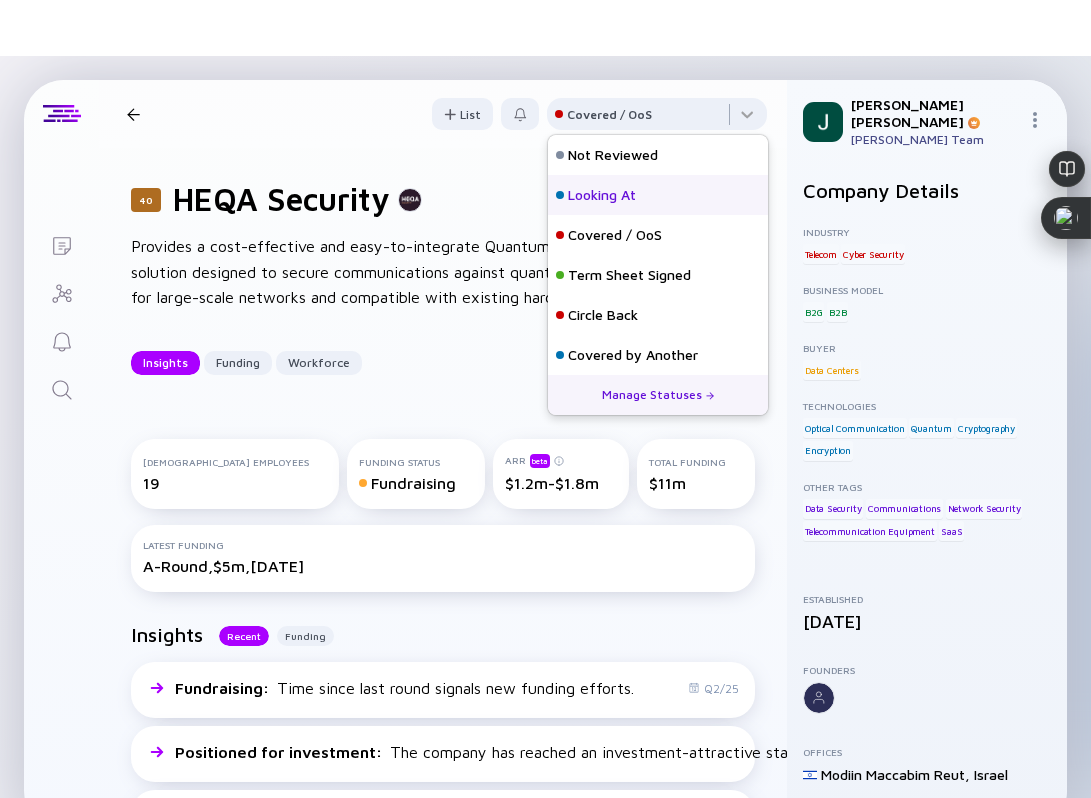 click on "Looking At" at bounding box center [602, 195] 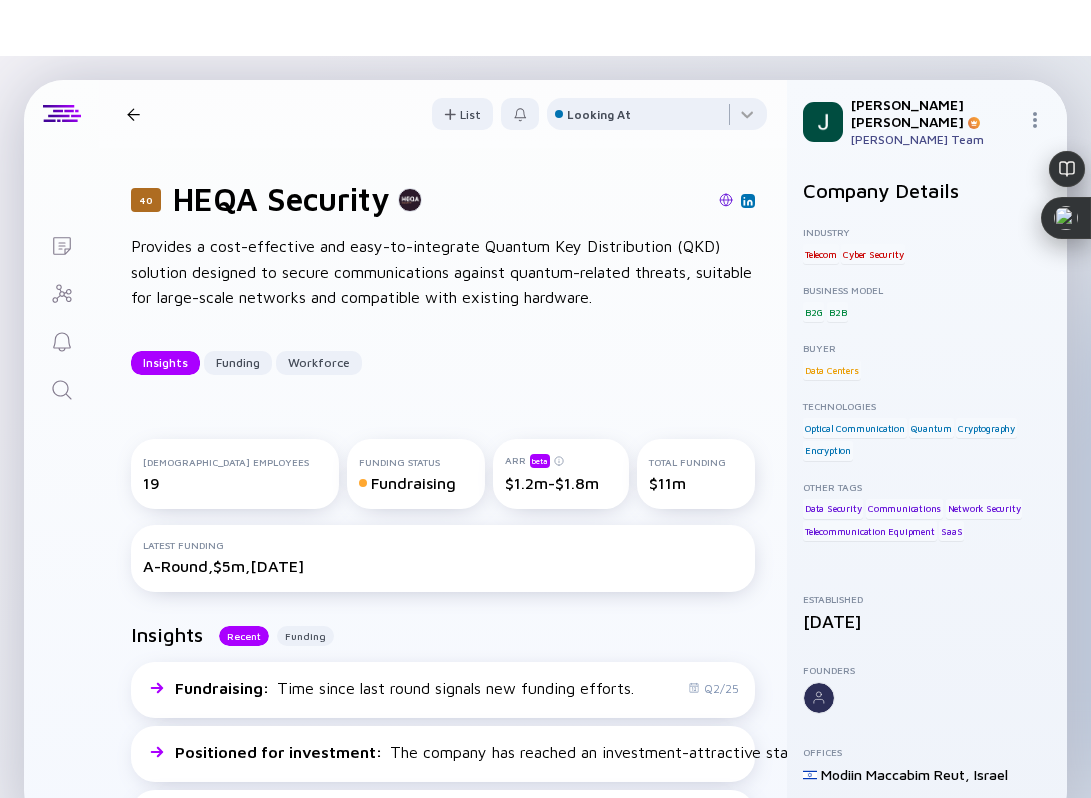 click on "40 HEQA Security Insights Funding Workforce" at bounding box center [322, 114] 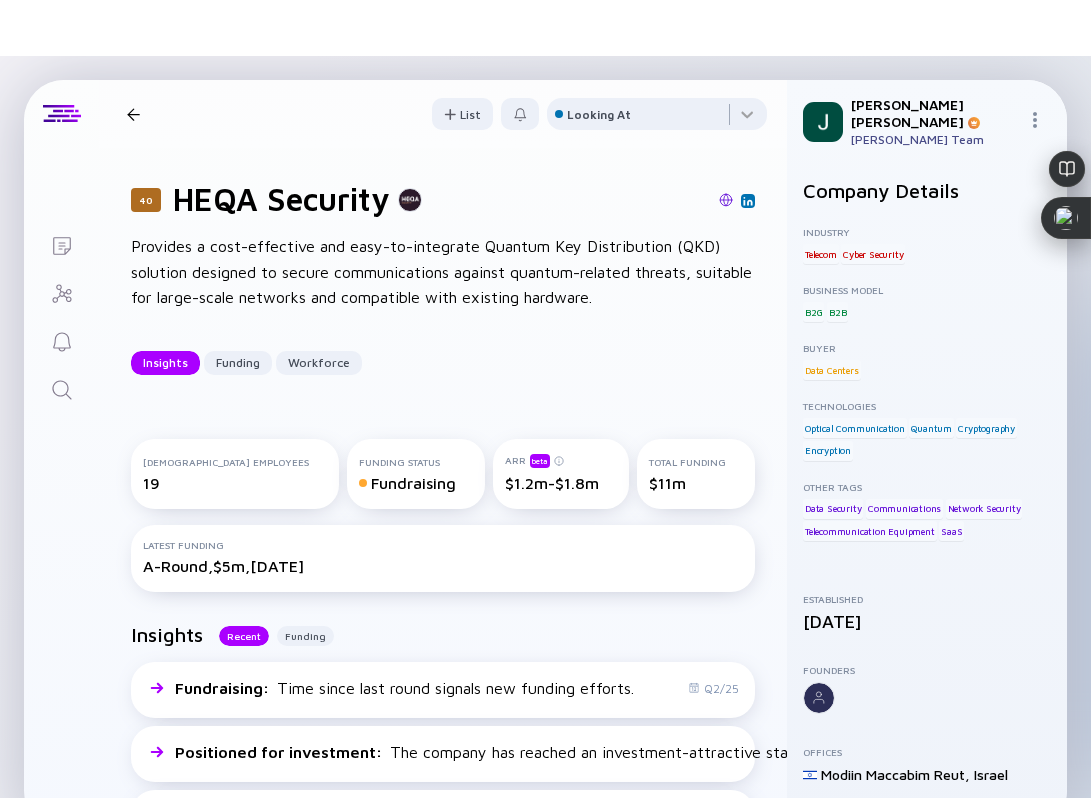 click on "40 HEQA Security Insights Funding Workforce List Looking At" at bounding box center (443, 114) 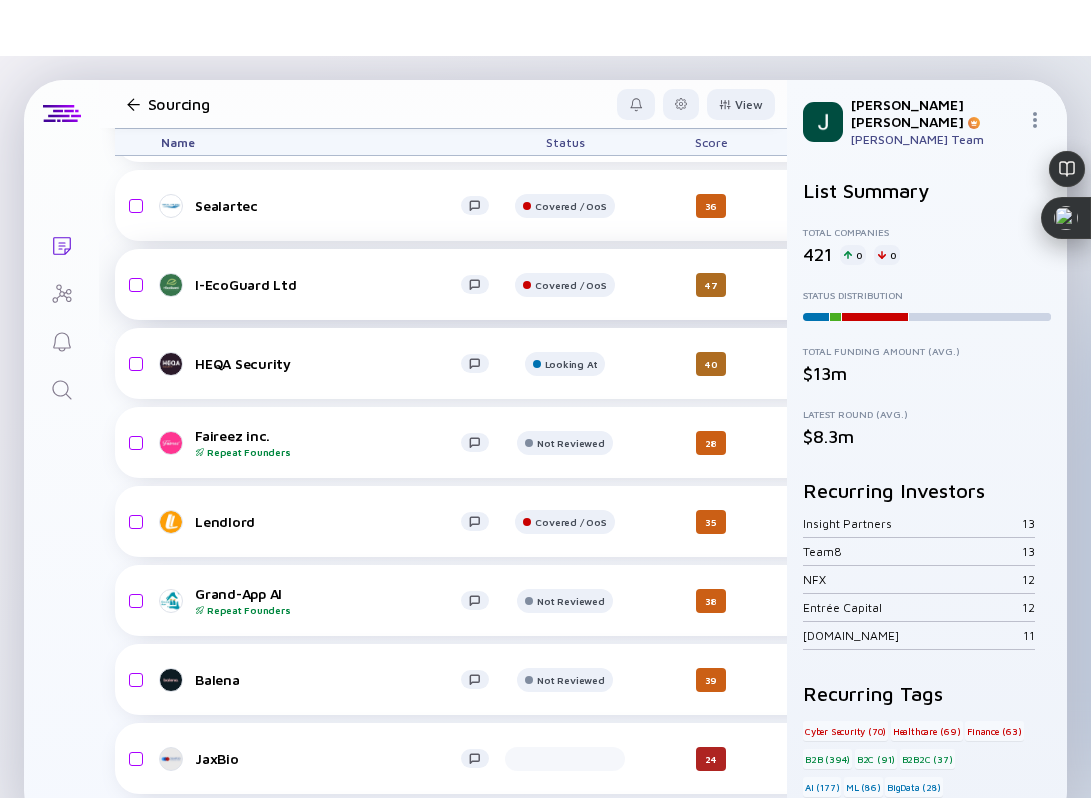 scroll, scrollTop: 8290, scrollLeft: 0, axis: vertical 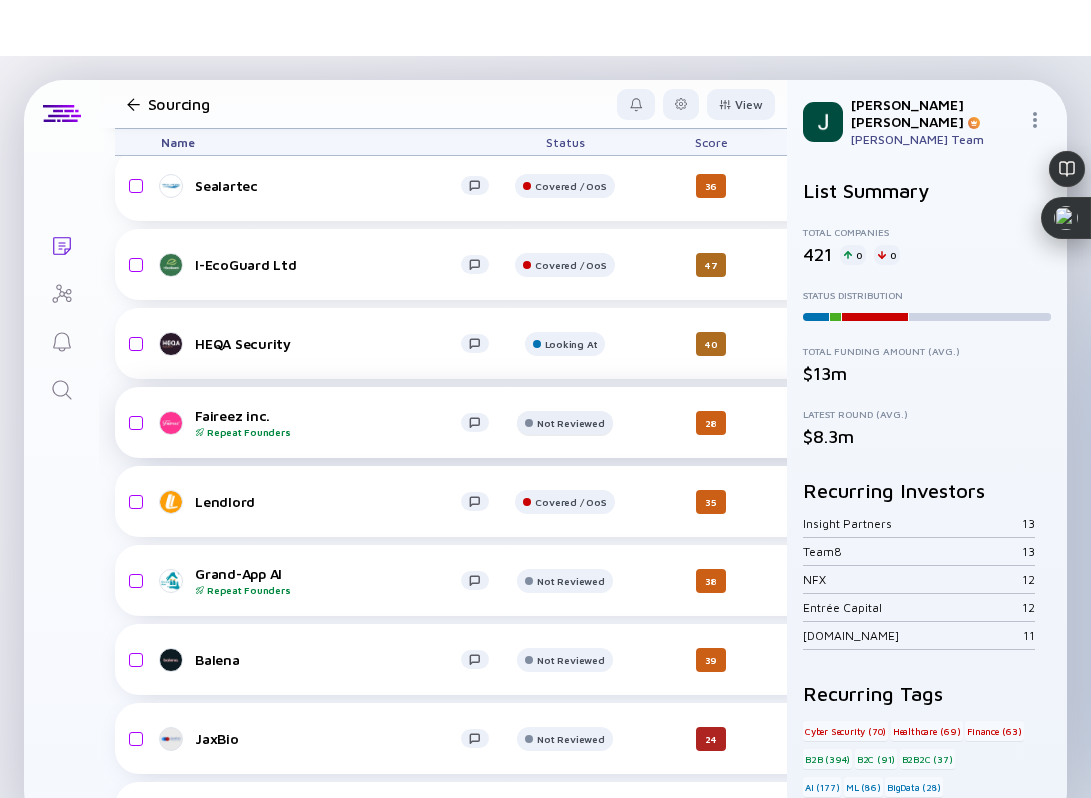 click at bounding box center [564, 115] 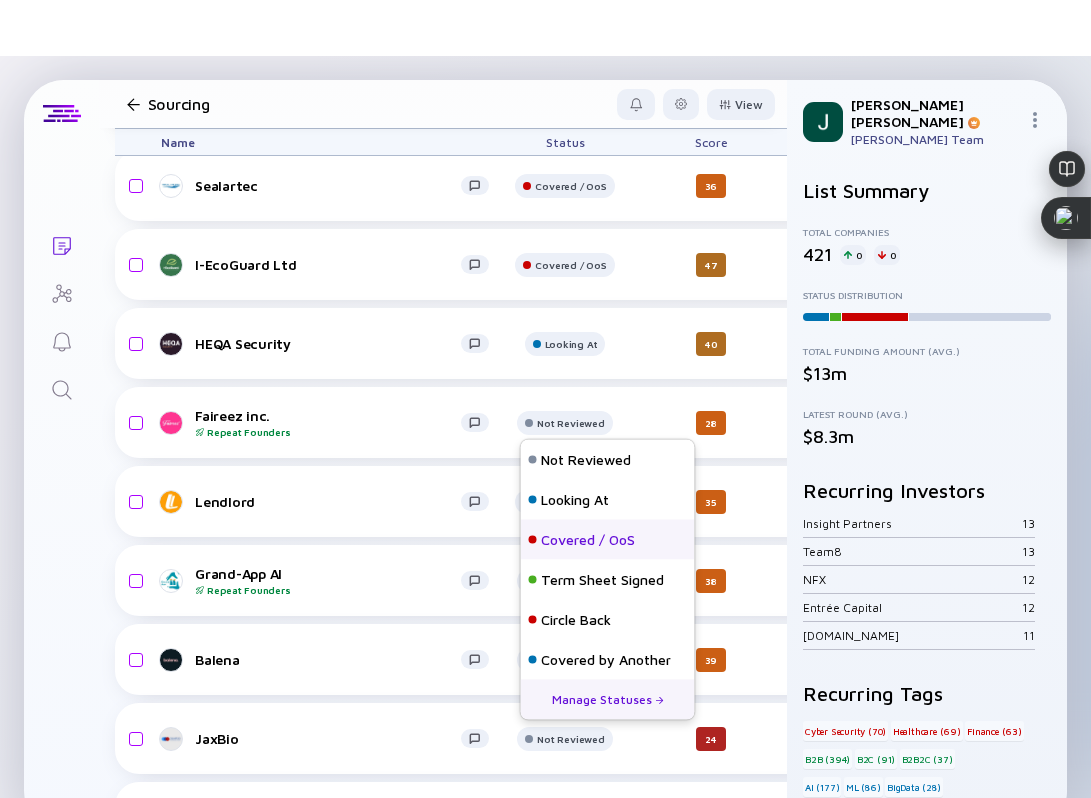 click on "Covered / OoS" at bounding box center [588, 540] 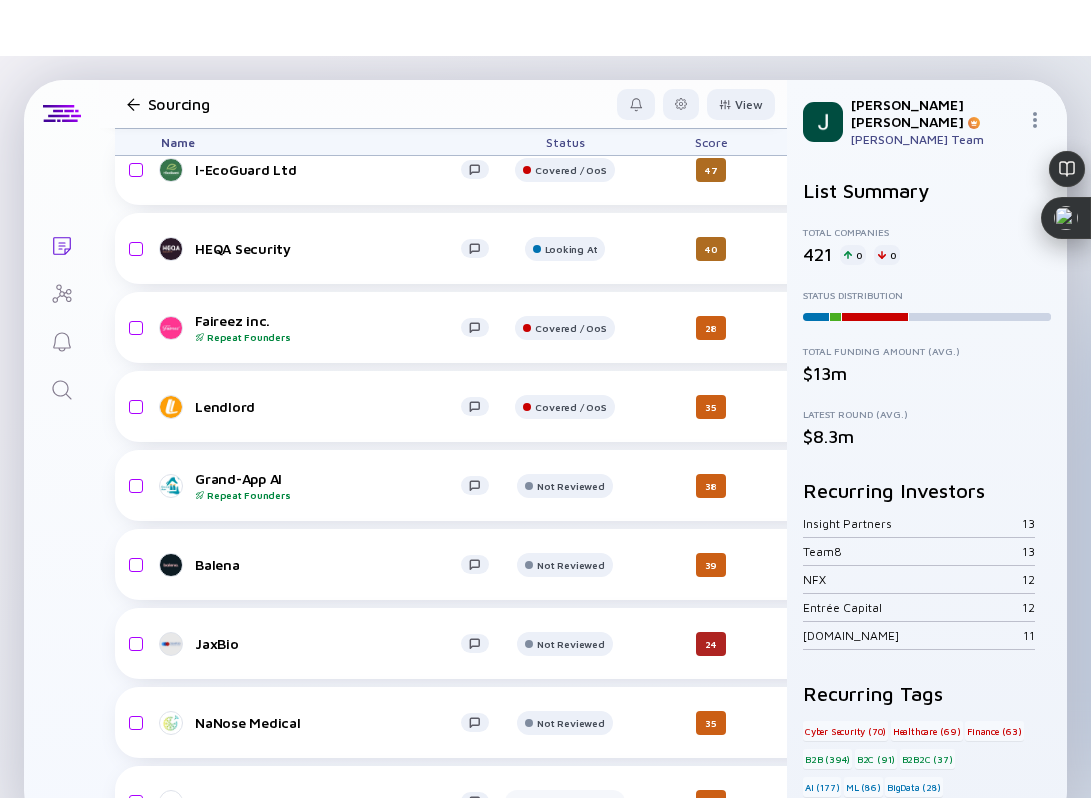 scroll, scrollTop: 8397, scrollLeft: 0, axis: vertical 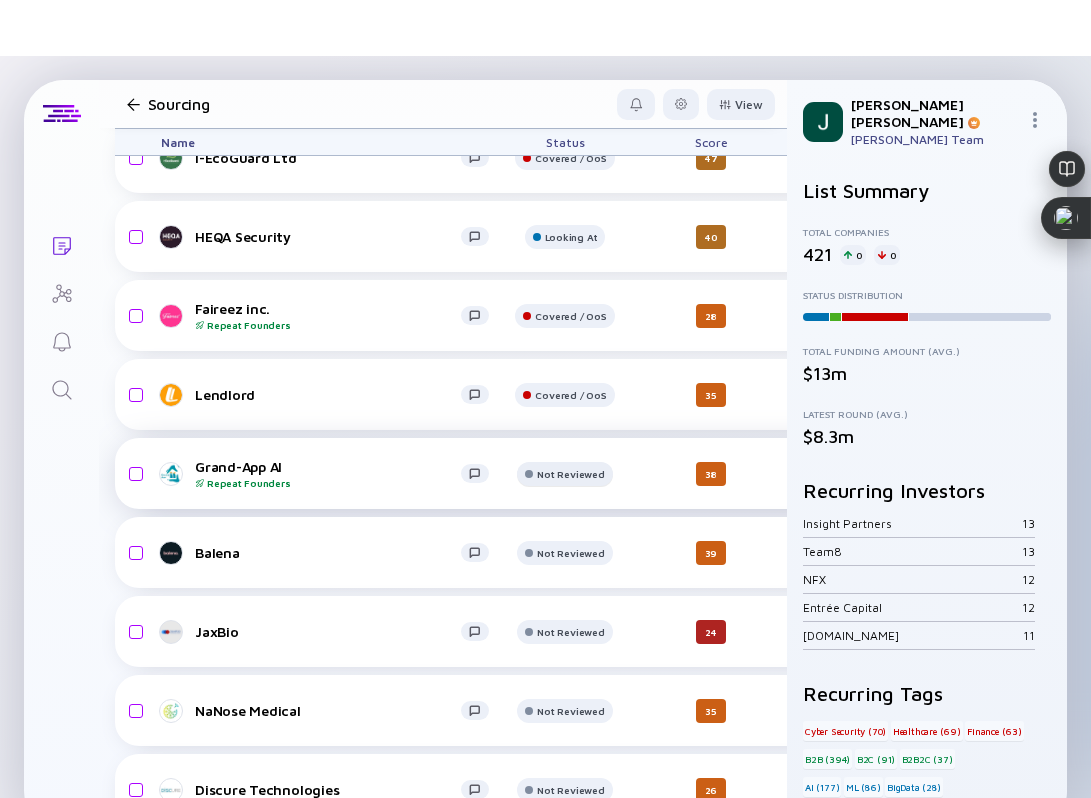 click at bounding box center (564, 87) 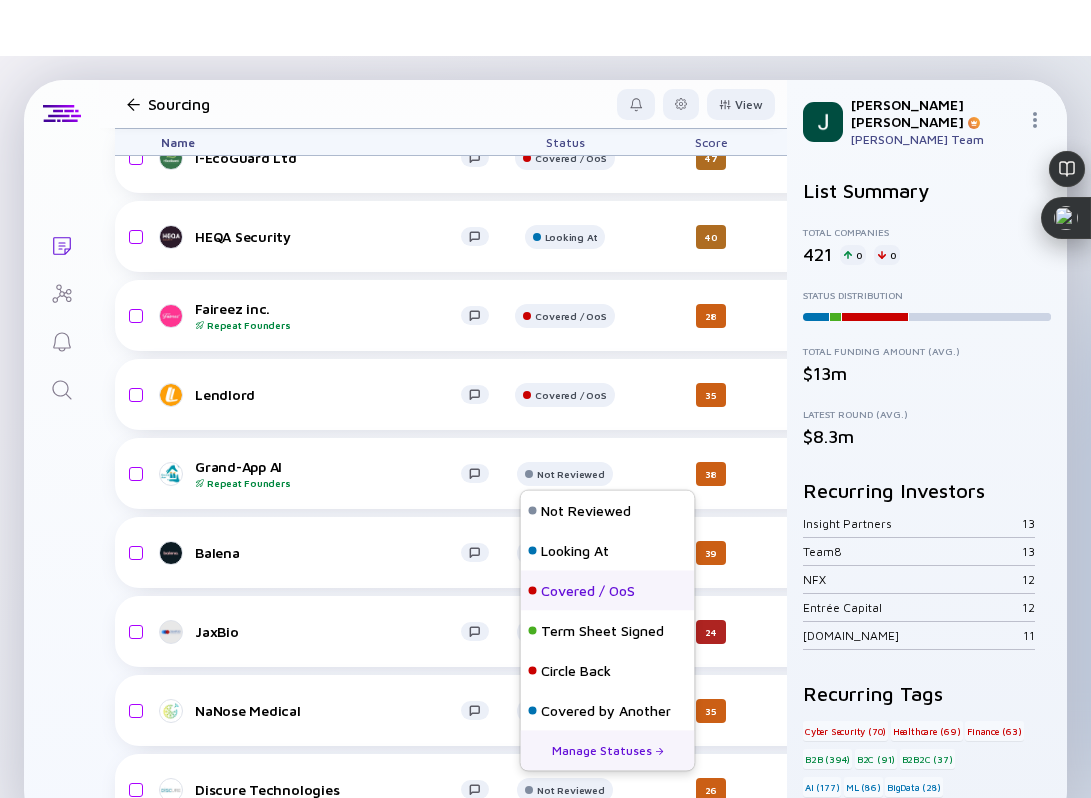 click on "Covered / OoS" at bounding box center [588, 591] 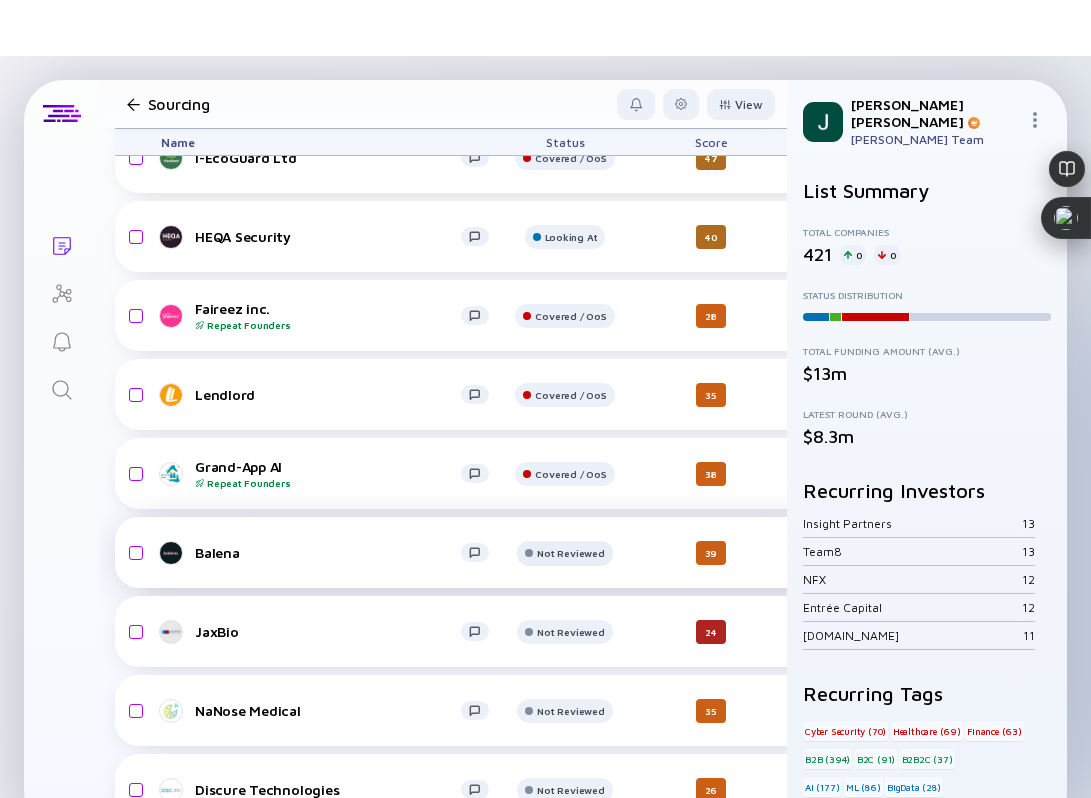 click on "Not Reviewed" at bounding box center (570, 79) 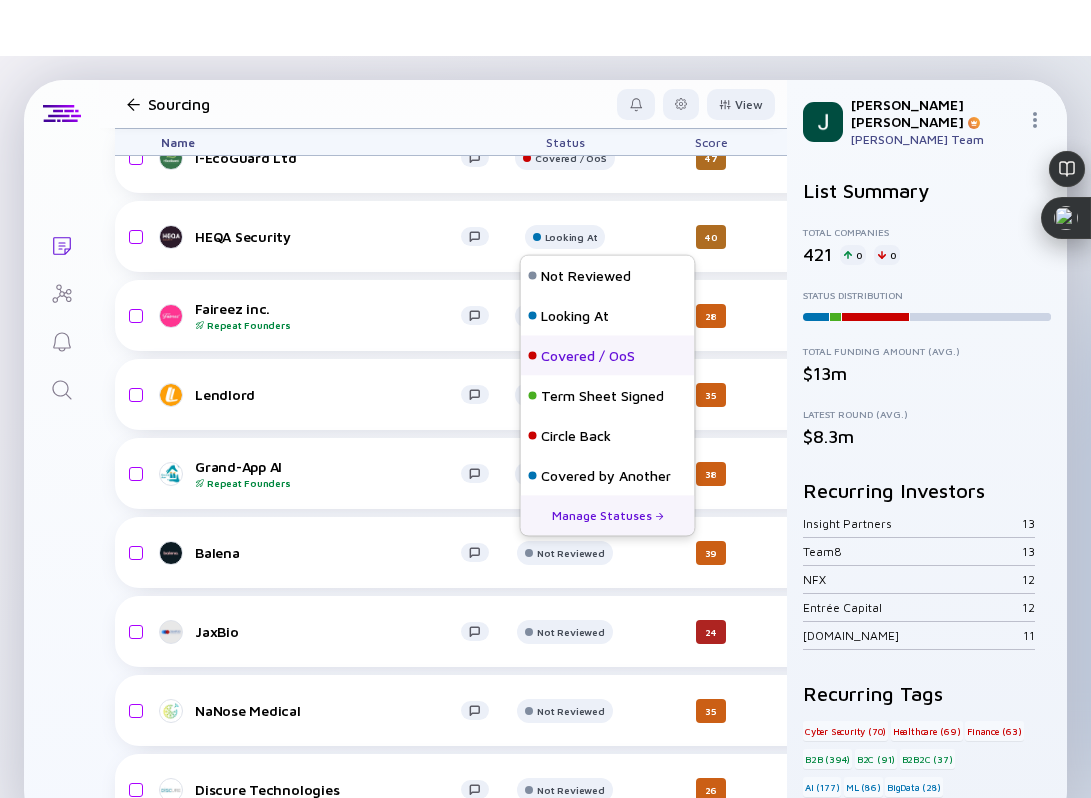 click on "Covered / OoS" at bounding box center [588, 356] 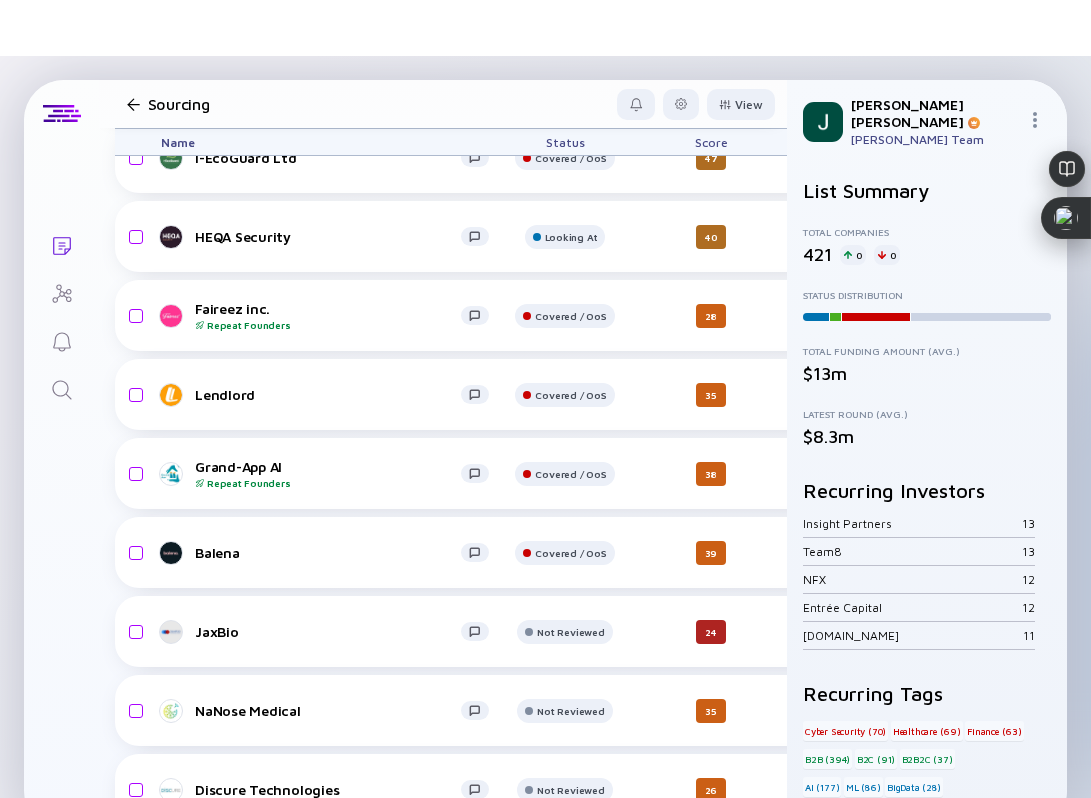 click on "Updating List... Lists Sourcing View Name Status Score Date Added ARR beta Tags Headcount Sales Marketing Last Funding Investors Add Company Sealartec Covered / OoS 36 2 hours ago N/A B2B Water & Marine Algorithms headcount-sealartec 9 Headcount salesColumn-sealartec 2 ( 22% ) Sales marketingColumn-sealartec 0 Marketing Seed $1m,
Nov 2018 I-EcoGuard Ltd Covered / OoS 47 2 hours ago N/A B2B Climate Polymers headcount-i-ecoguard 5 Headcount salesColumn-i-ecoguard 1 ( 20% ) Sales marketingColumn-i-ecoguard 0 Marketing Seed $350k,
Oct 2024 N/A HEQA Security Looking At 40 2 hours ago $1.2m-$1.8m
B2G Telecom Optical Communication headcount-quantlr 19 Headcount salesColumn-quantlr 3 ( 16% ) Sales marketingColumn-quantlr 0 Marketing A-Round $5m,
Feb 2024 Faireez inc. Repeat Founders Covered / OoS 28 2 hours ago $1.3m-$2m
B2C Real Estate AI headcount-faireez 20 1 Headcount salesColumn-faireez 3 ( 15% ) 1 Sales marketingColumn-faireez 2 ( 10% ) Marketing 35" at bounding box center [545, 455] 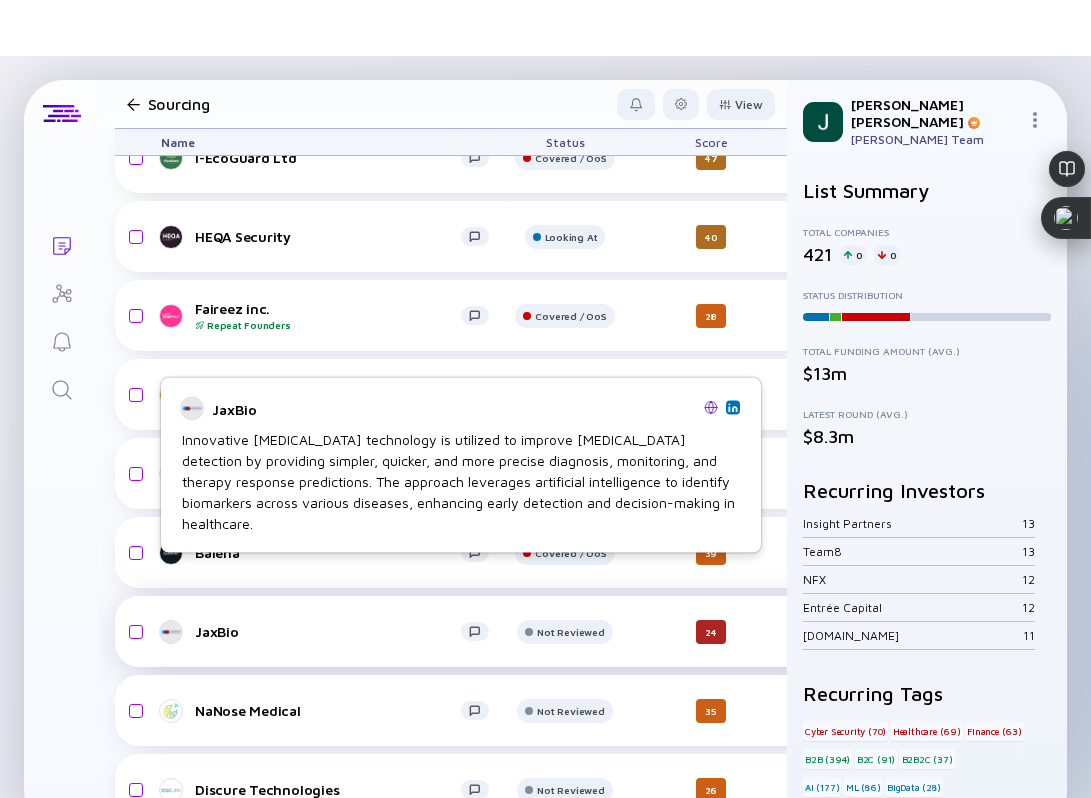 scroll, scrollTop: 8471, scrollLeft: 0, axis: vertical 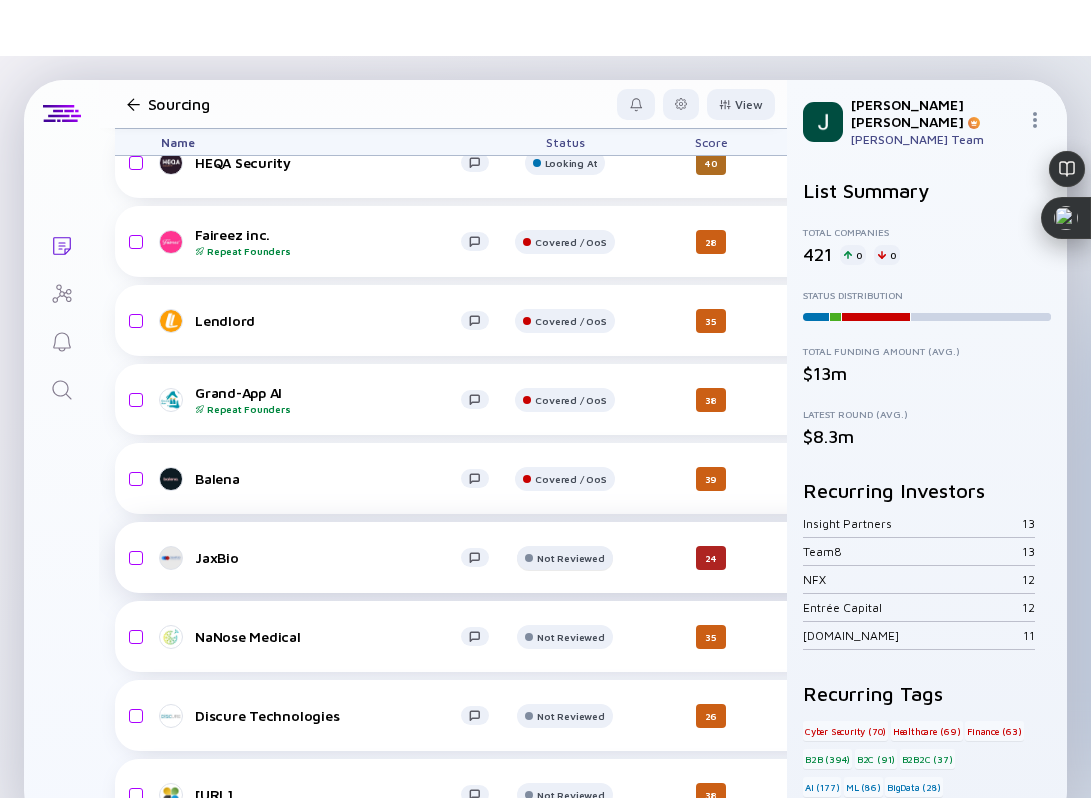 click at bounding box center [564, 92] 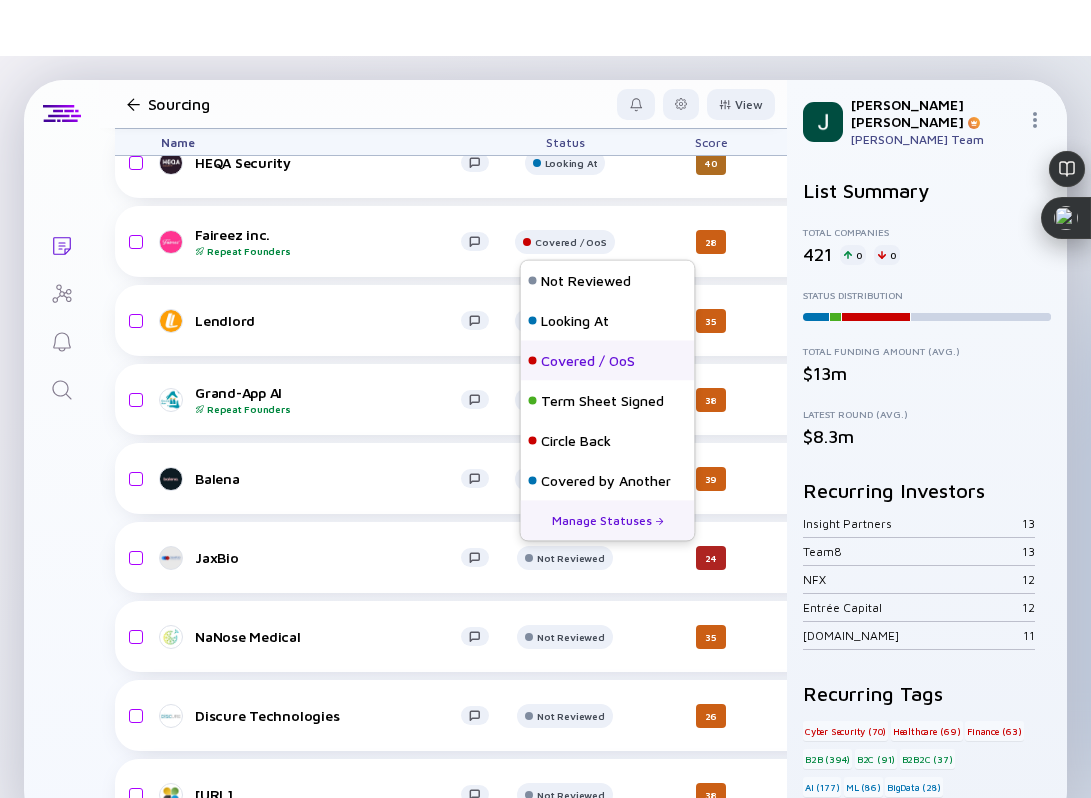 click on "Covered / OoS" at bounding box center [588, 361] 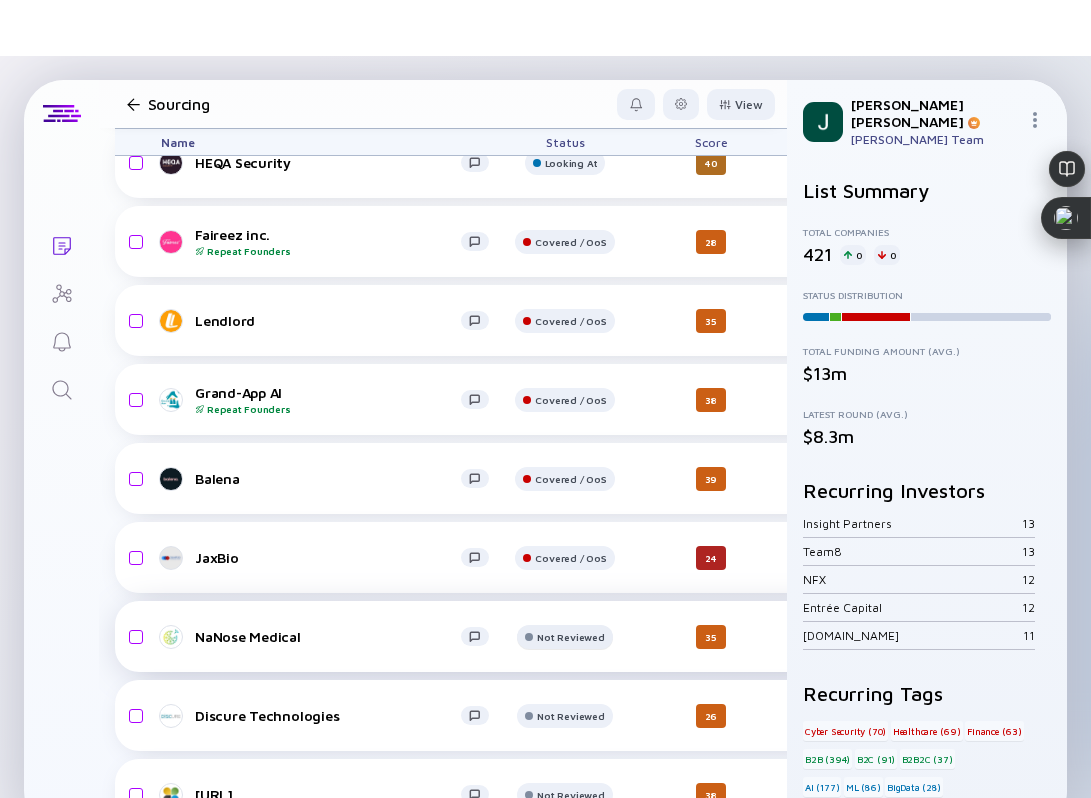 click at bounding box center [564, 92] 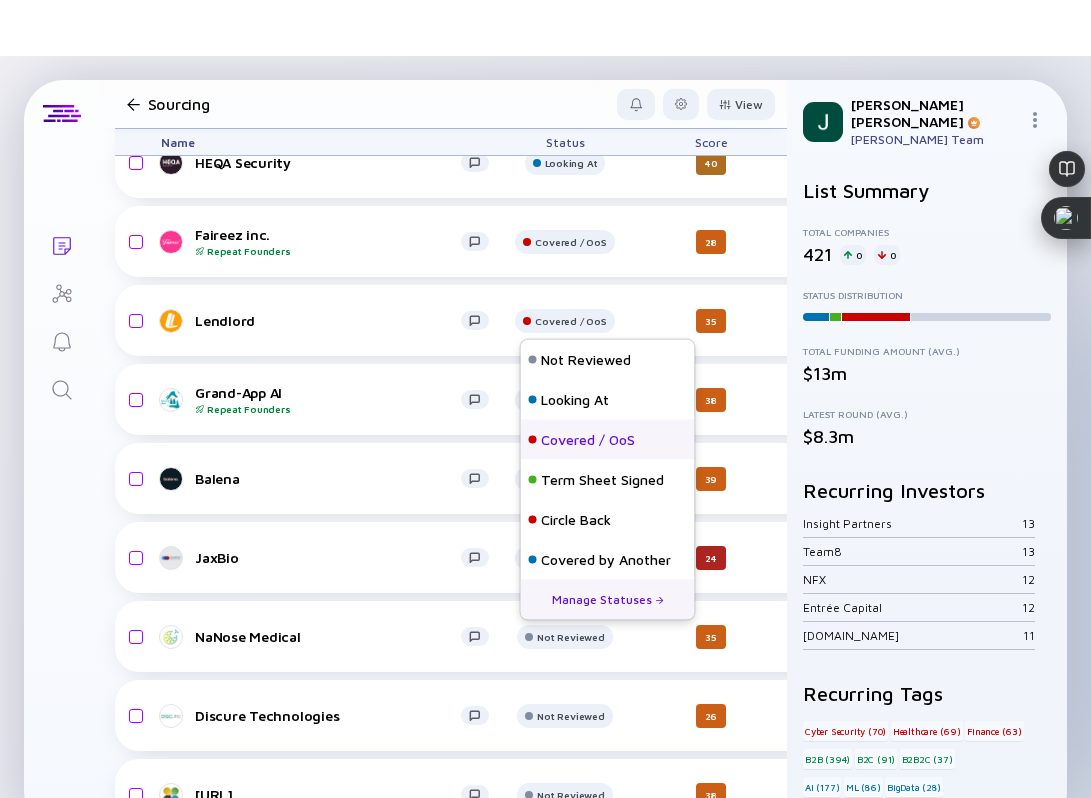 click on "Covered / OoS" at bounding box center [588, 440] 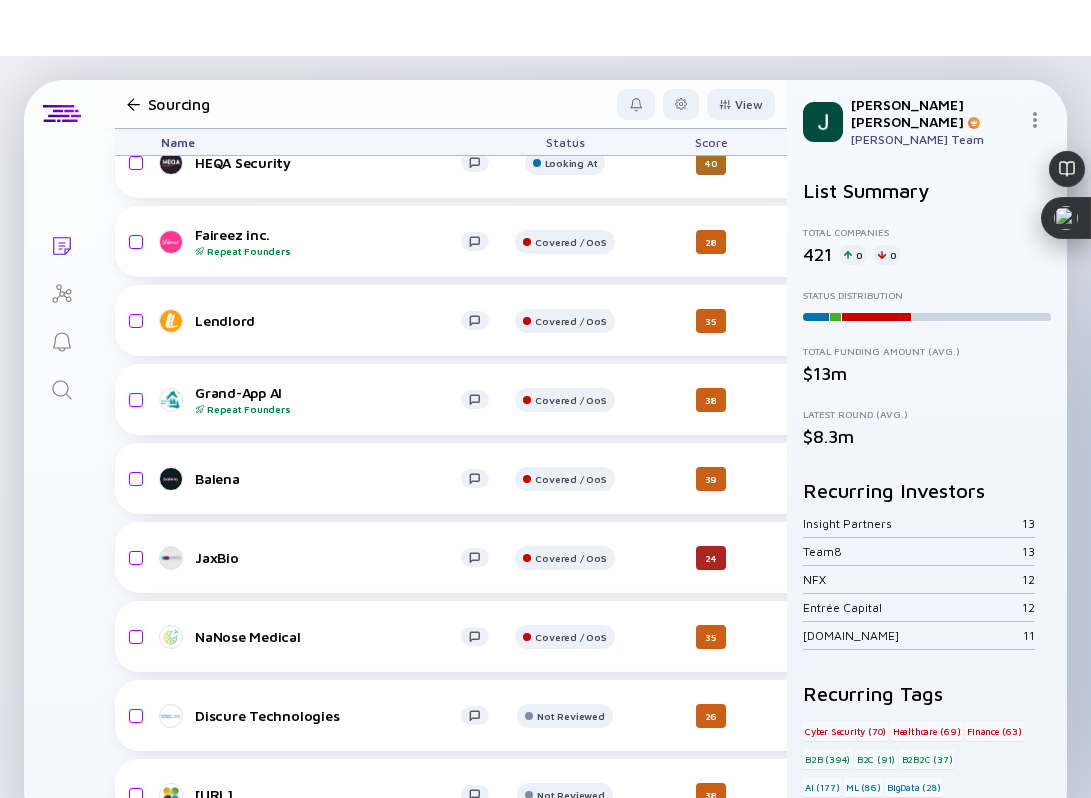scroll, scrollTop: 56, scrollLeft: 0, axis: vertical 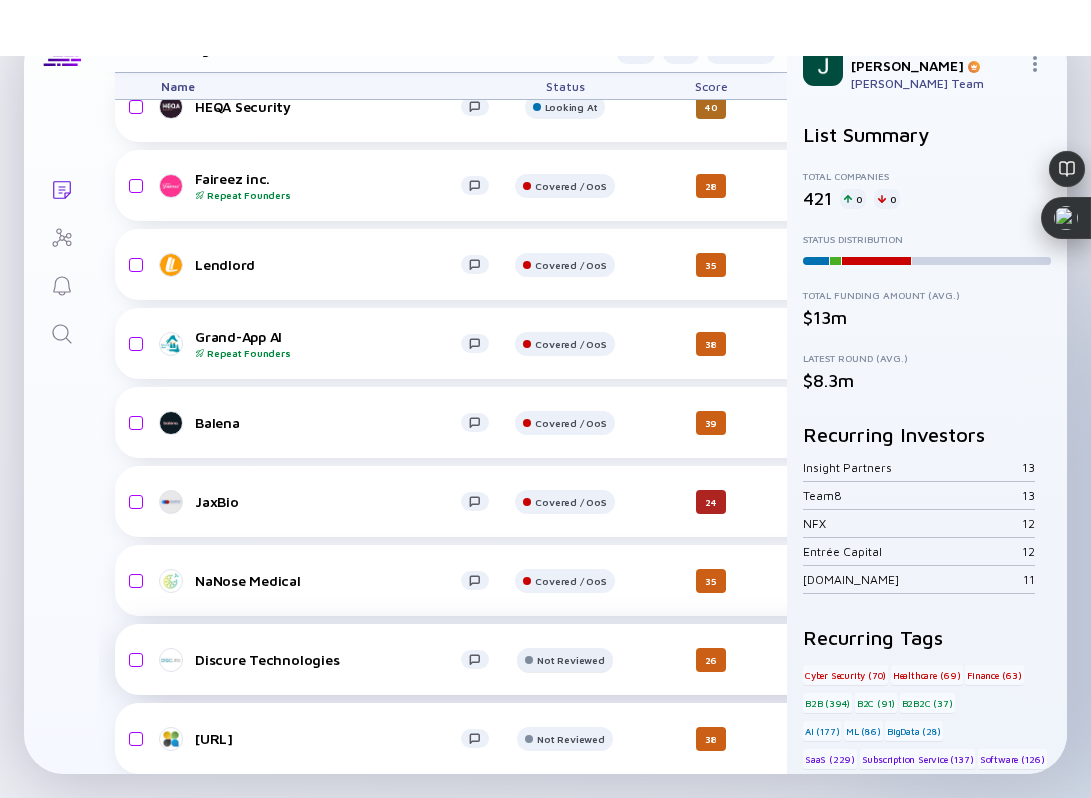 click on "Not Reviewed" at bounding box center (570, 28) 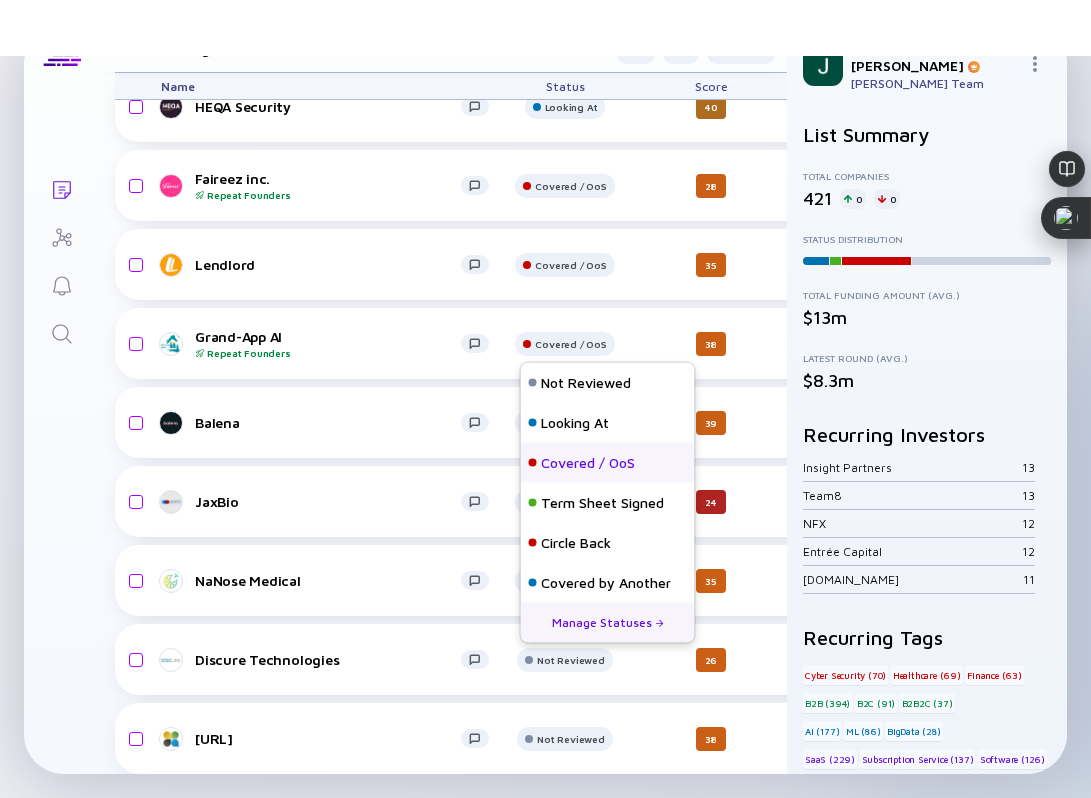 click on "Covered / OoS" at bounding box center (588, 463) 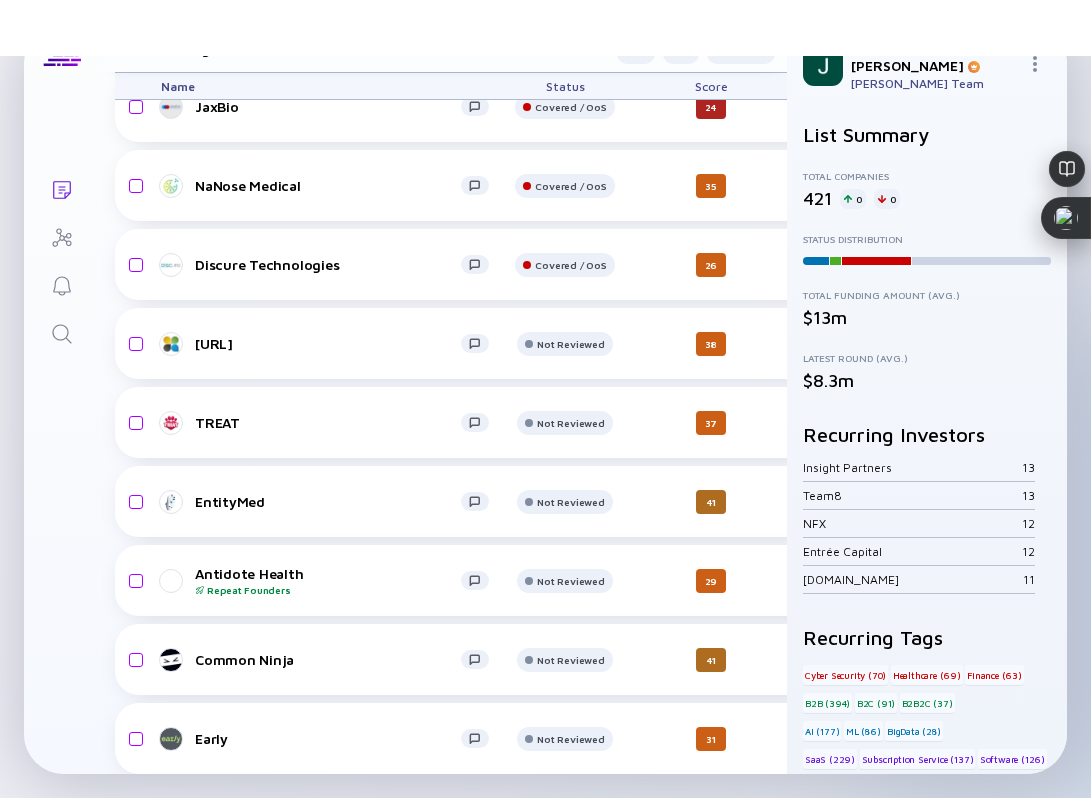 scroll, scrollTop: 8852, scrollLeft: 0, axis: vertical 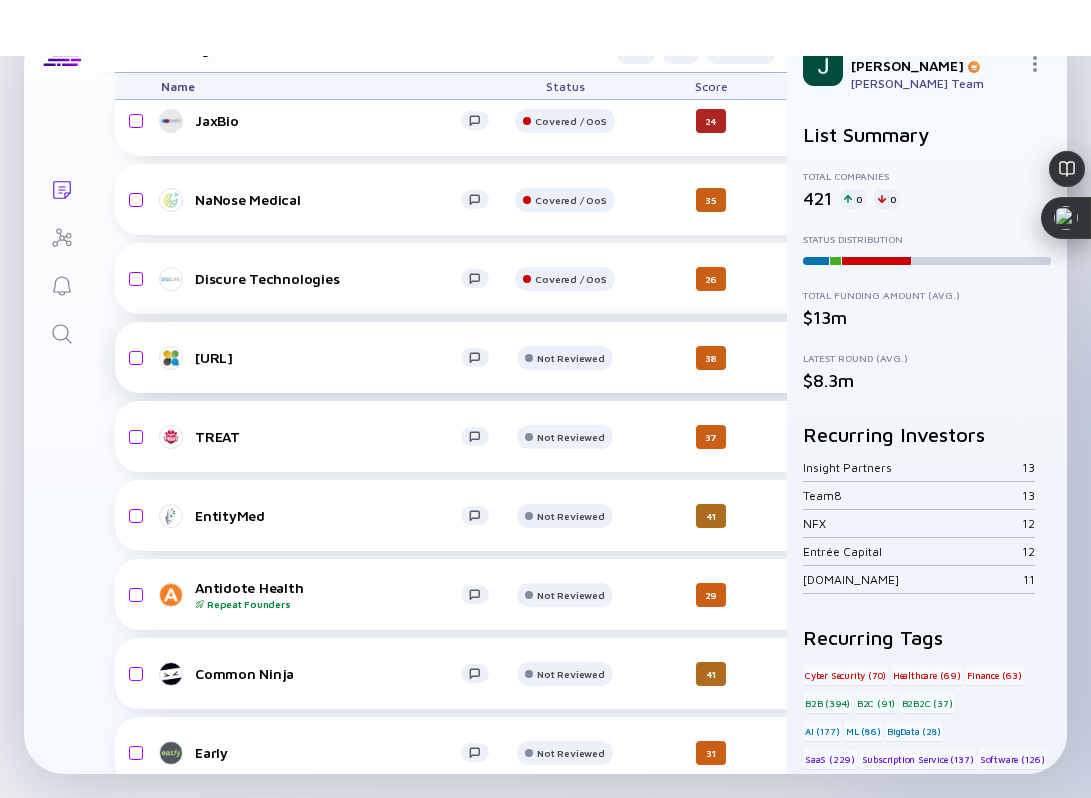 click on "dataspan.ai" at bounding box center (328, 357) 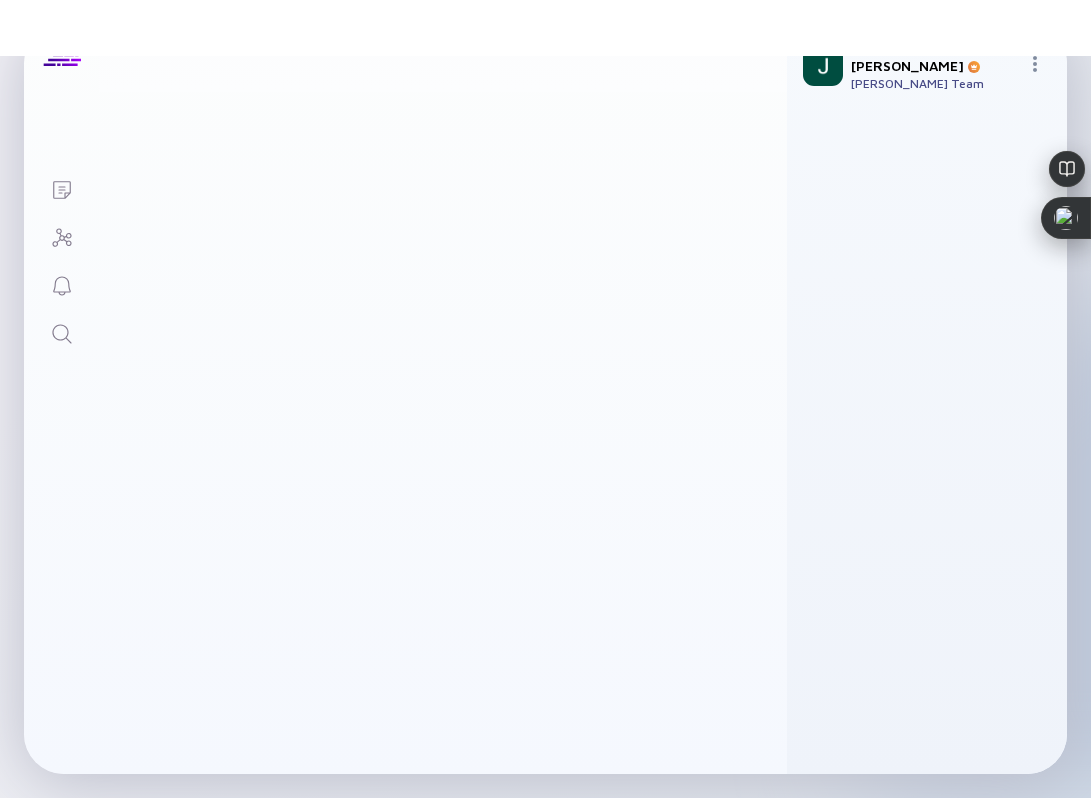scroll, scrollTop: 0, scrollLeft: 0, axis: both 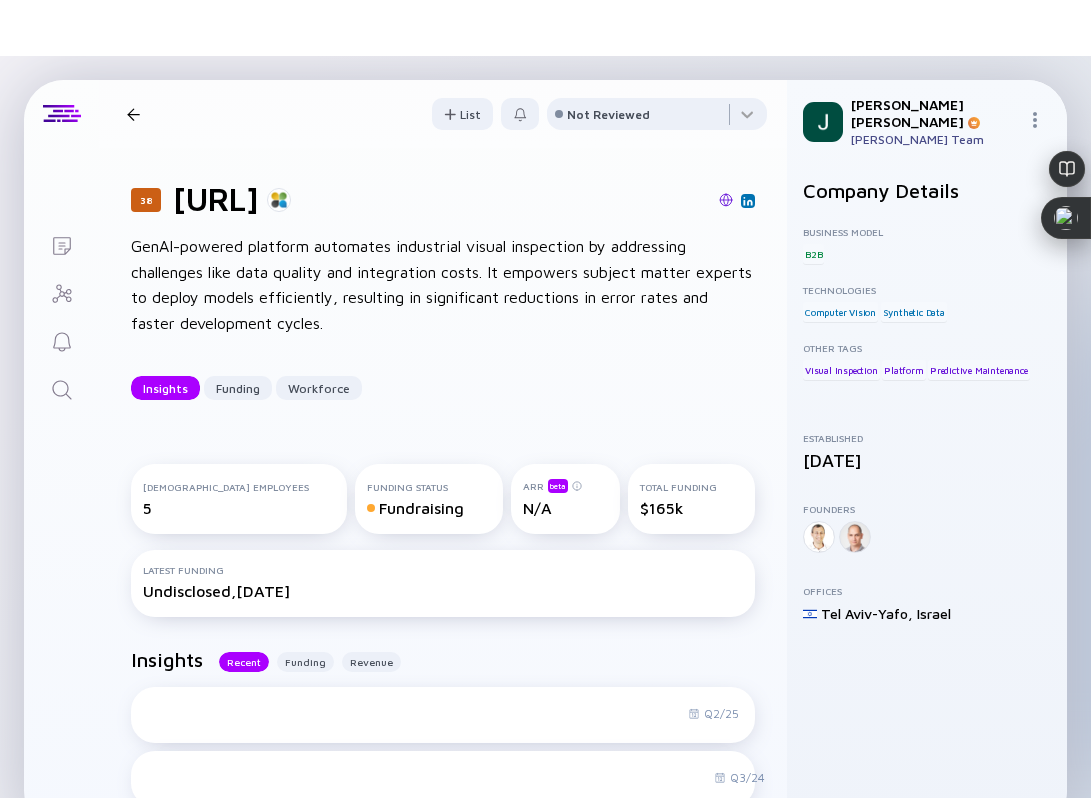 click at bounding box center [726, 200] 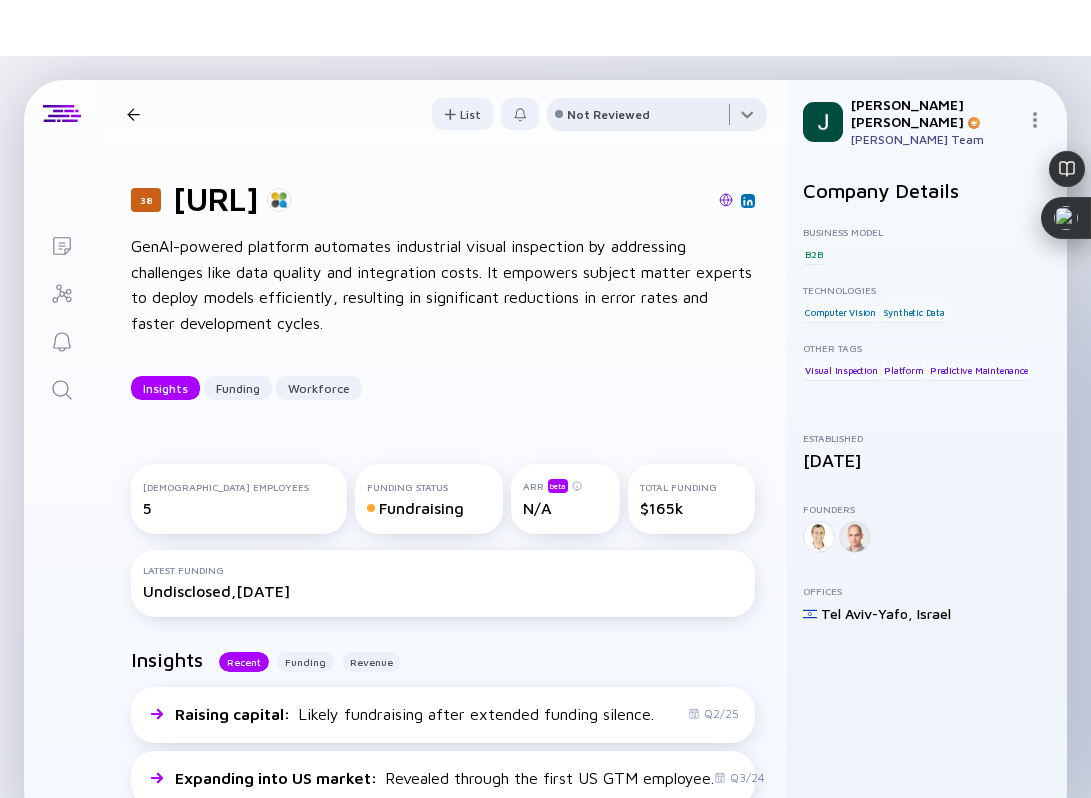 click at bounding box center [657, 118] 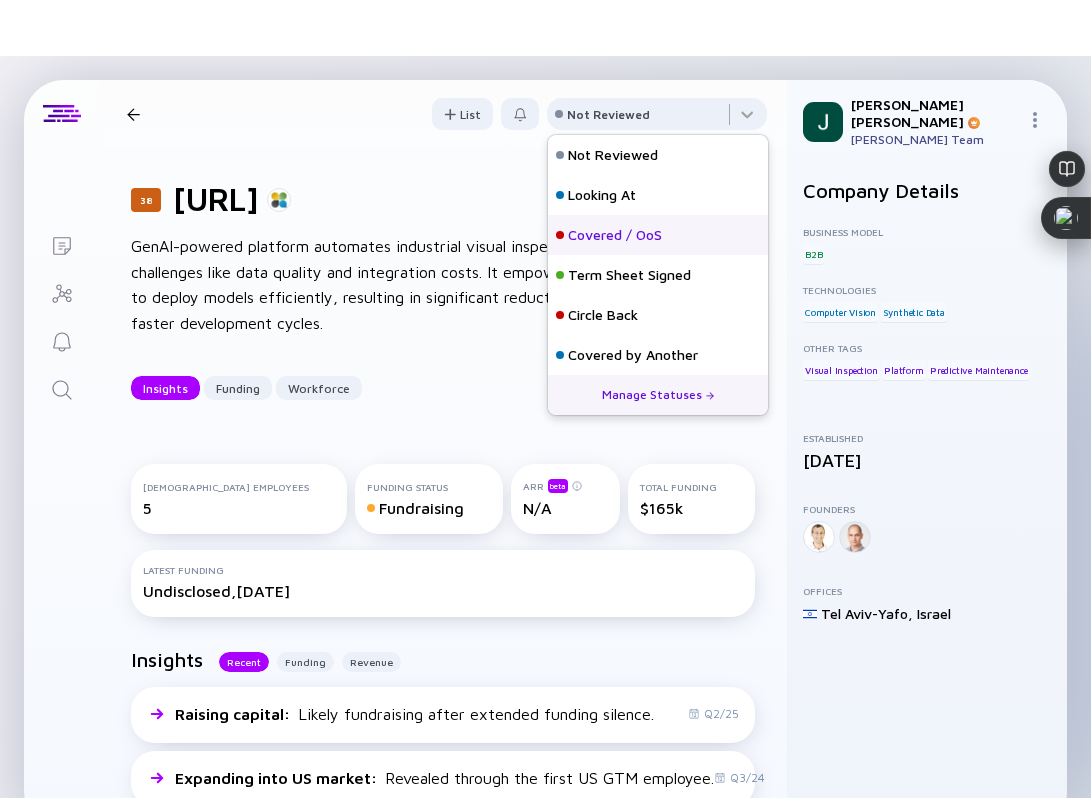 click on "Covered / OoS" at bounding box center [615, 235] 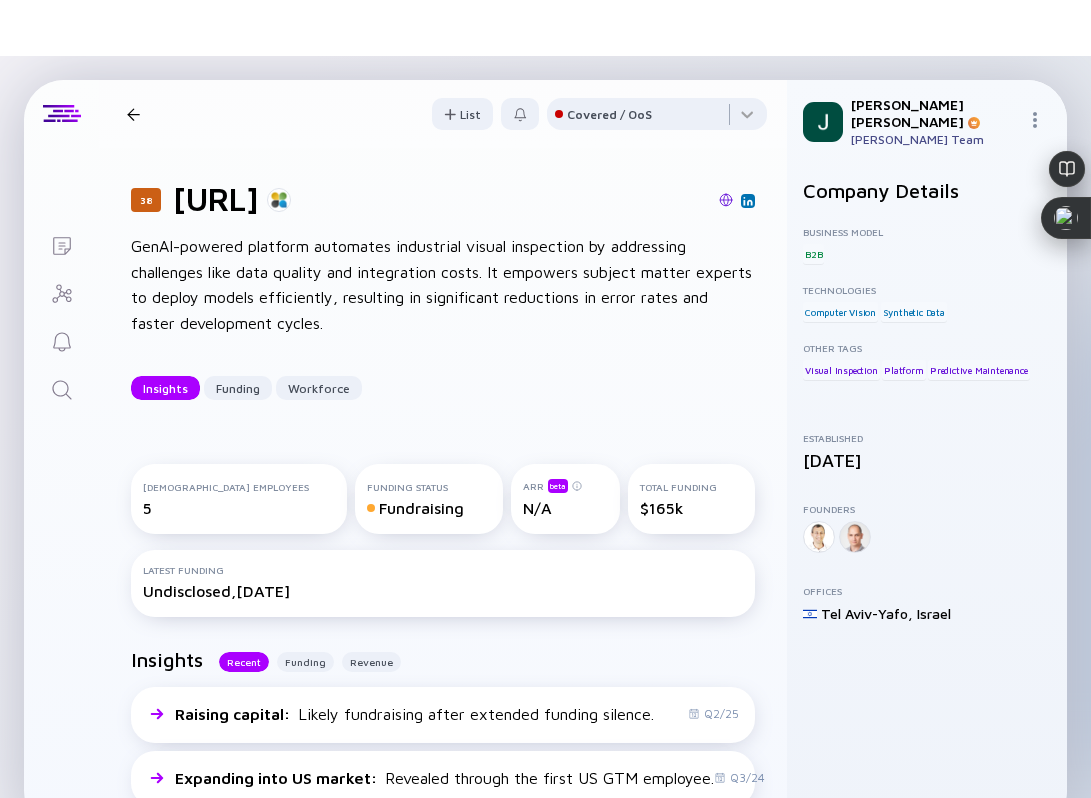 click on "38 dataspan.ai Insights Funding Workforce" at bounding box center [294, 114] 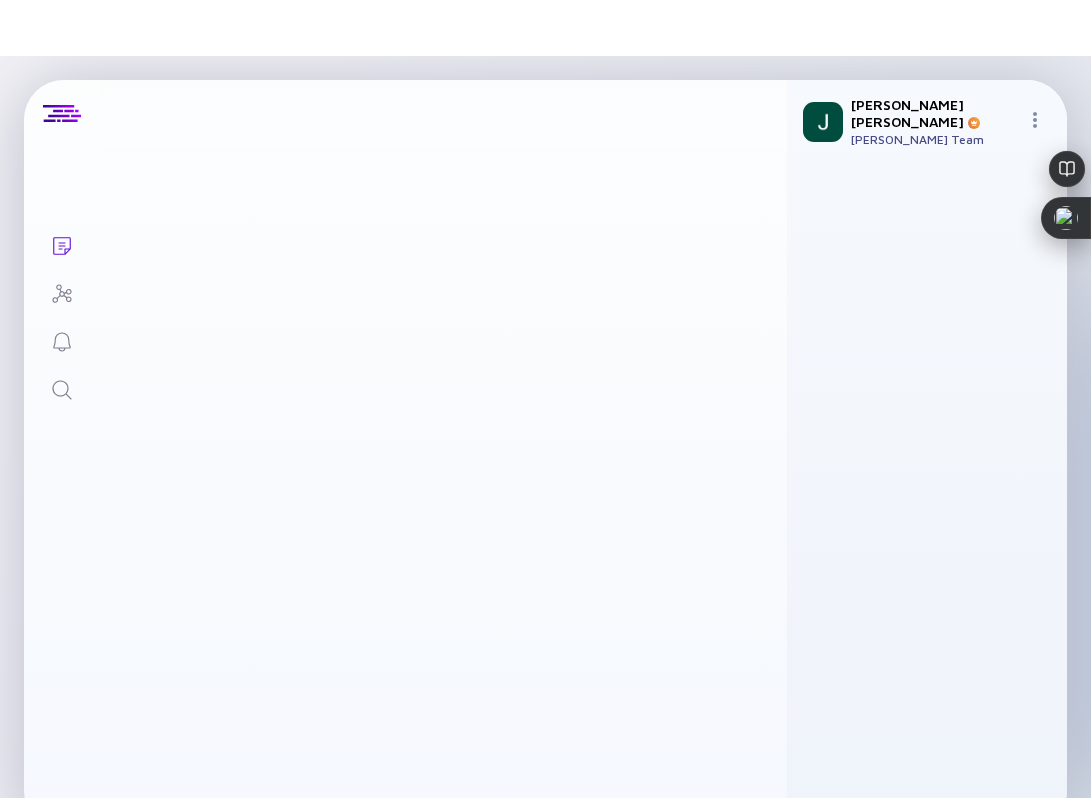scroll, scrollTop: 3, scrollLeft: 0, axis: vertical 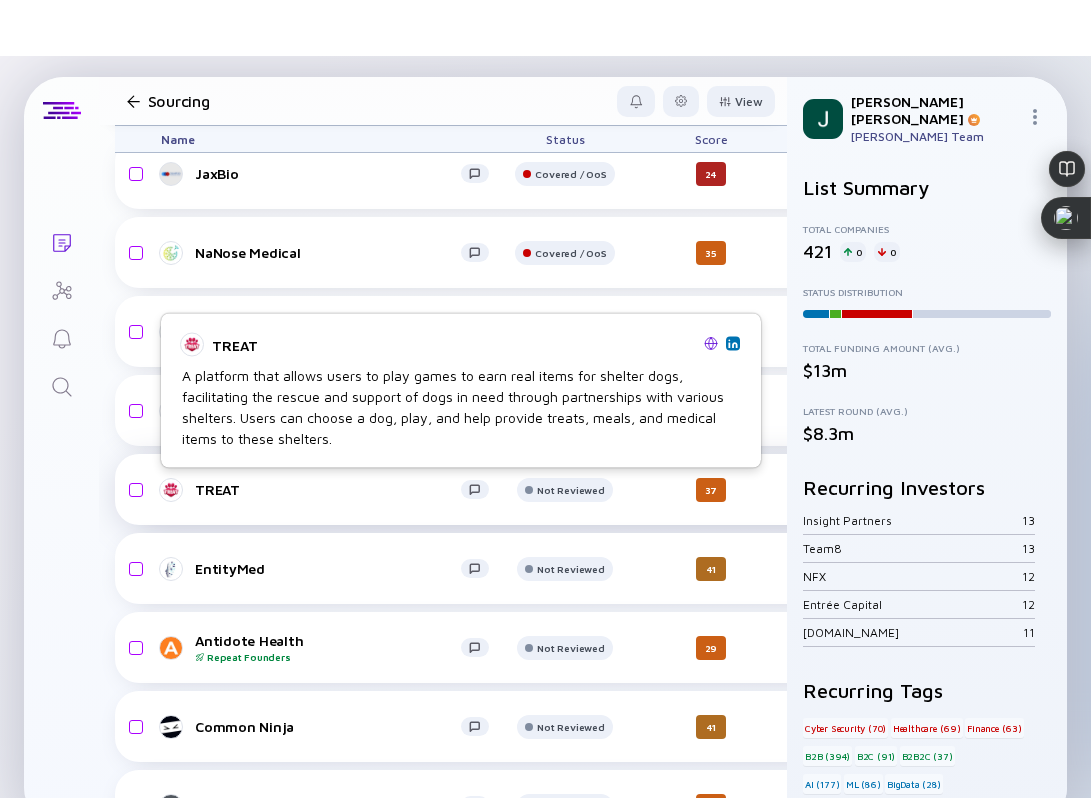 click on "TREAT" at bounding box center [333, 490] 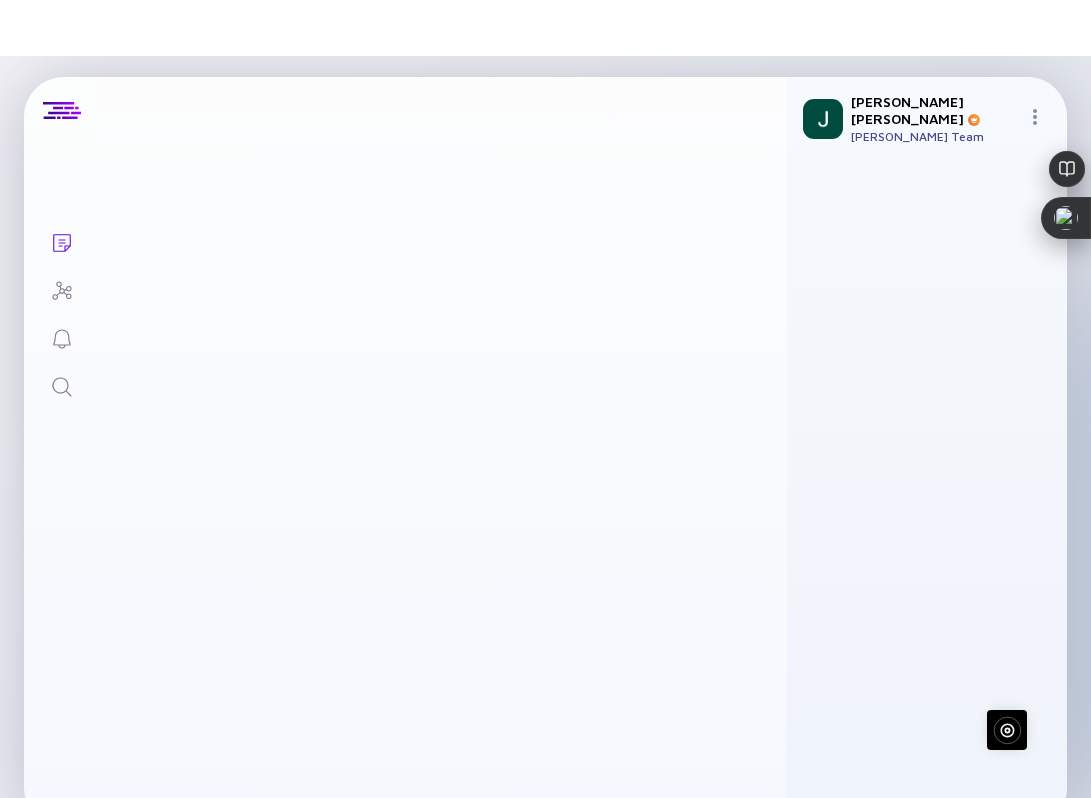 scroll, scrollTop: 0, scrollLeft: 0, axis: both 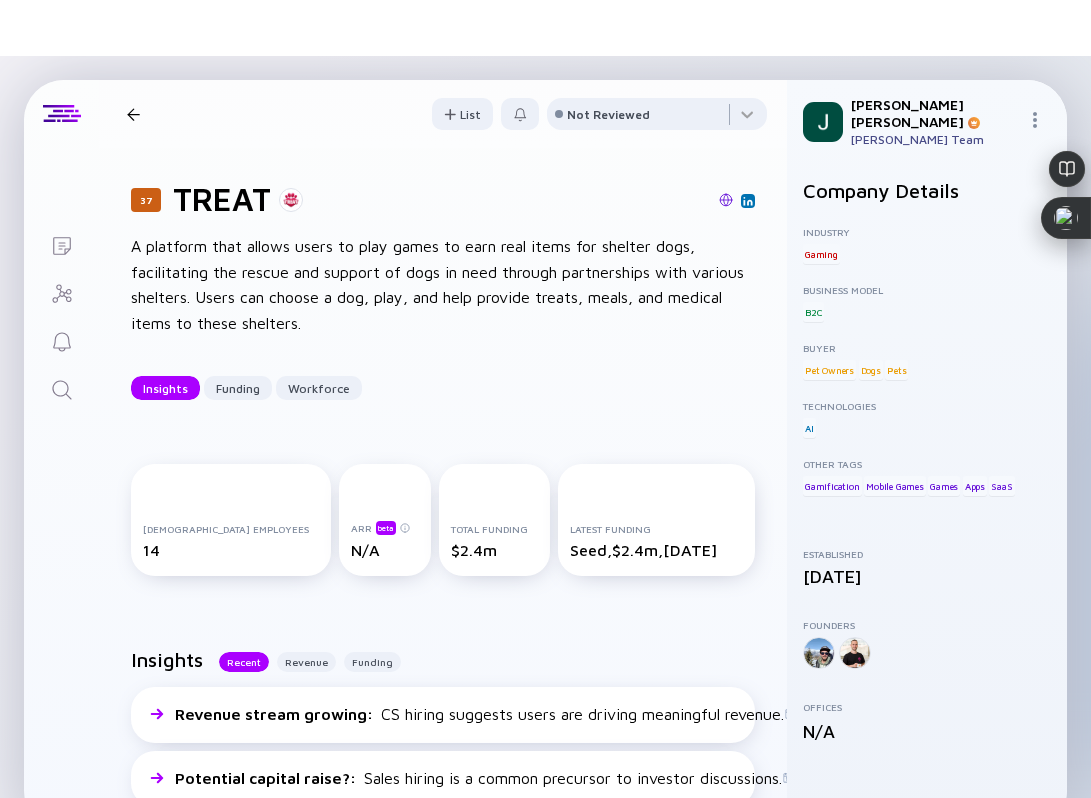 click at bounding box center [133, 114] 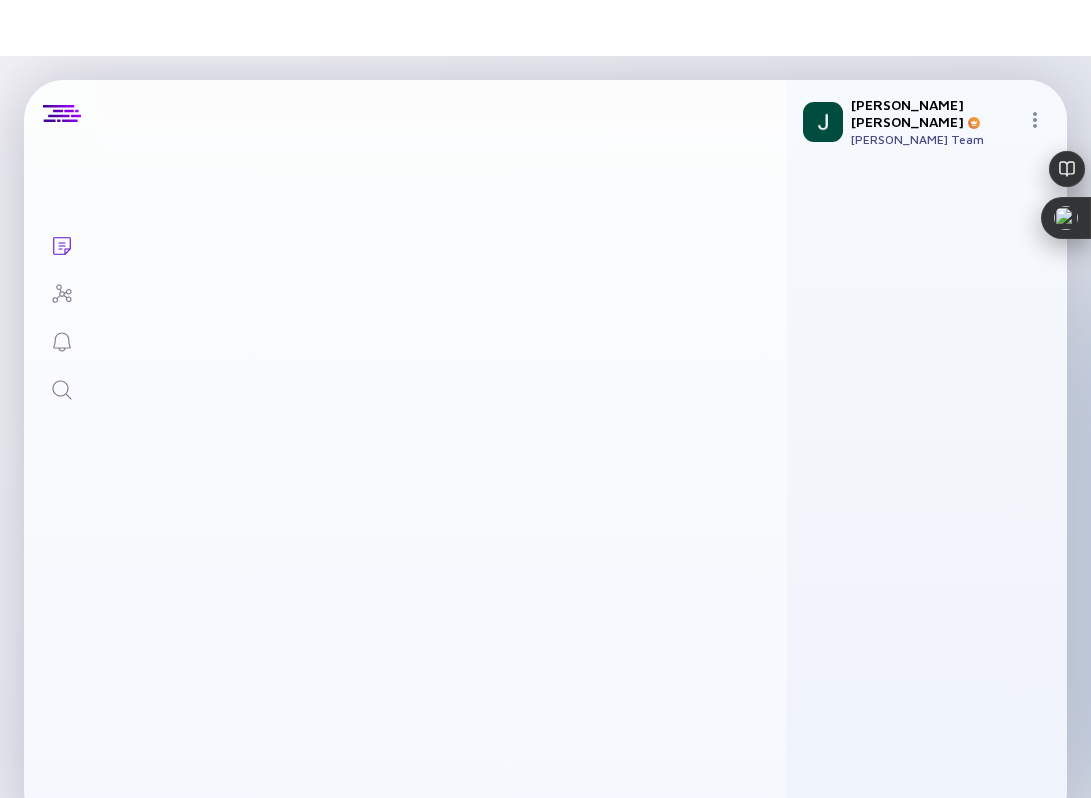 scroll, scrollTop: 8852, scrollLeft: 0, axis: vertical 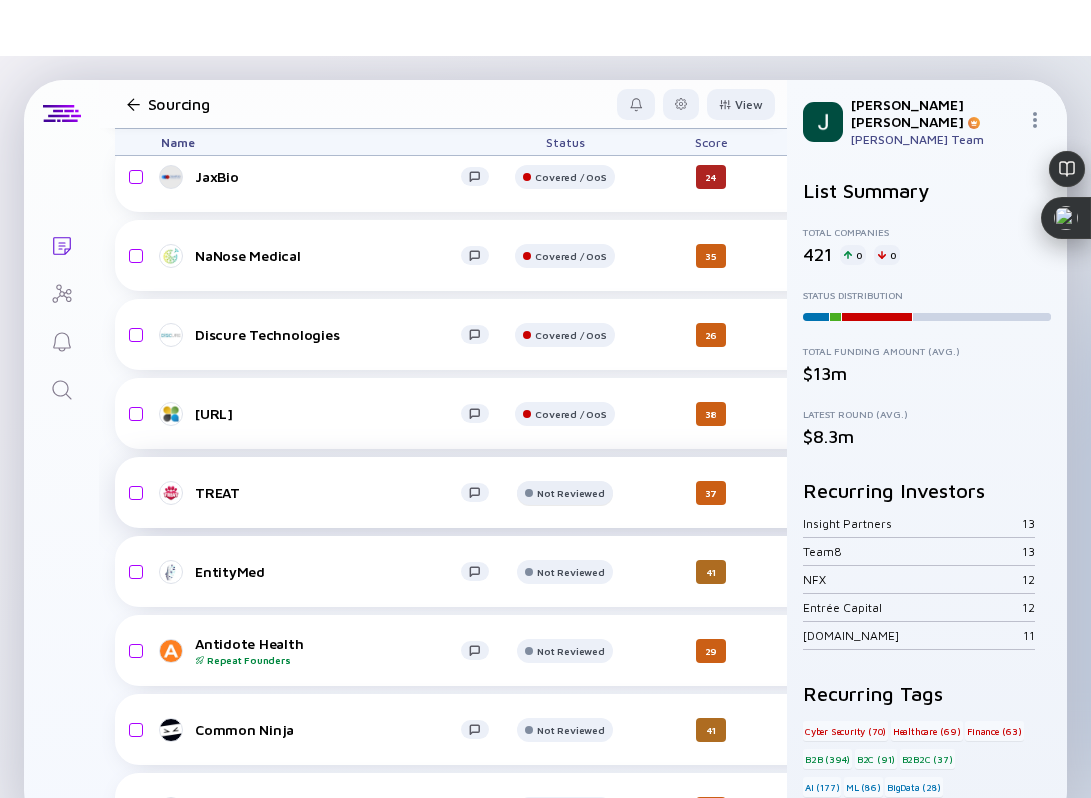 click at bounding box center (564, 106) 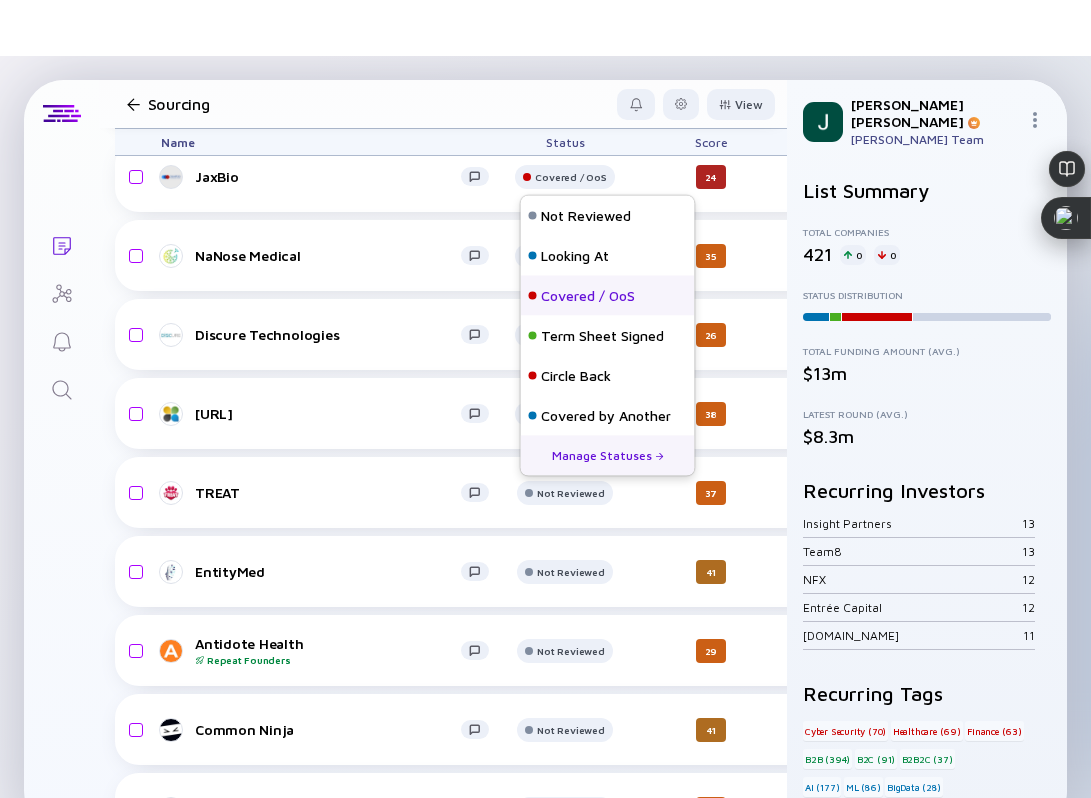 click on "Covered / OoS" at bounding box center (608, 296) 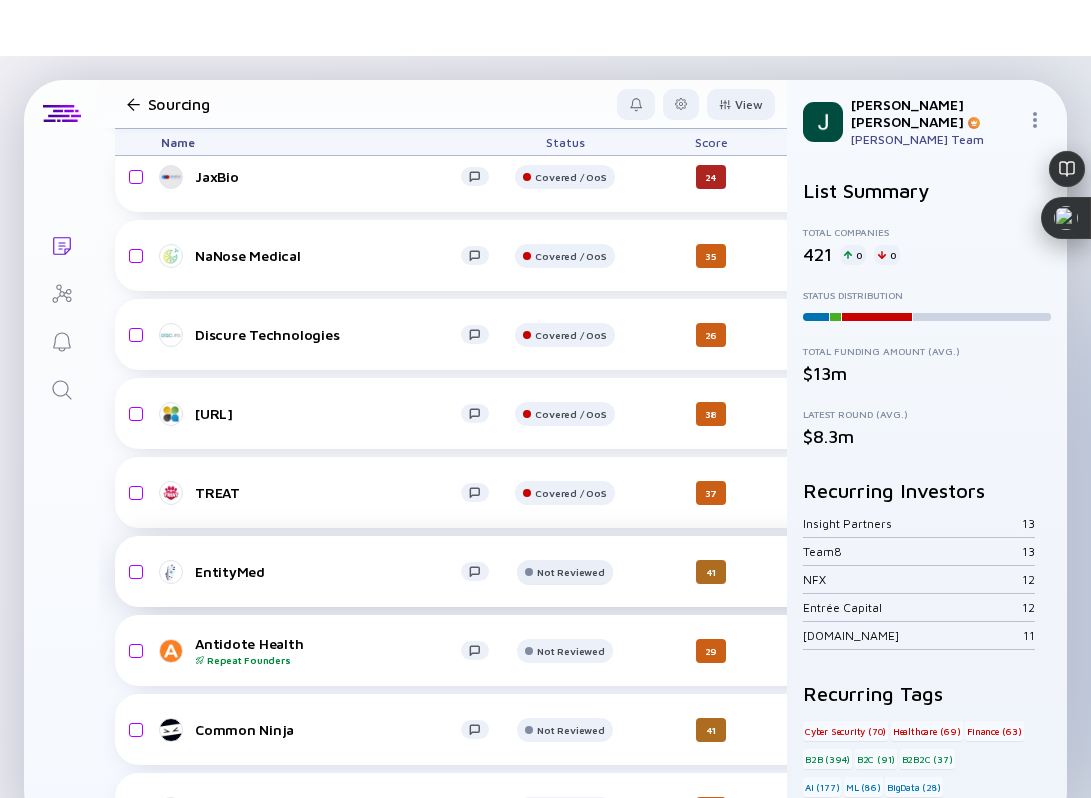 click at bounding box center [564, 106] 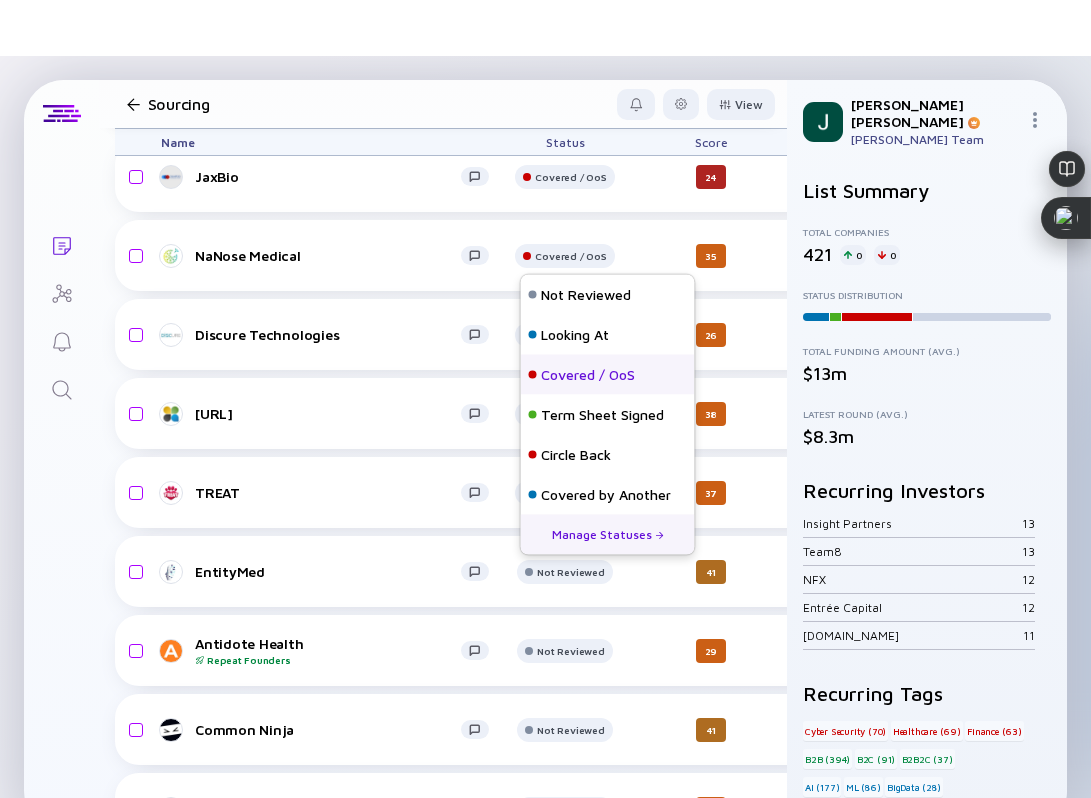 click on "Covered / OoS" at bounding box center (588, 375) 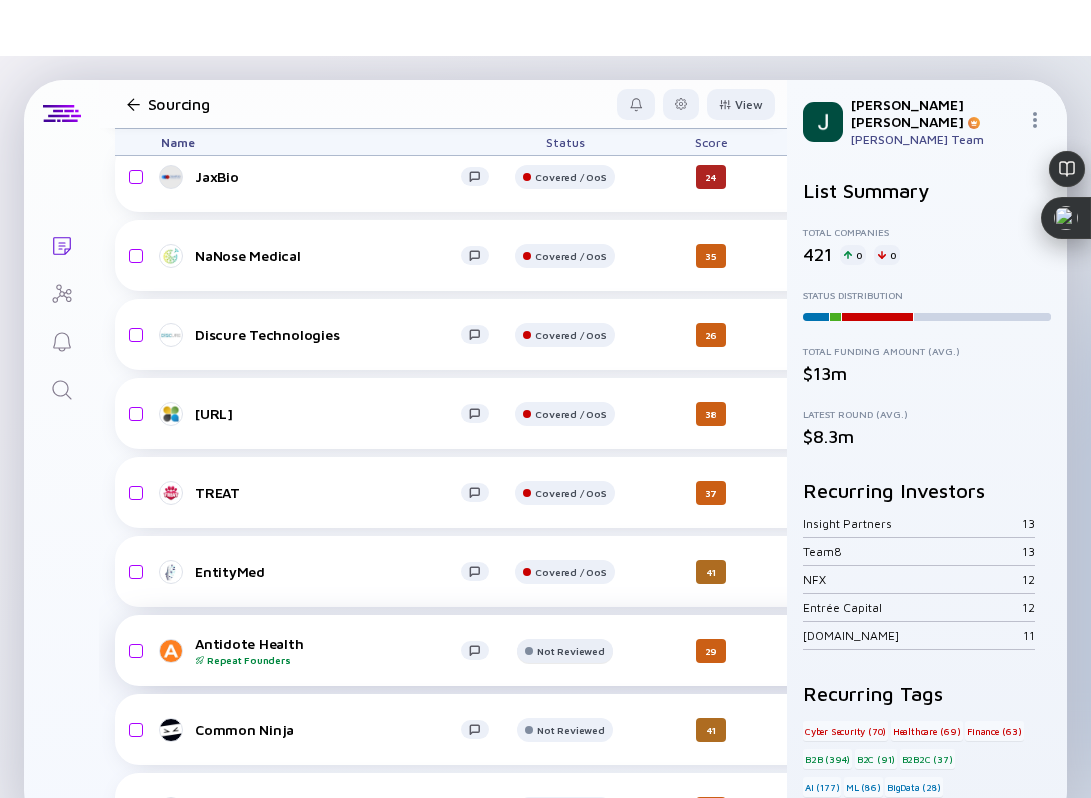 click on "Not Reviewed" at bounding box center (570, 98) 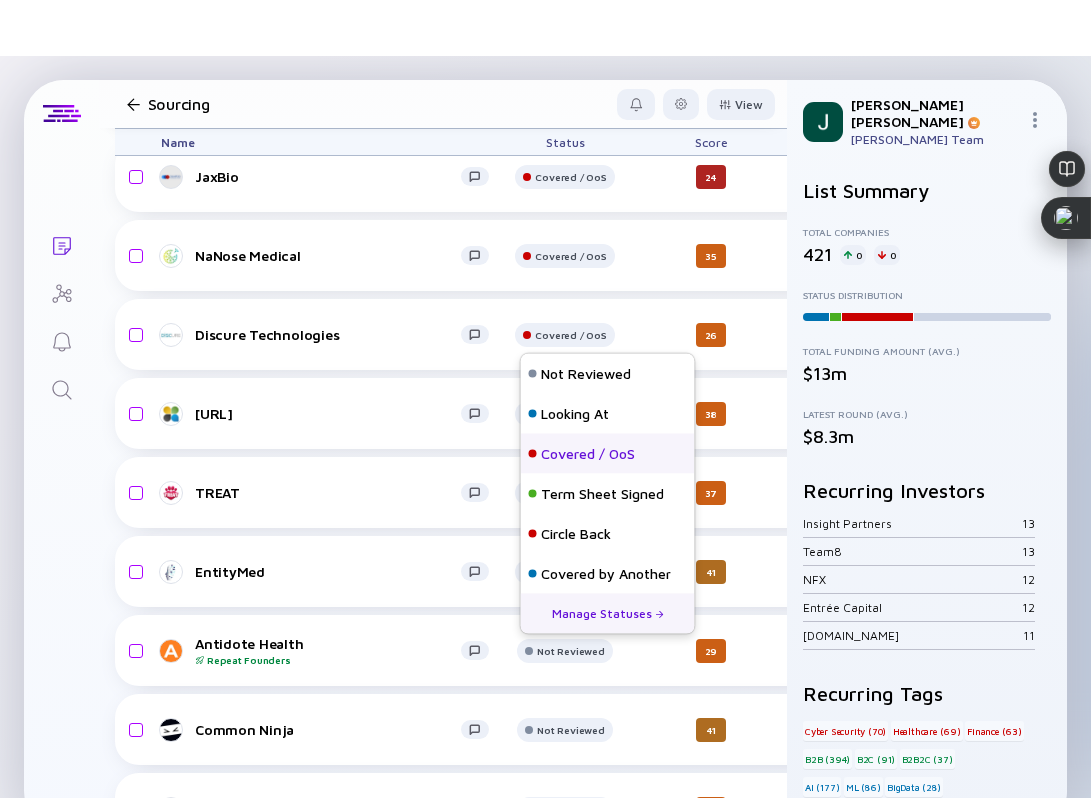 click on "Covered / OoS" at bounding box center [608, 454] 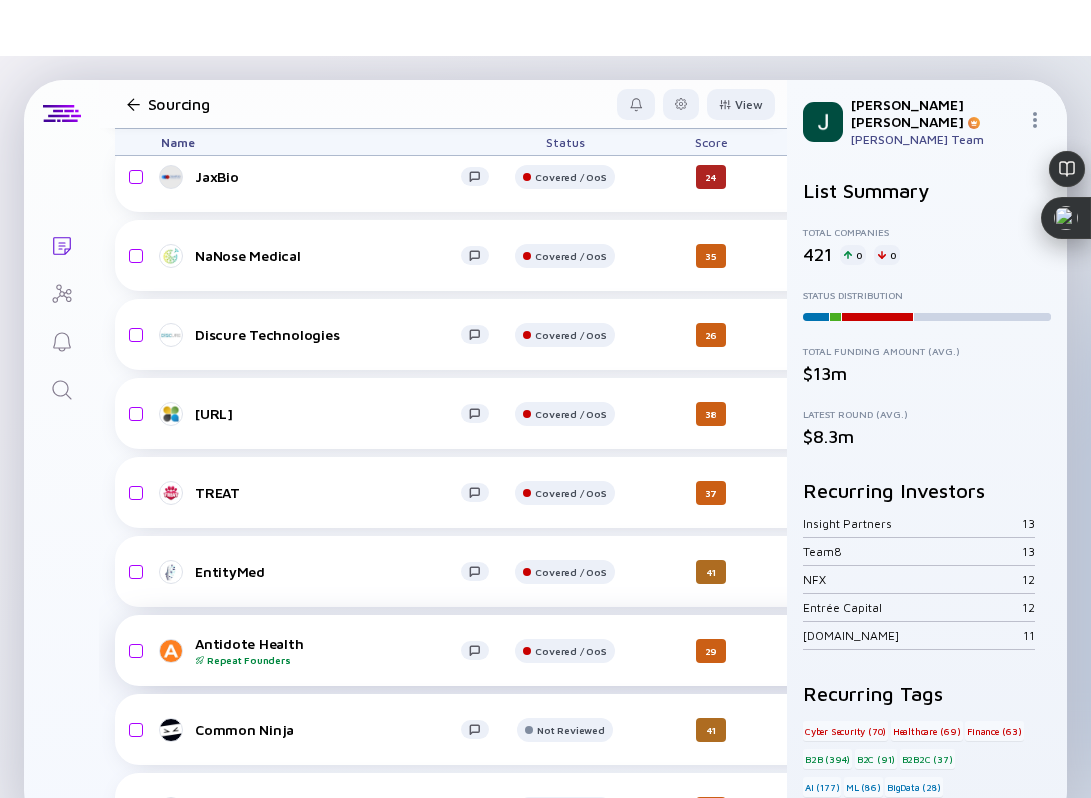 scroll, scrollTop: 9115, scrollLeft: 0, axis: vertical 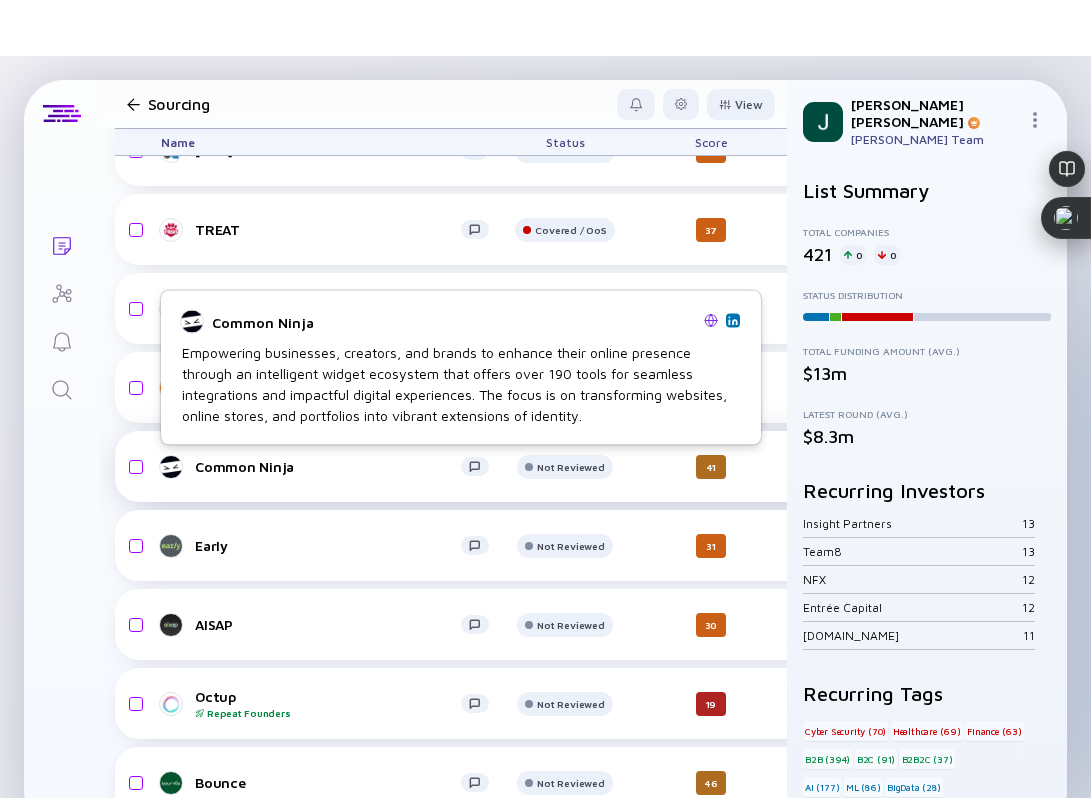 click on "Common Ninja" at bounding box center (328, 466) 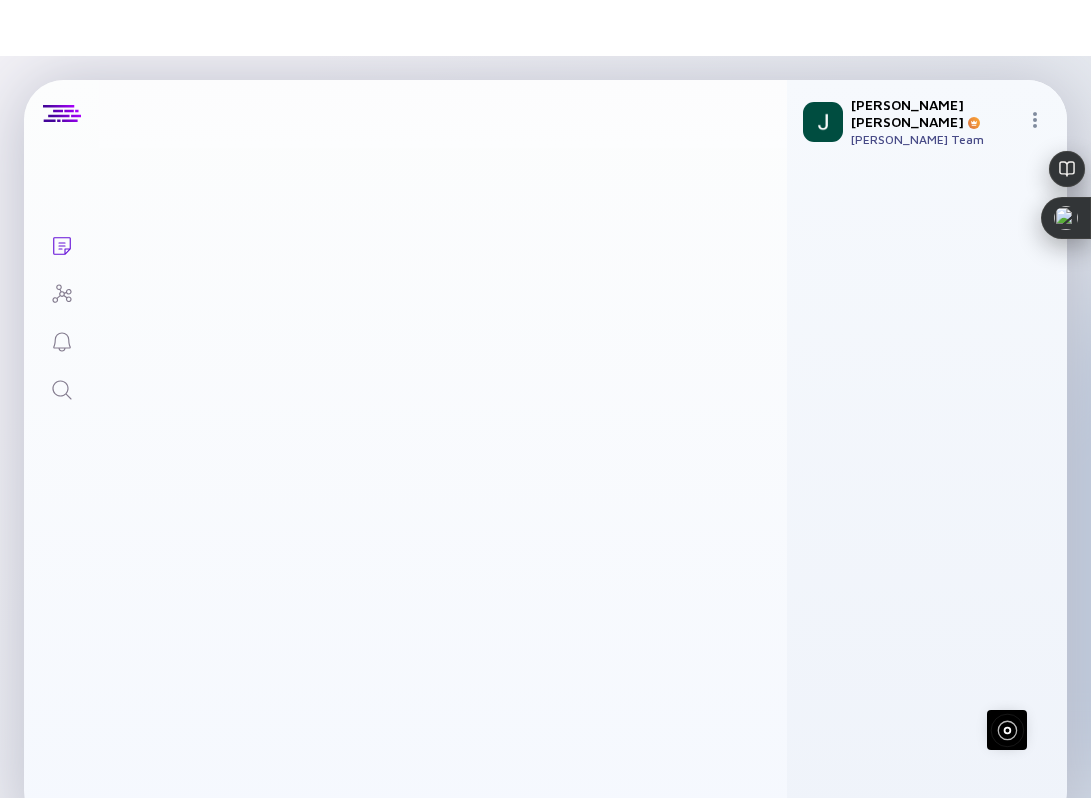 scroll, scrollTop: 0, scrollLeft: 0, axis: both 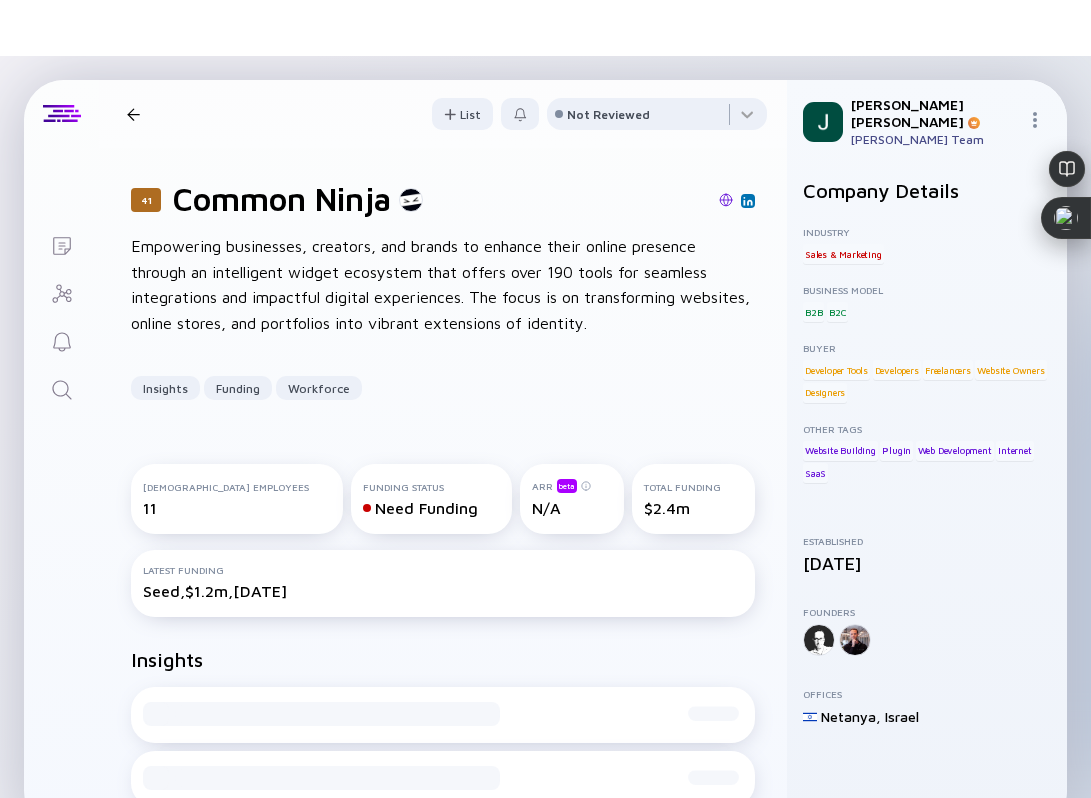 click at bounding box center [726, 200] 